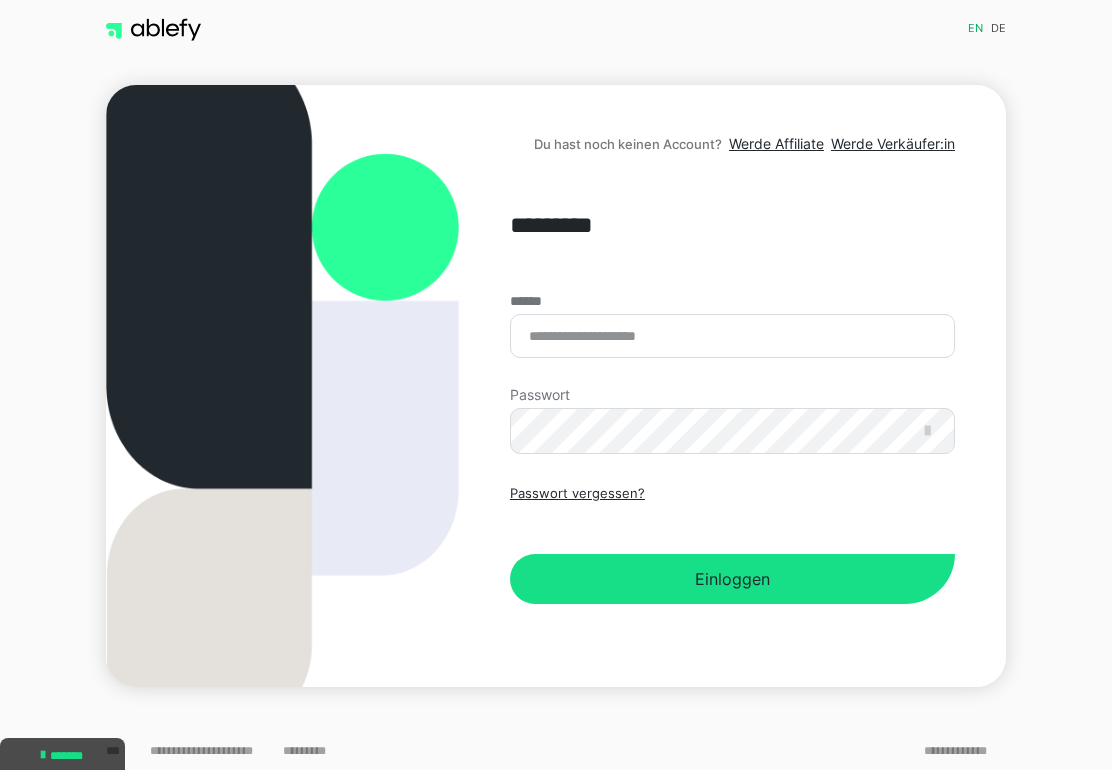 scroll, scrollTop: 0, scrollLeft: 0, axis: both 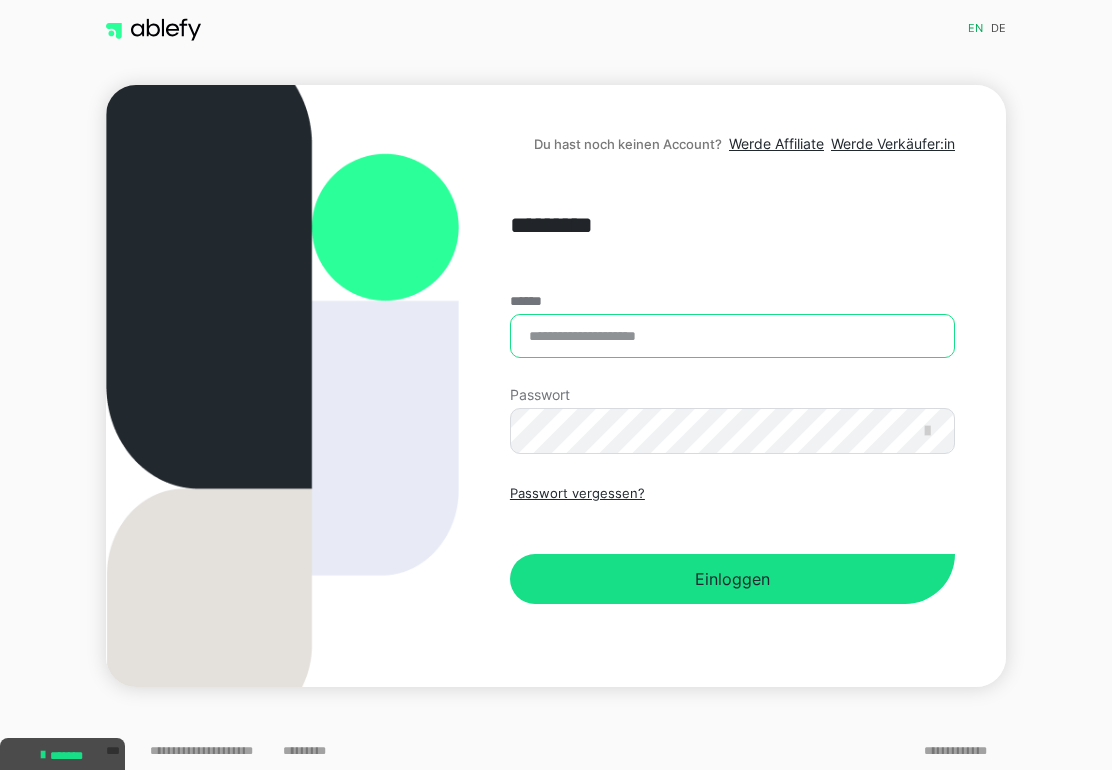 click on "******" at bounding box center [732, 336] 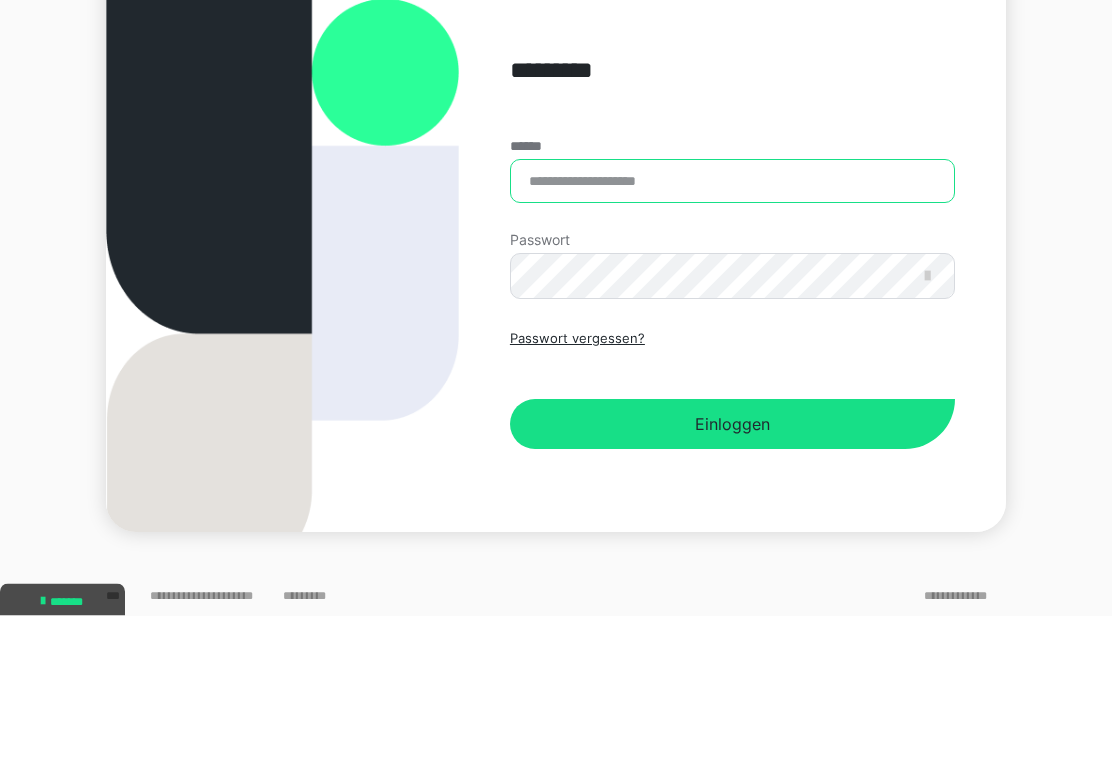 scroll, scrollTop: 5, scrollLeft: 0, axis: vertical 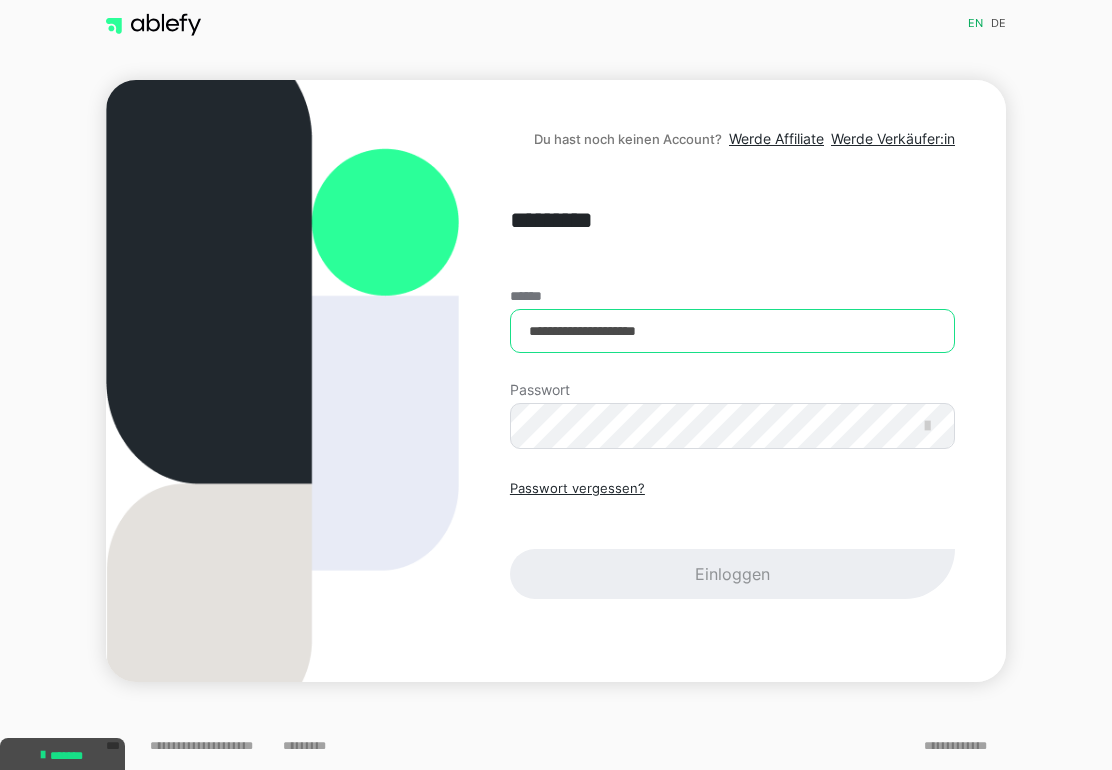 type on "**********" 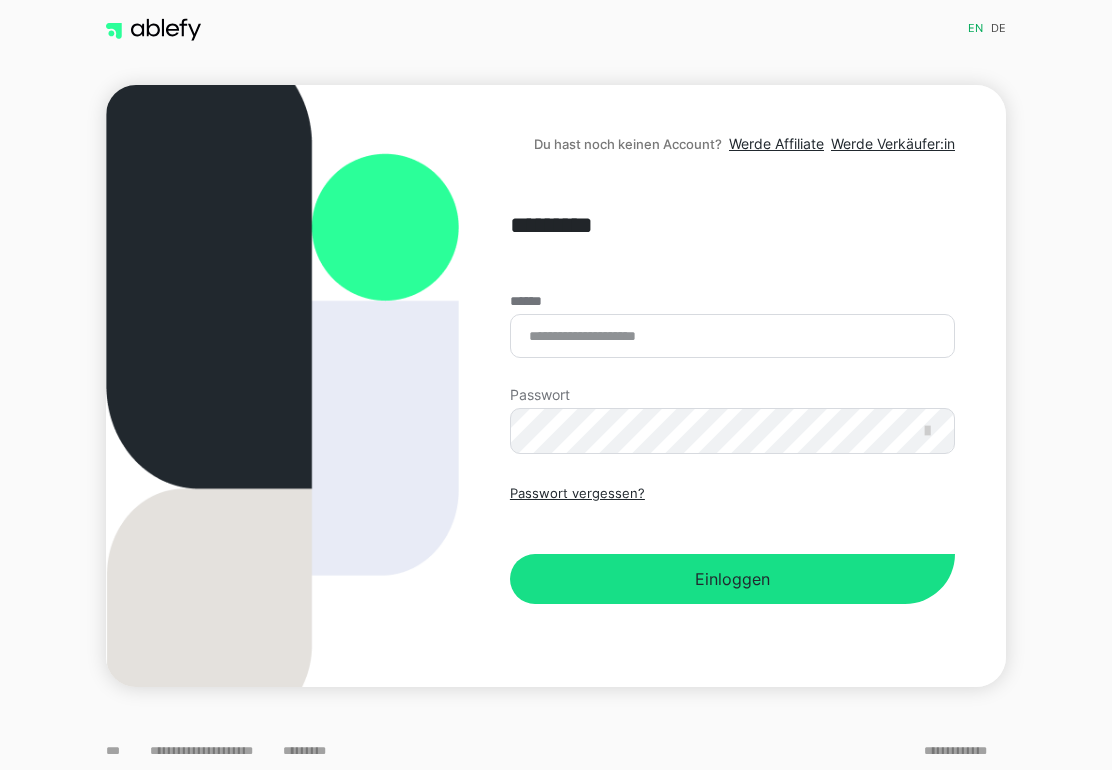 scroll, scrollTop: 0, scrollLeft: 0, axis: both 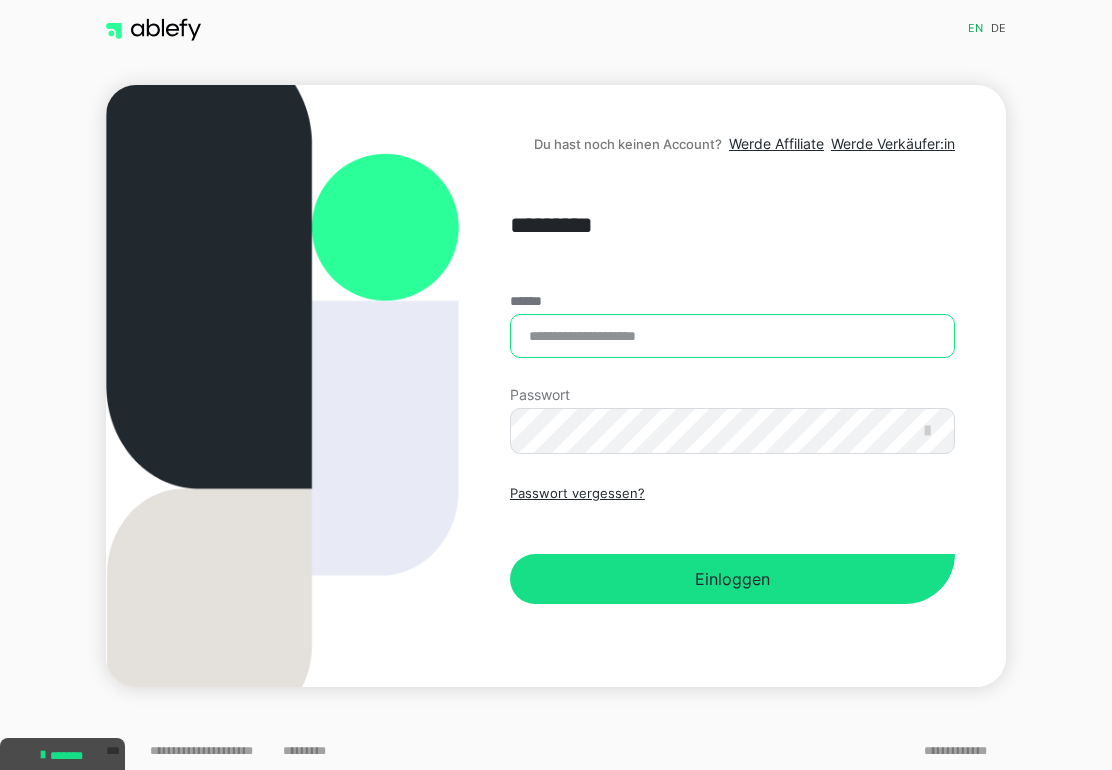 click on "******" at bounding box center (732, 336) 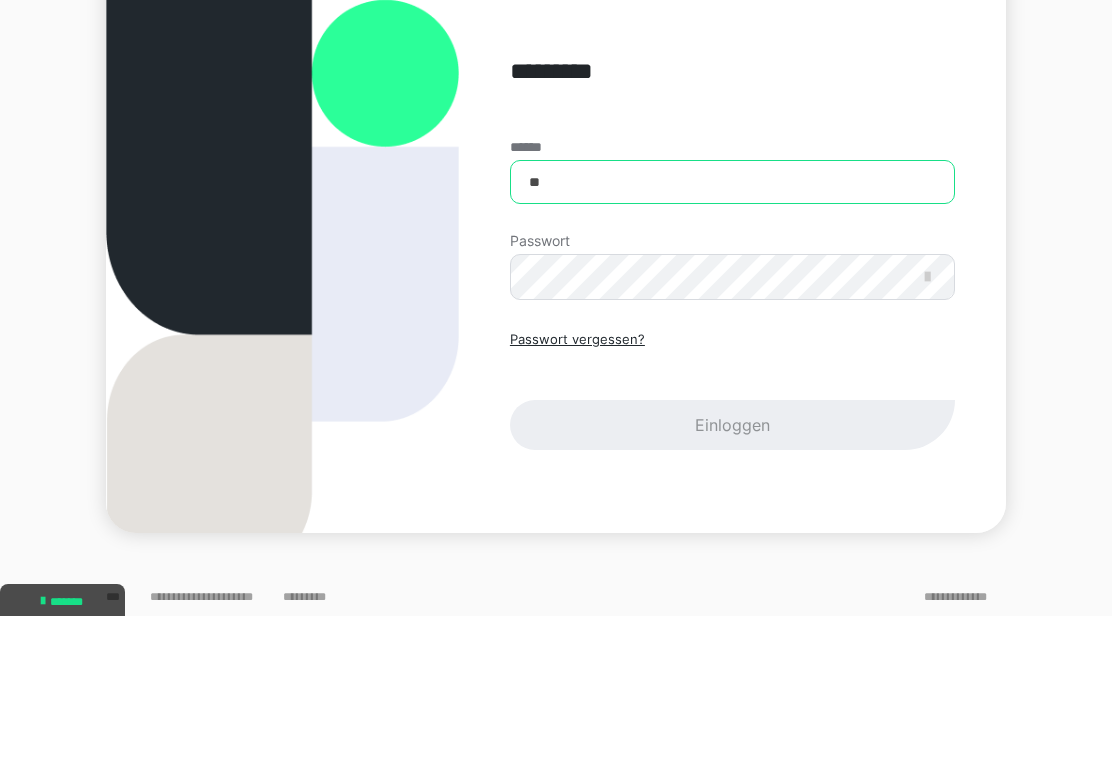 type on "*" 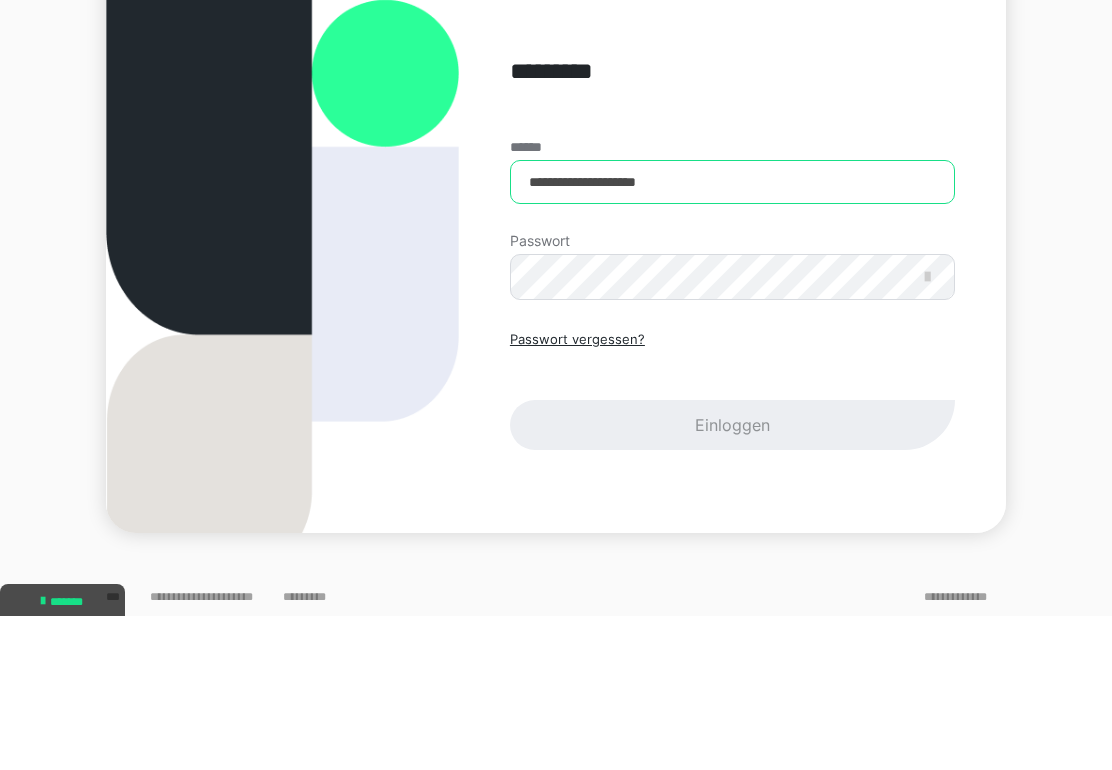 type on "**********" 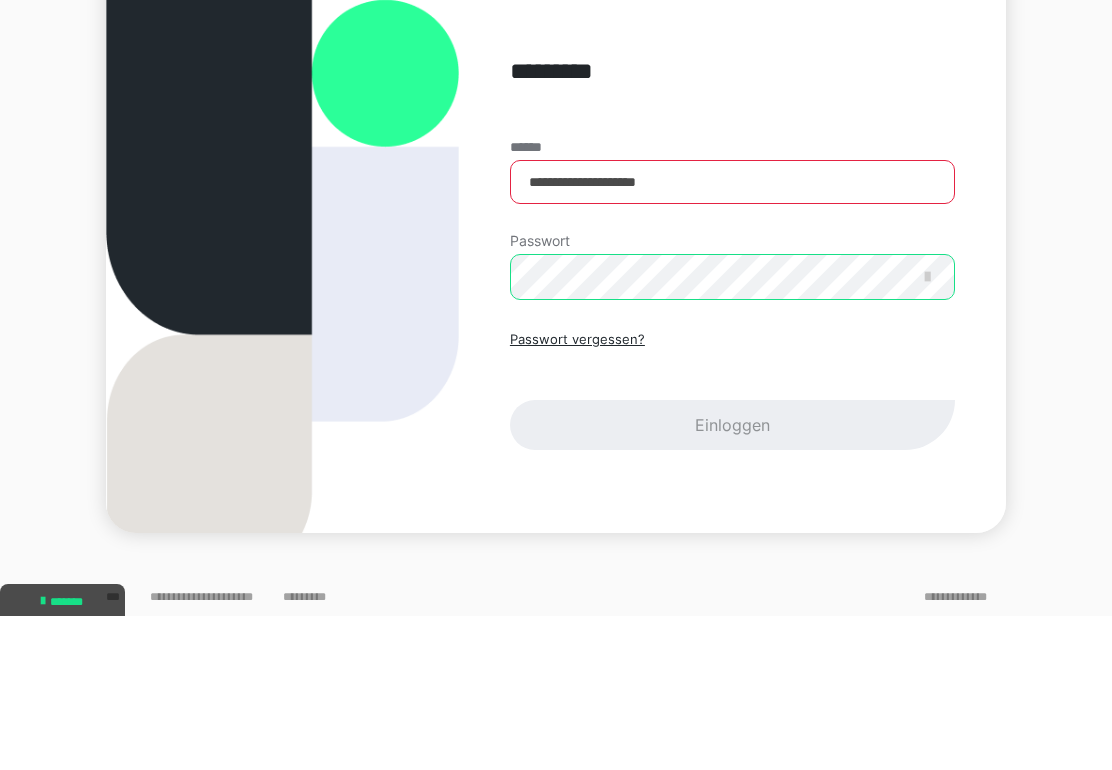scroll, scrollTop: 5, scrollLeft: 0, axis: vertical 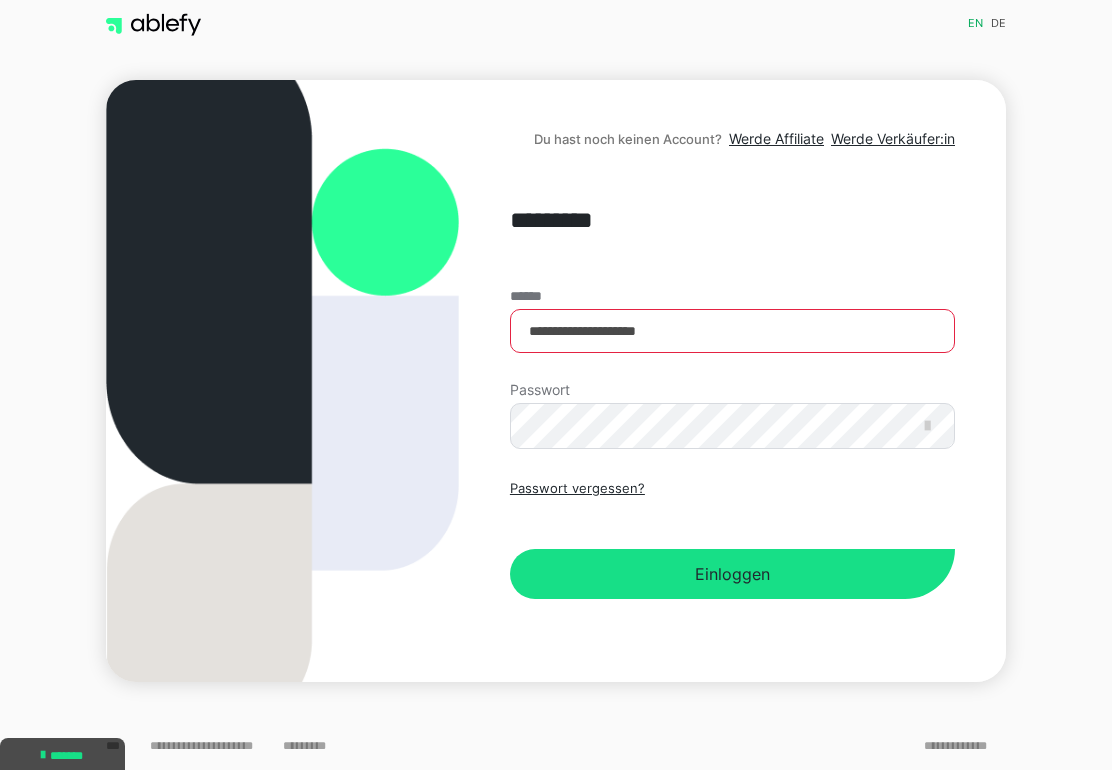 click on "Einloggen" at bounding box center [732, 574] 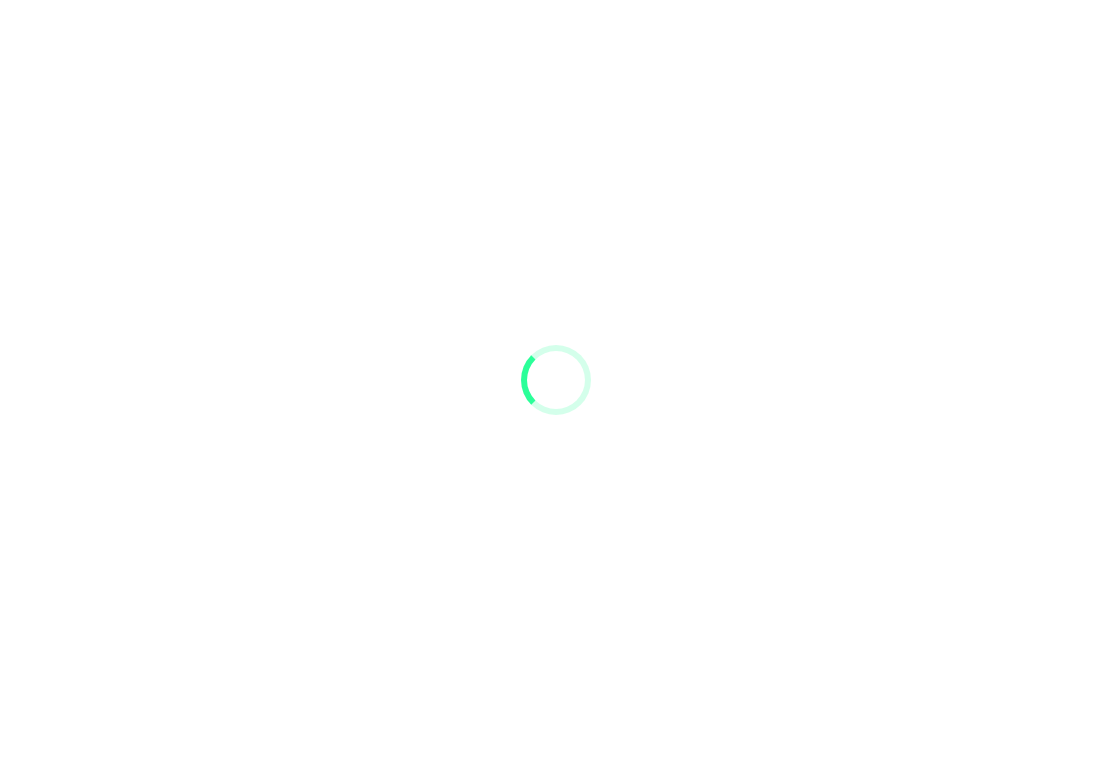 scroll, scrollTop: 0, scrollLeft: 0, axis: both 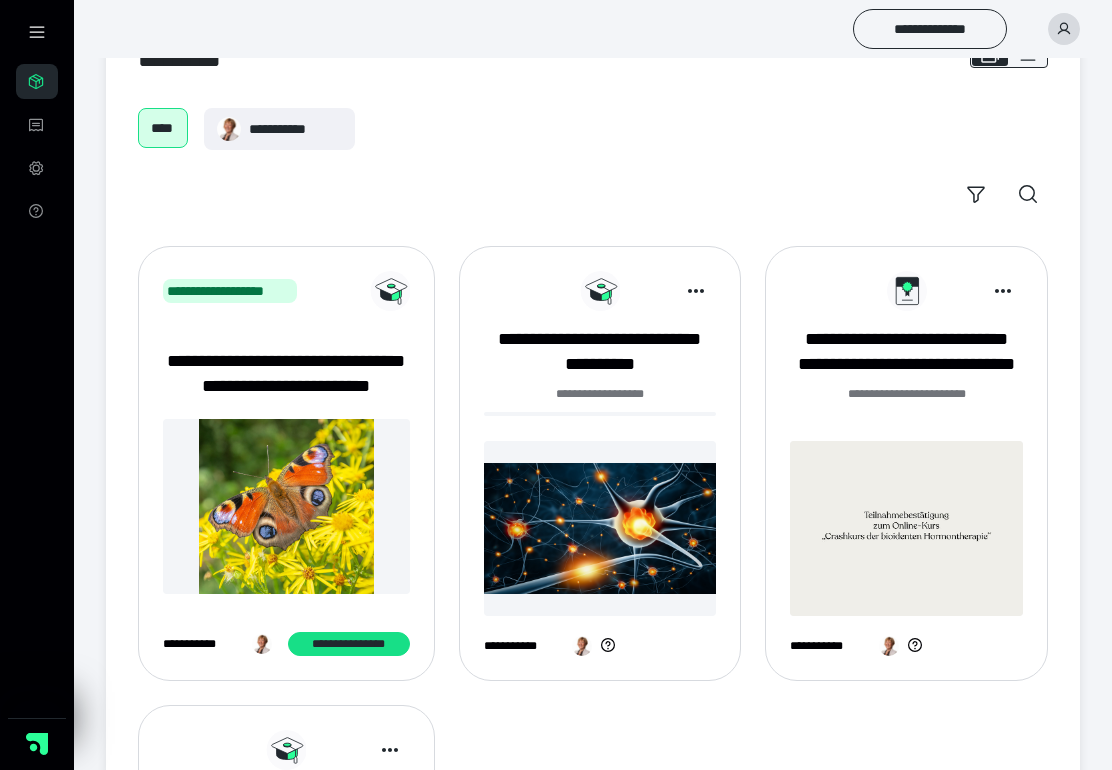 click at bounding box center (600, 528) 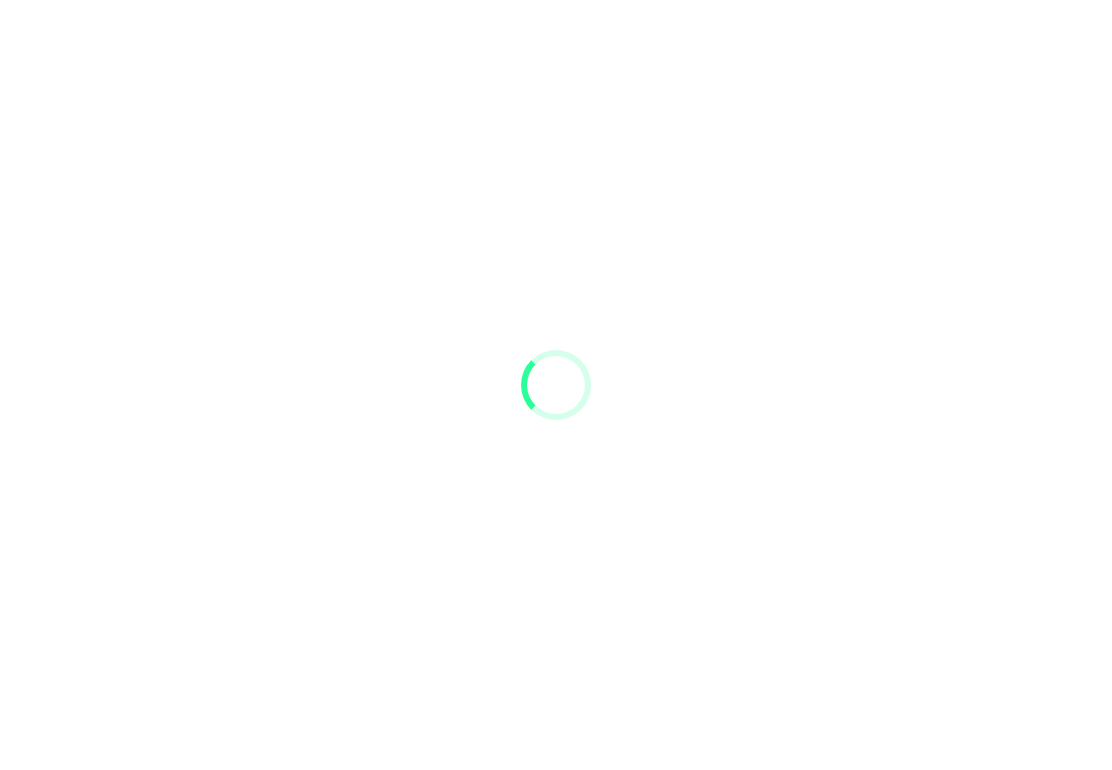 scroll, scrollTop: 0, scrollLeft: 0, axis: both 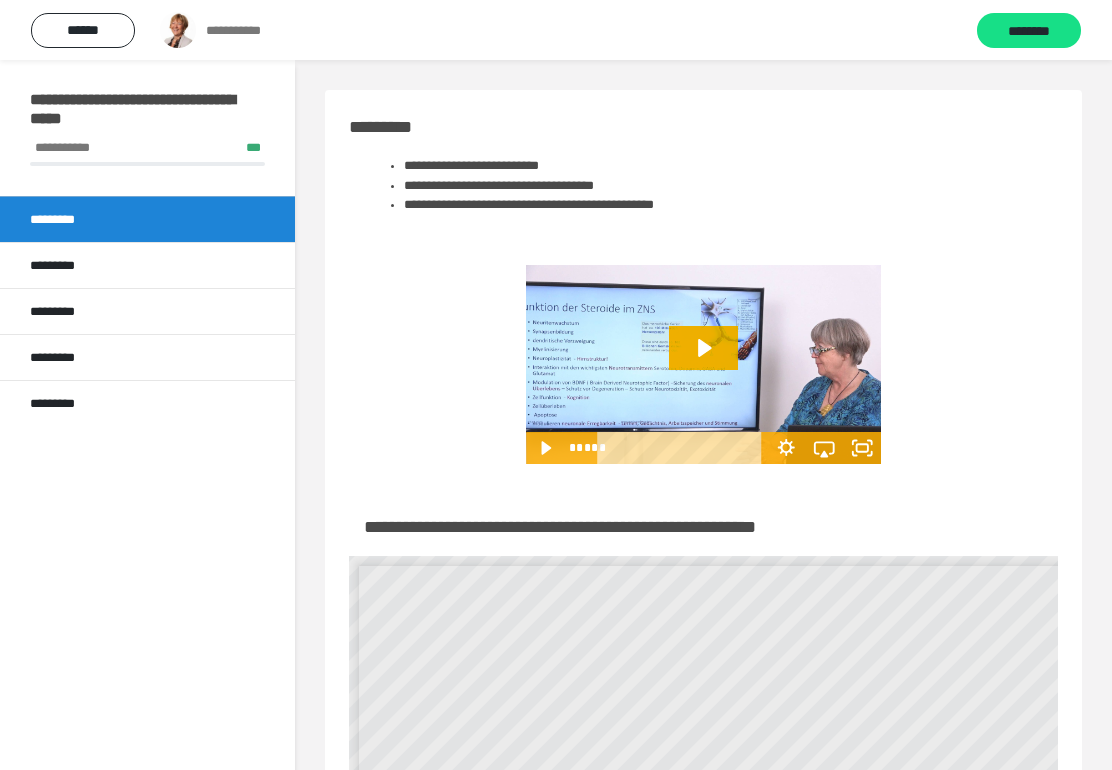 click on "******" at bounding box center (83, 30) 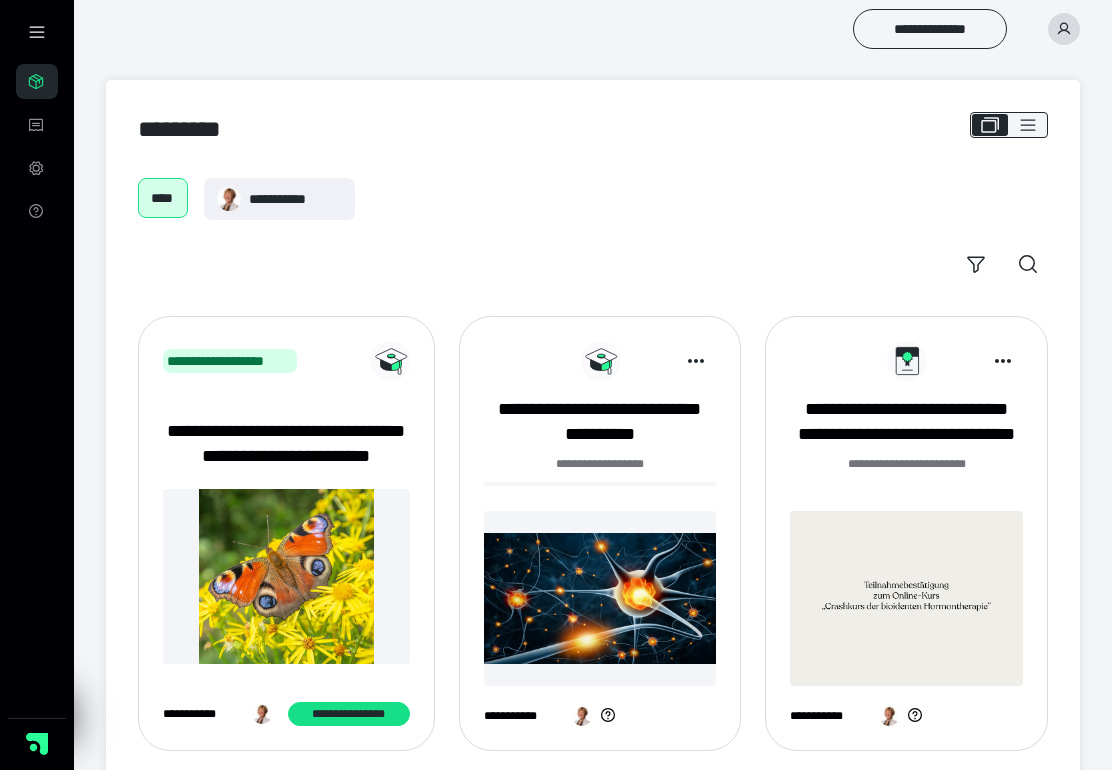 scroll, scrollTop: 0, scrollLeft: 0, axis: both 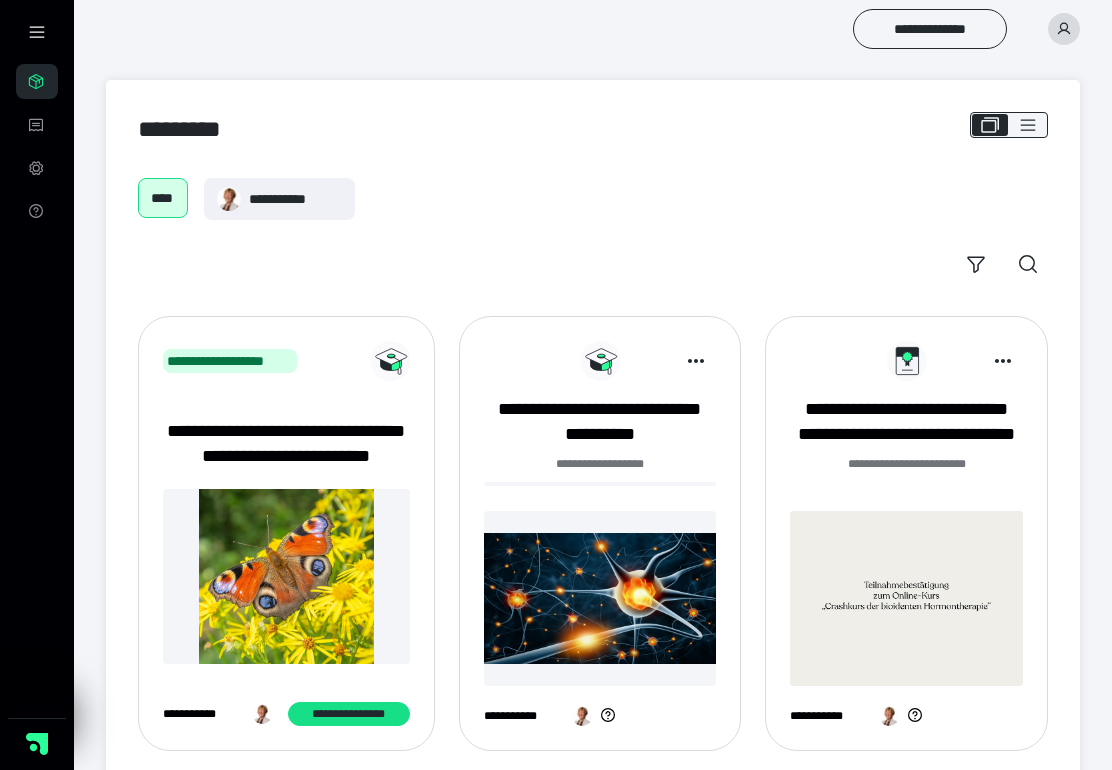 click 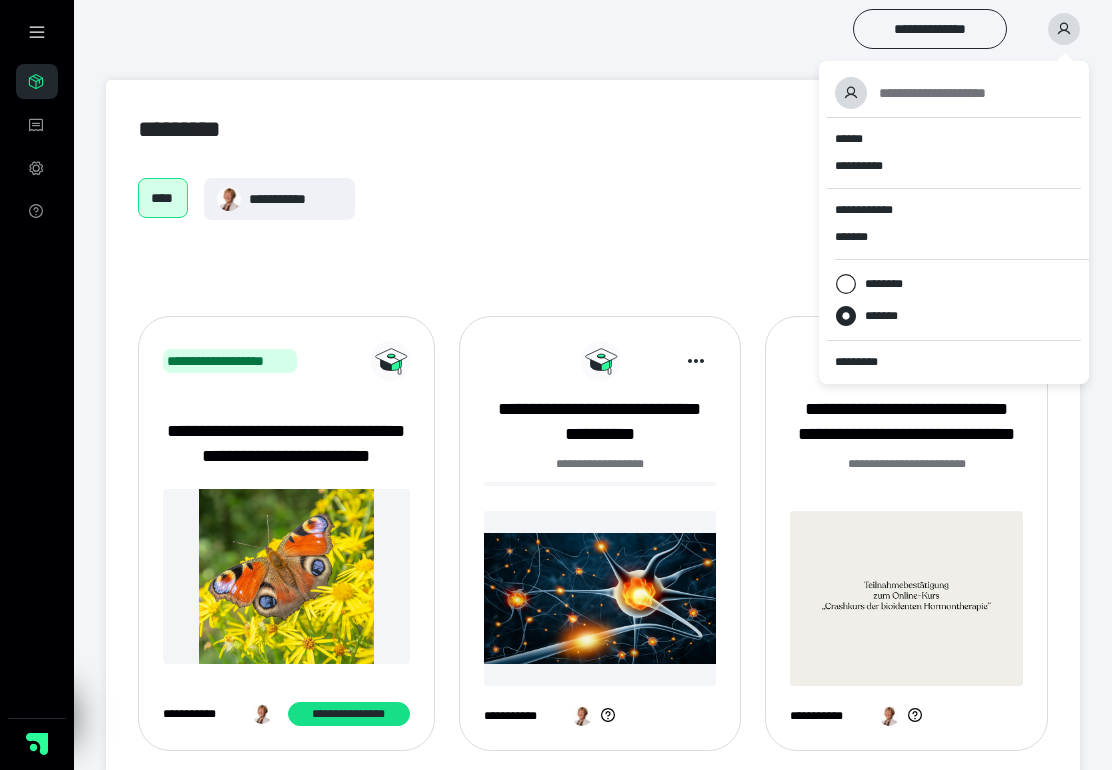 click on "******" at bounding box center [954, 139] 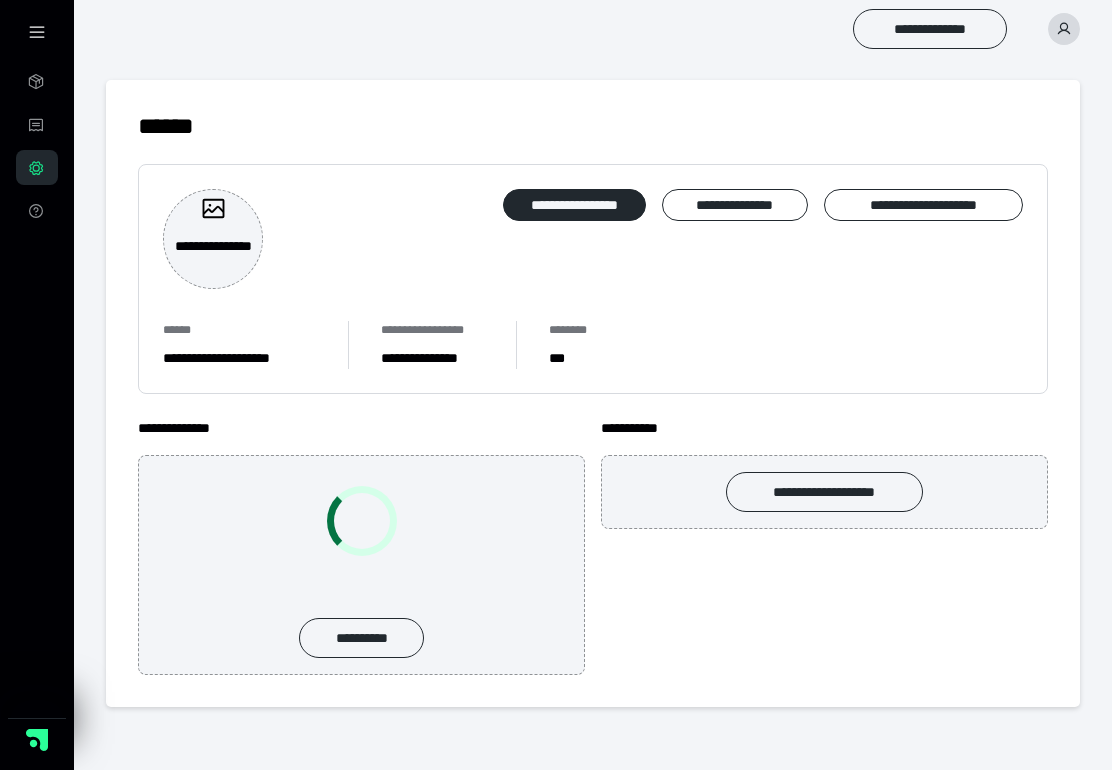 scroll, scrollTop: 0, scrollLeft: 0, axis: both 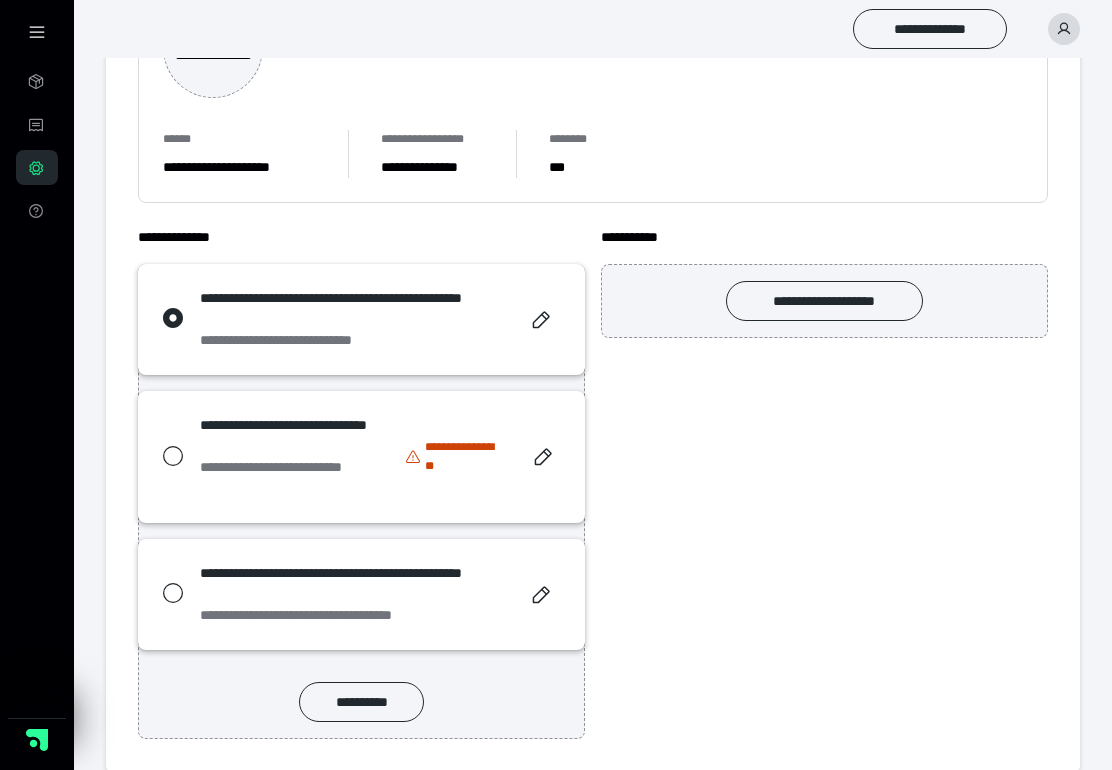 click 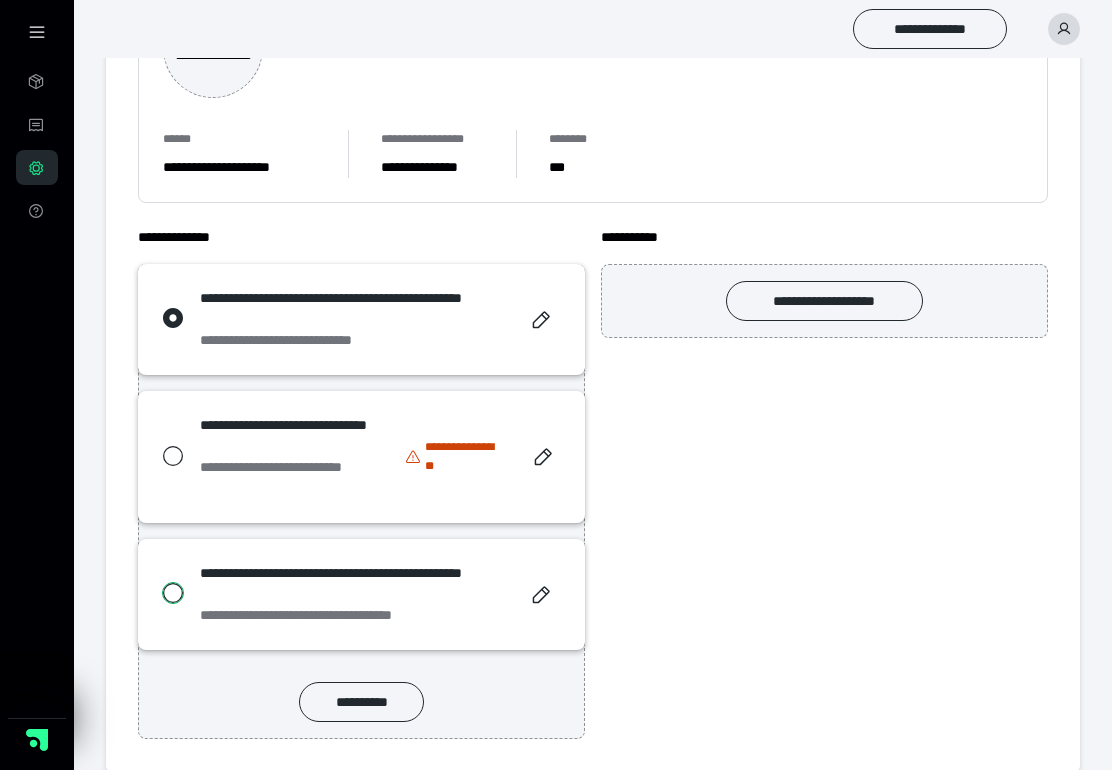 radio on "*****" 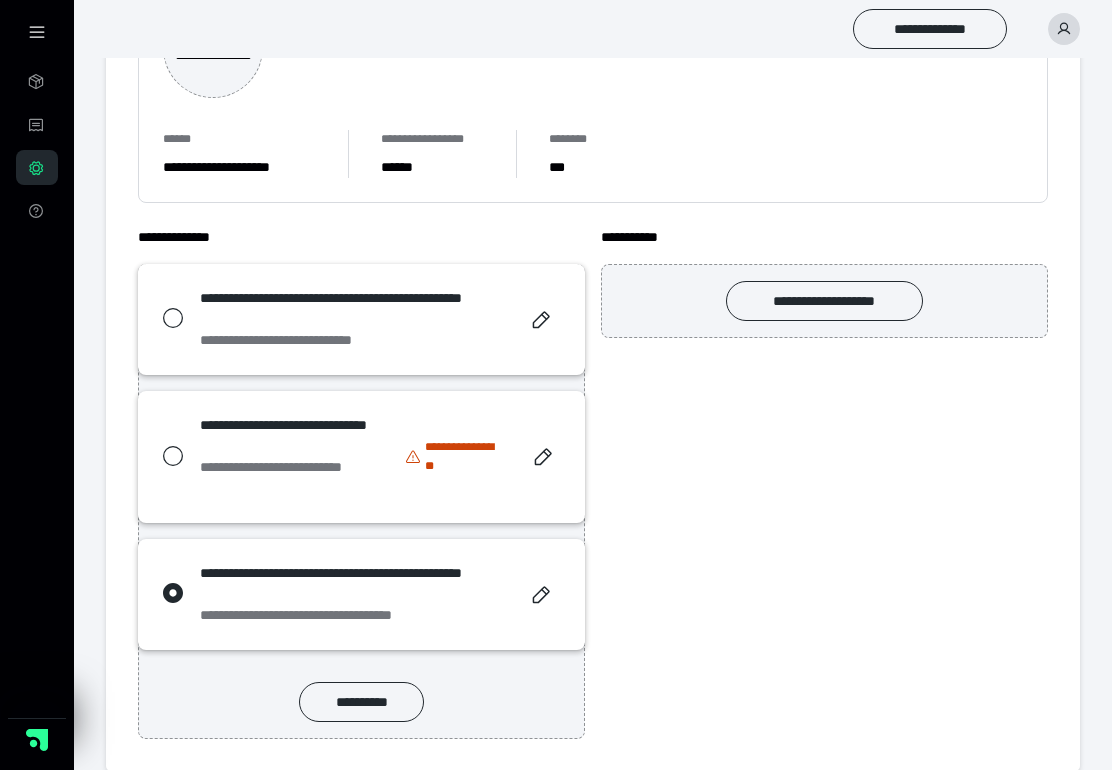 click at bounding box center [177, 318] 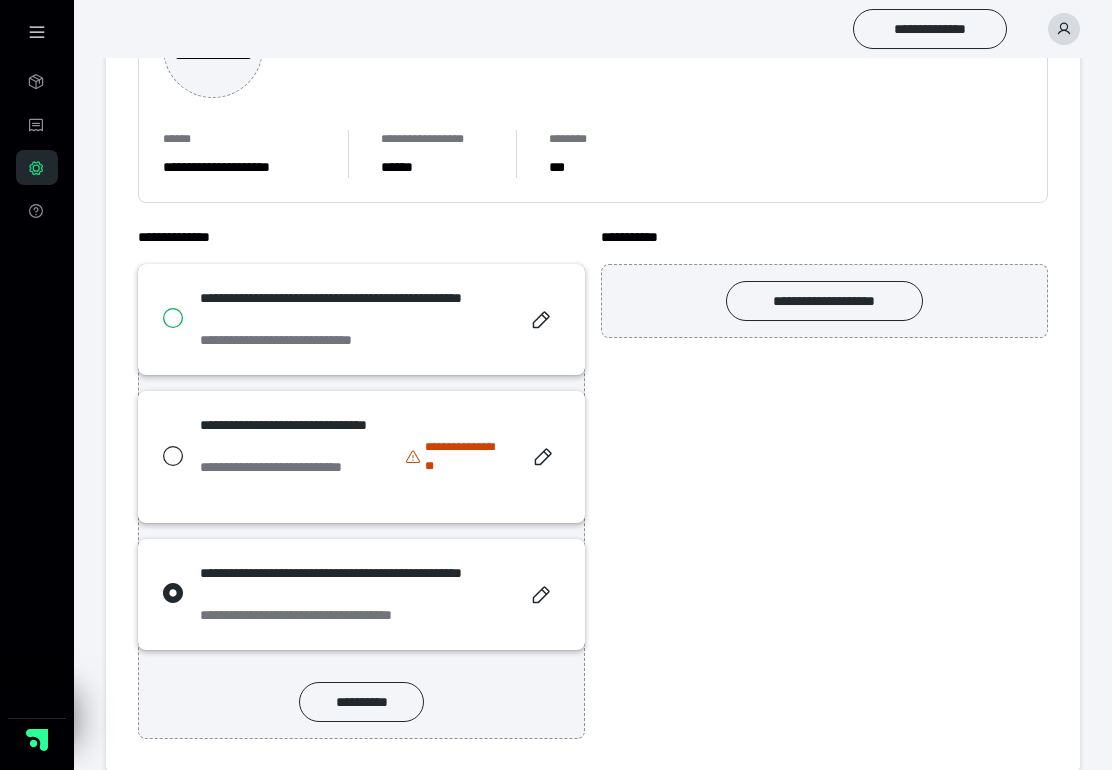 radio on "****" 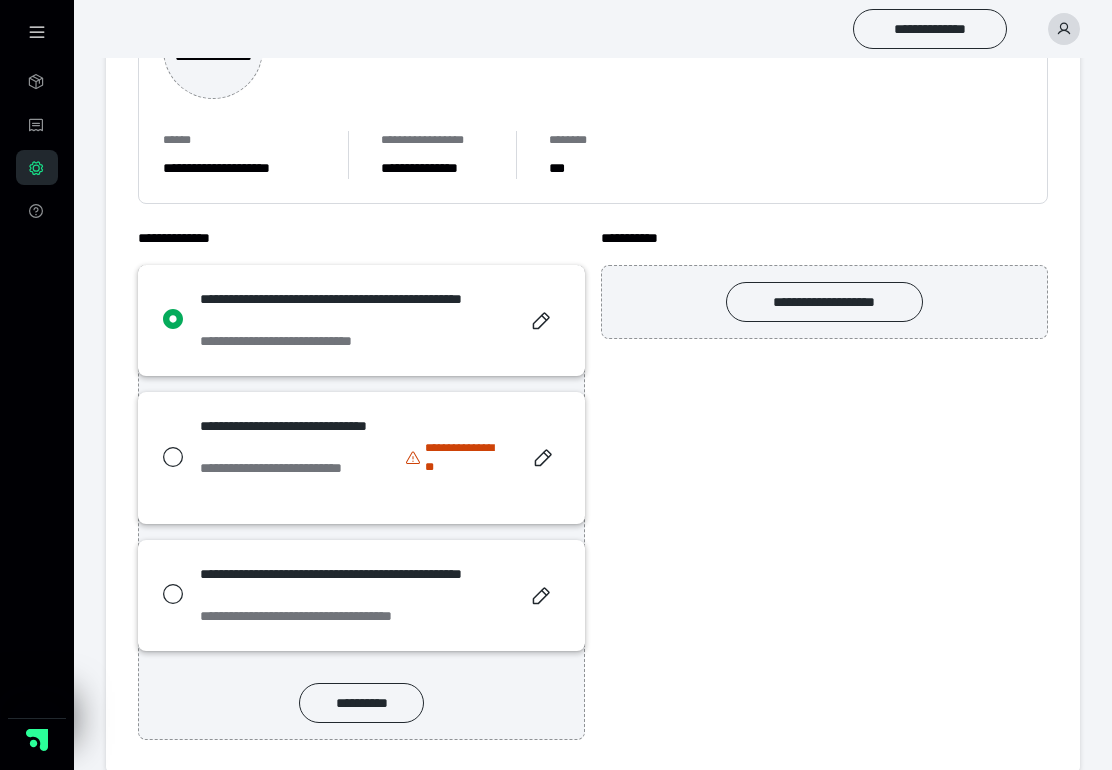 scroll, scrollTop: 189, scrollLeft: 0, axis: vertical 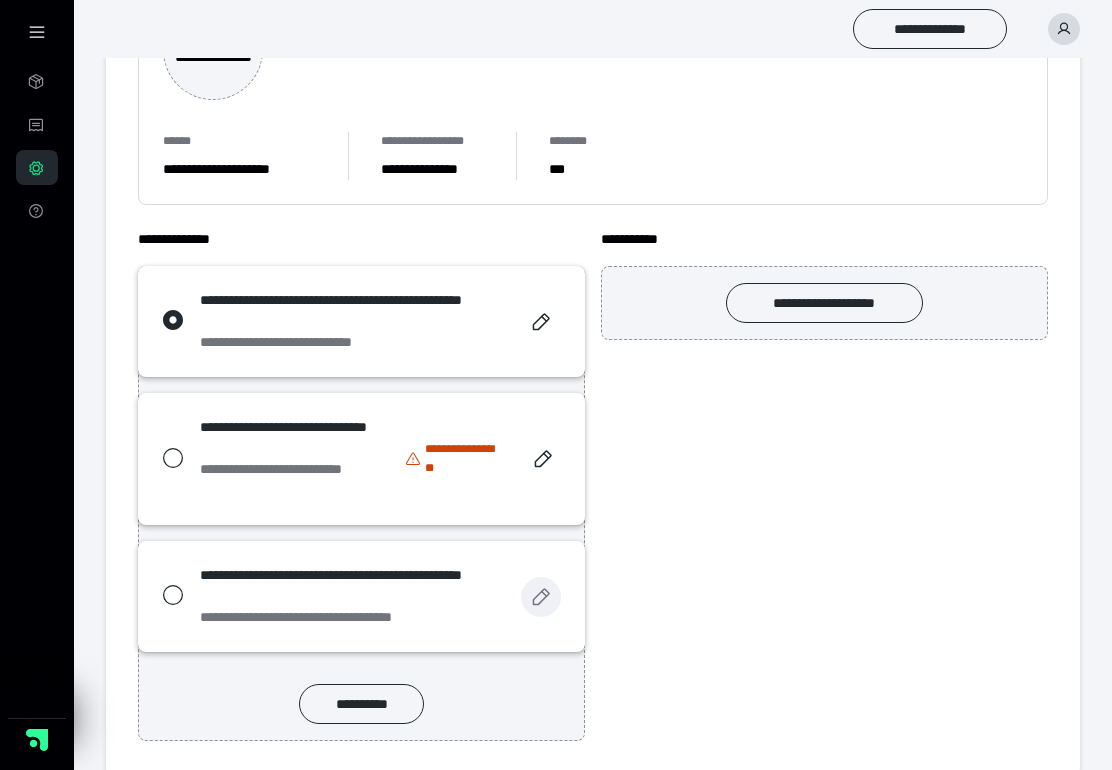 click 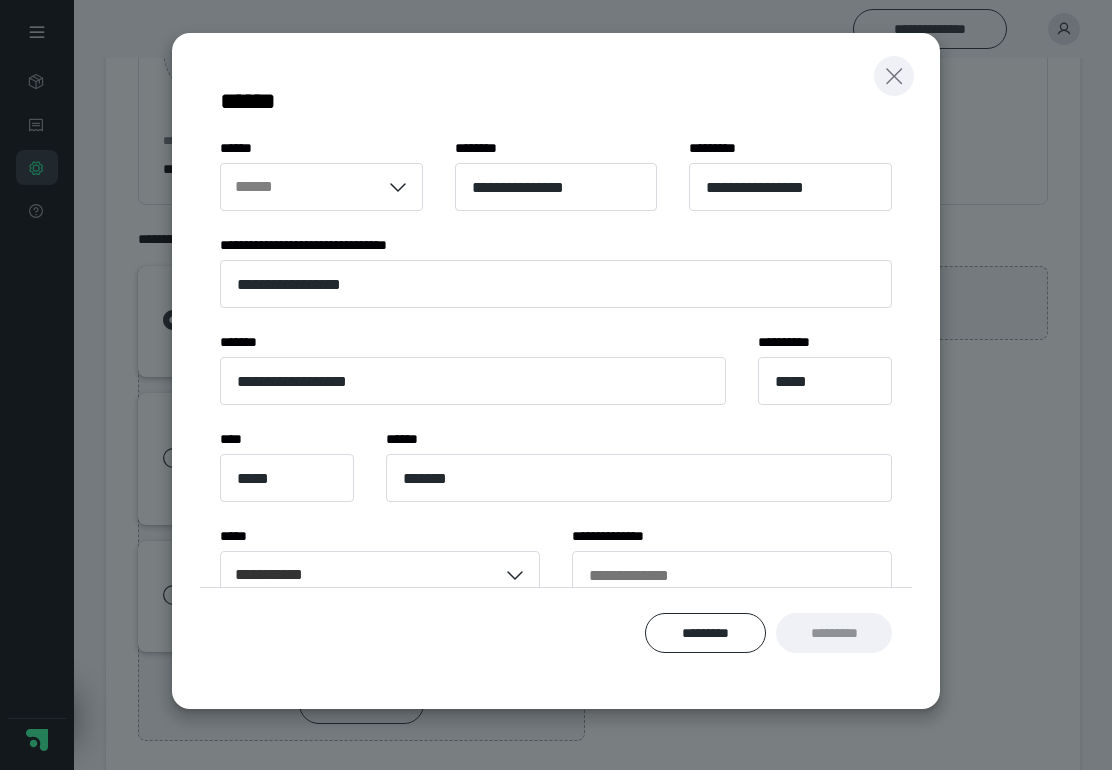 click 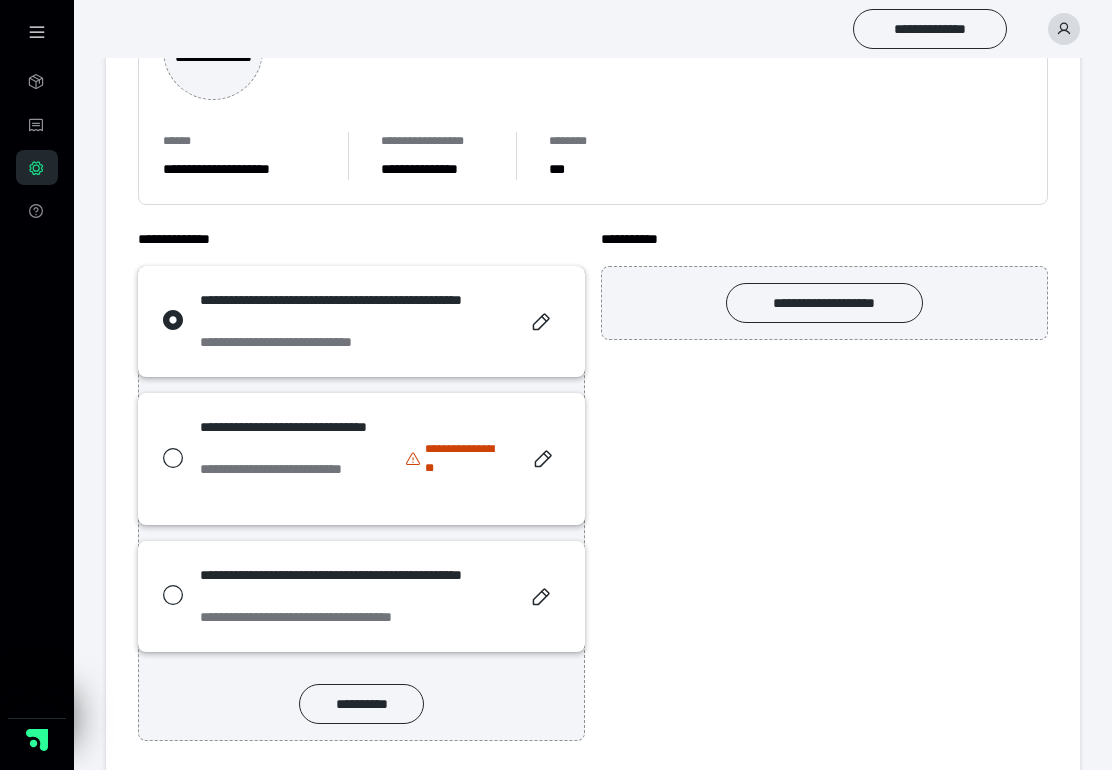 click on "**********" at bounding box center (484, 459) 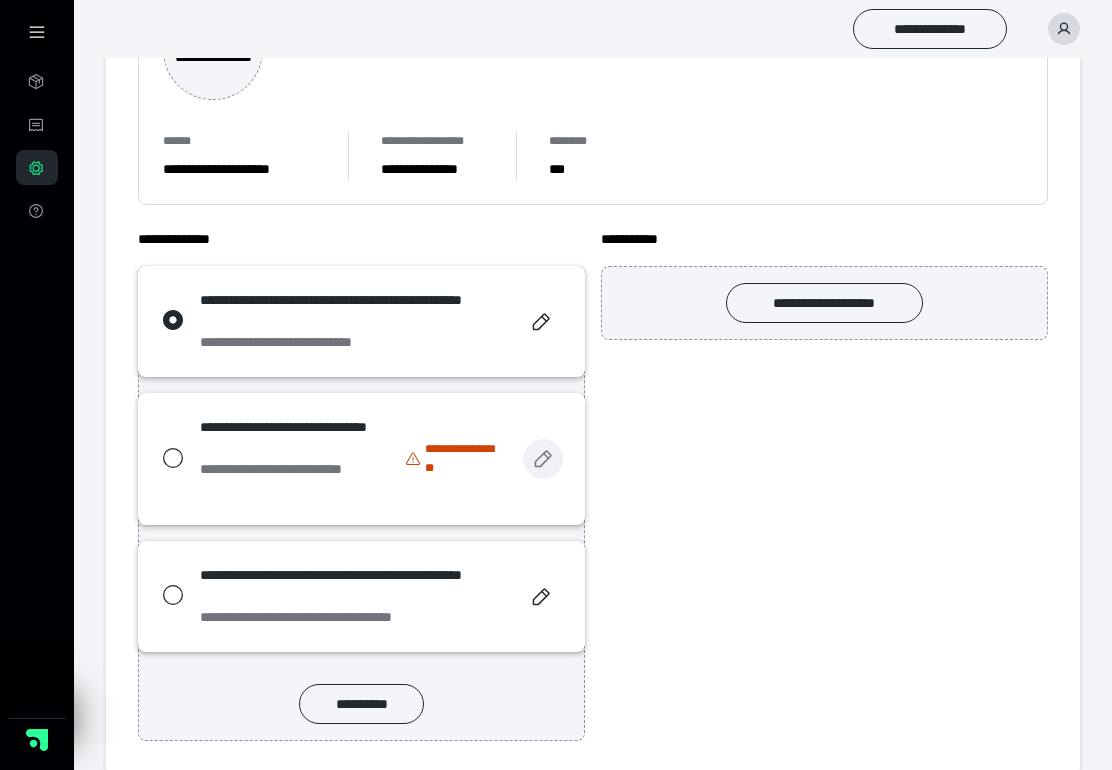 click at bounding box center (543, 459) 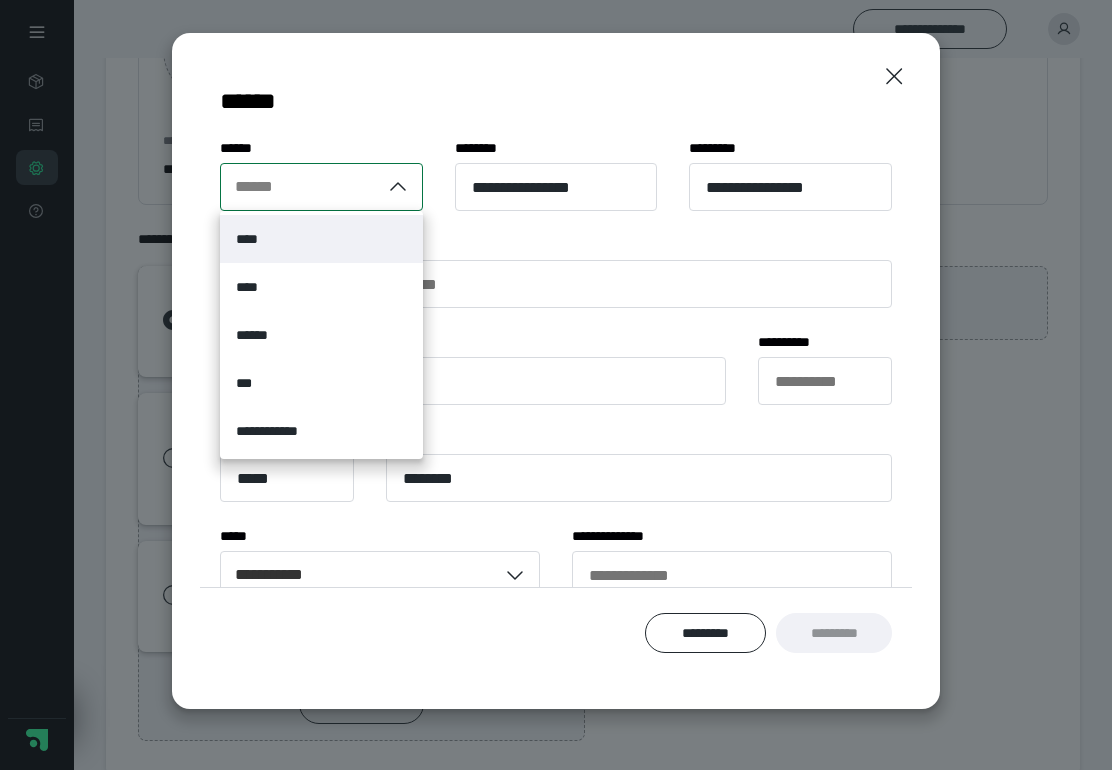 click on "***" at bounding box center [321, 383] 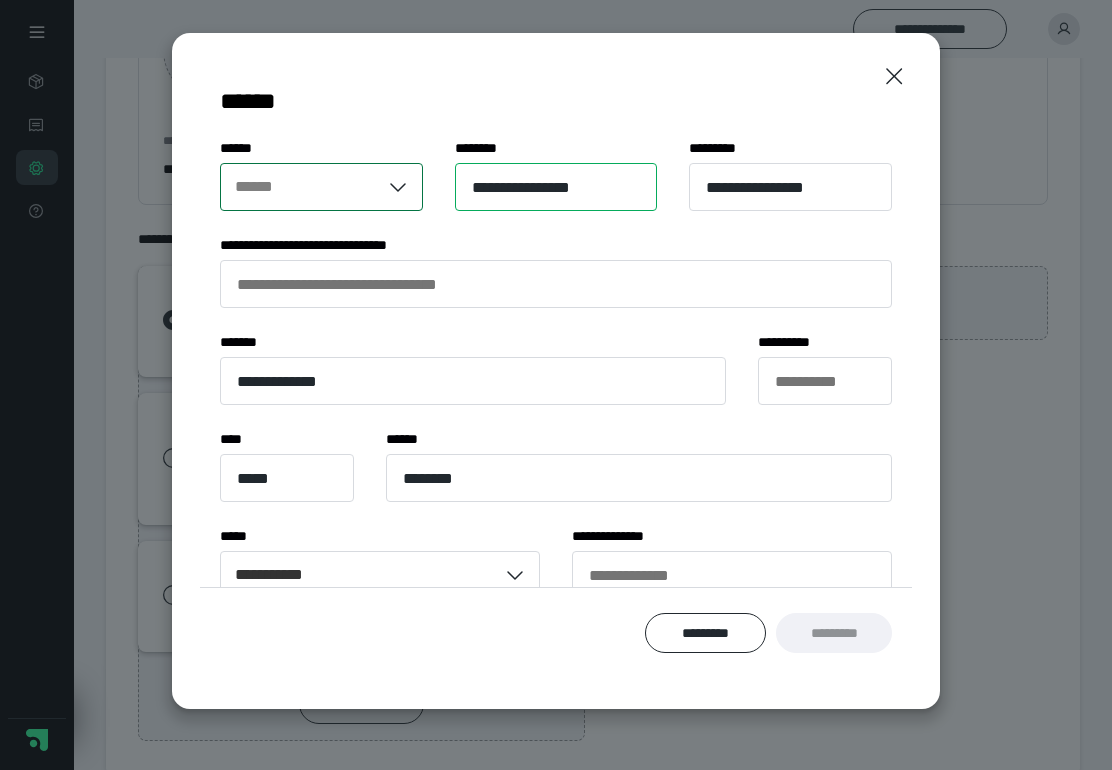 click on "**********" at bounding box center [556, 187] 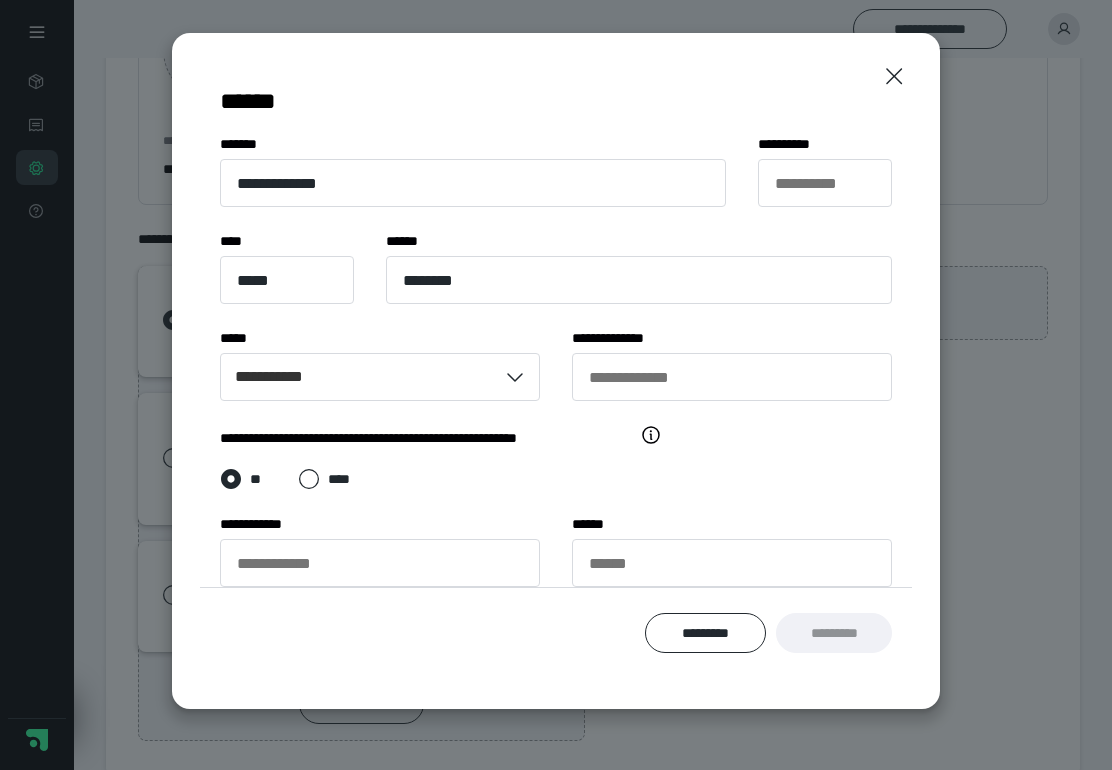 scroll, scrollTop: 197, scrollLeft: 0, axis: vertical 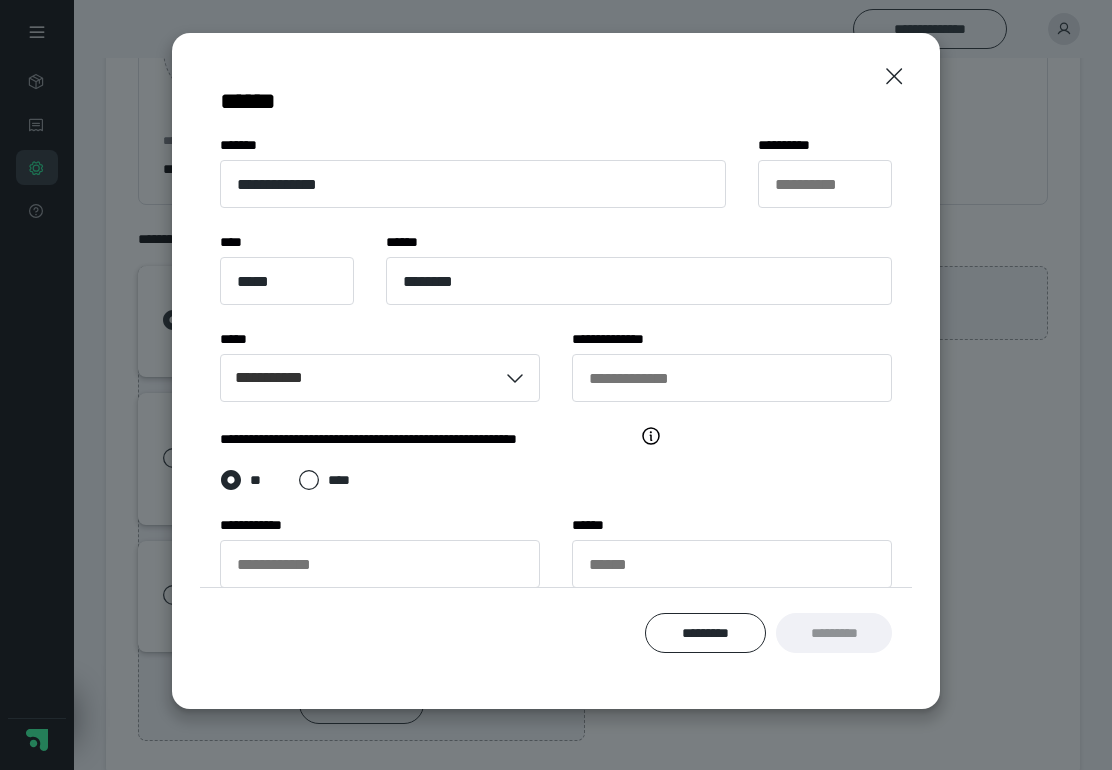 type on "******" 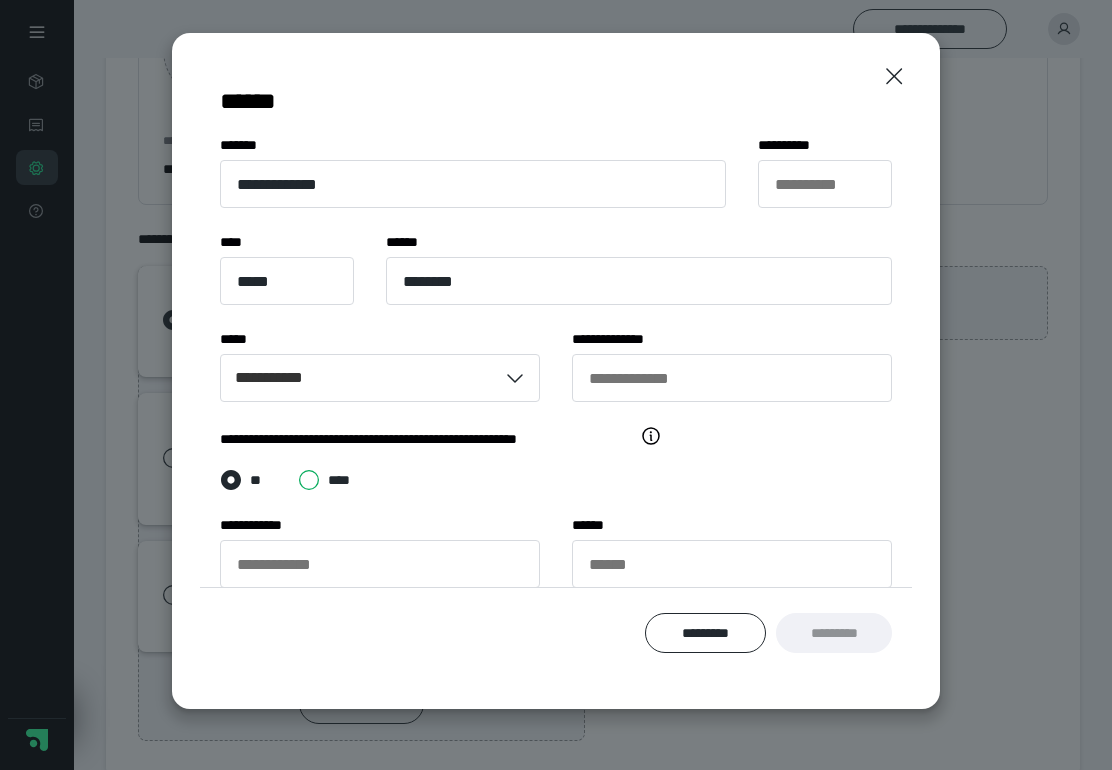 radio on "*****" 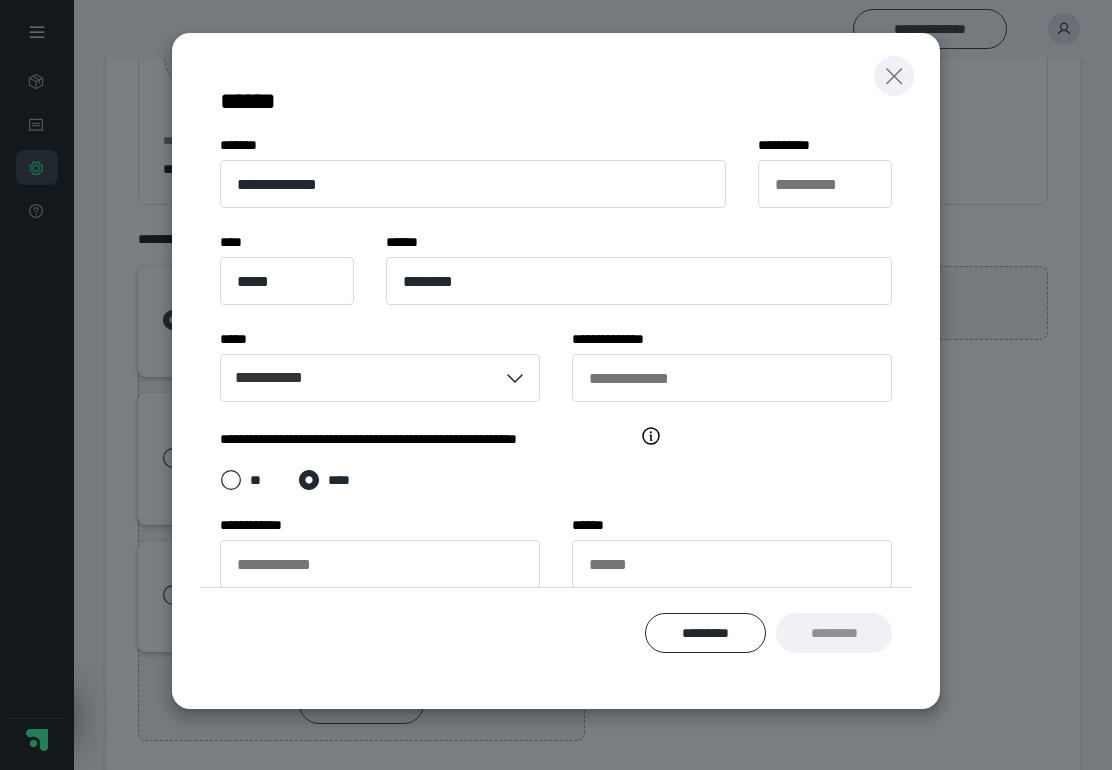 click 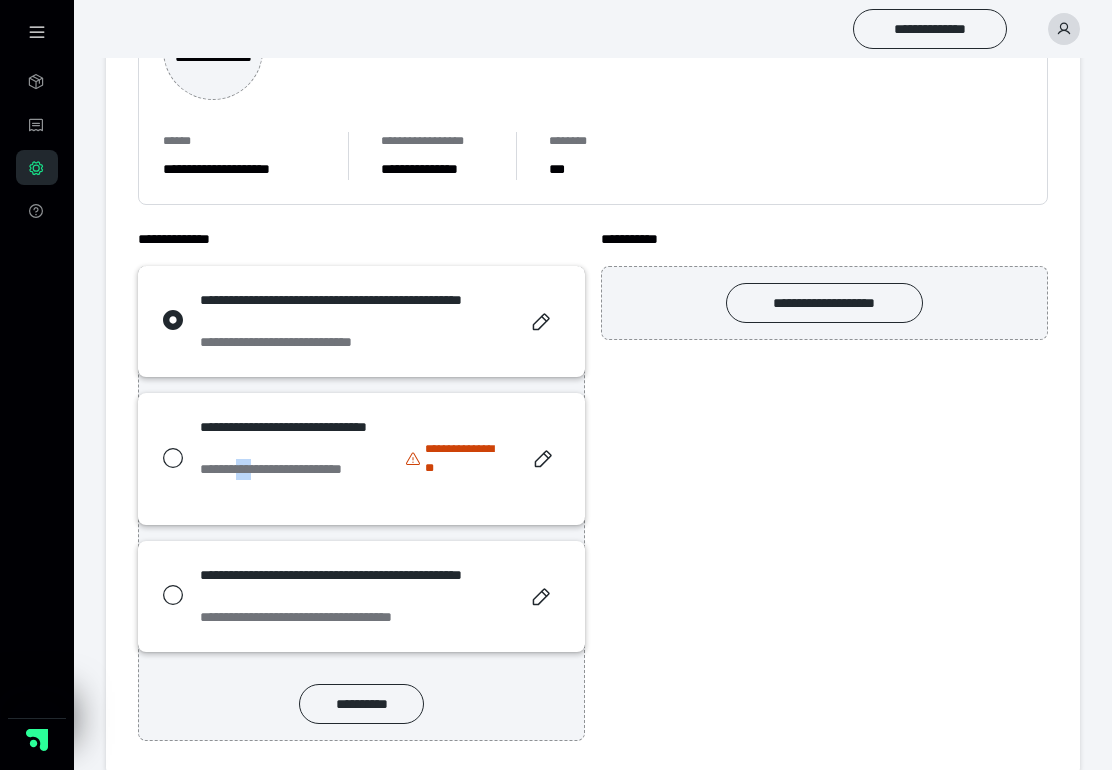 click on "**********" at bounding box center [361, 459] 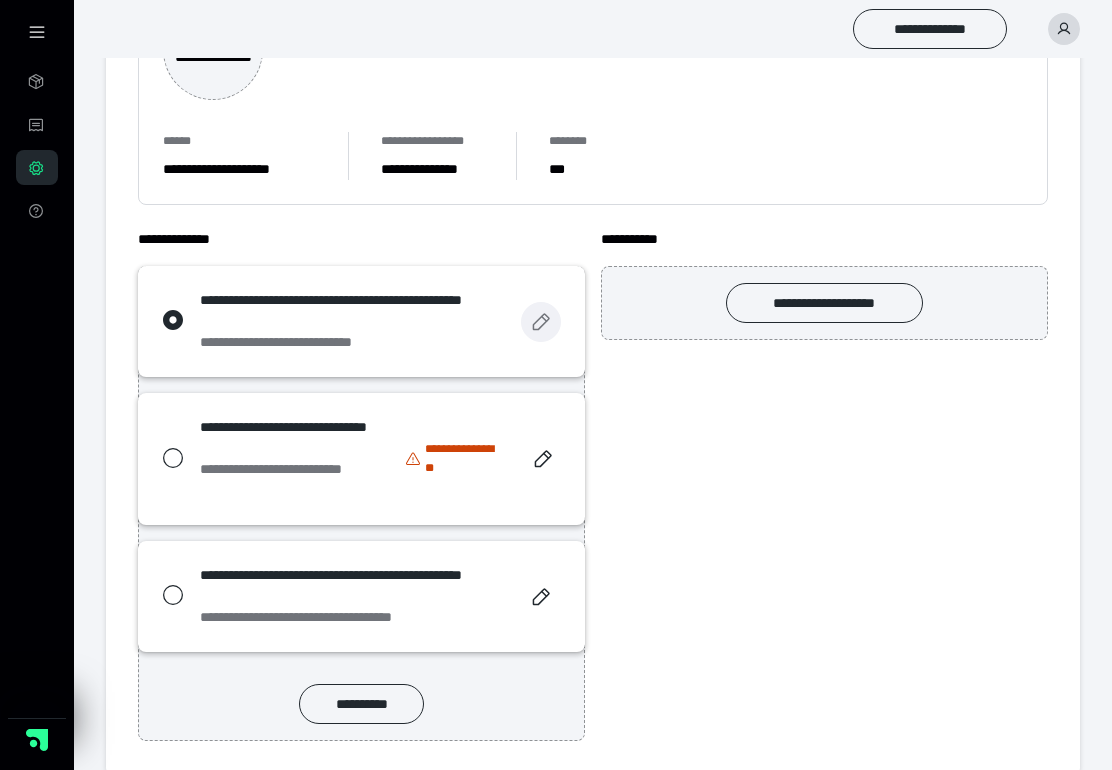 click 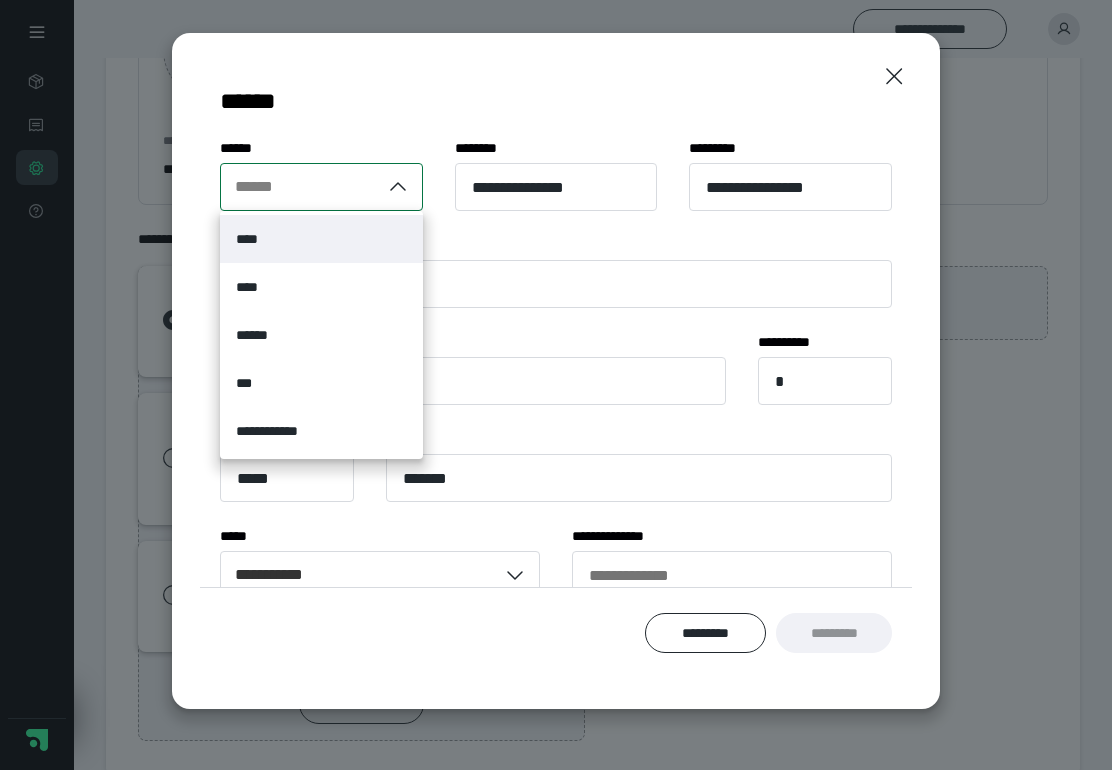 click on "**********" at bounding box center (556, 385) 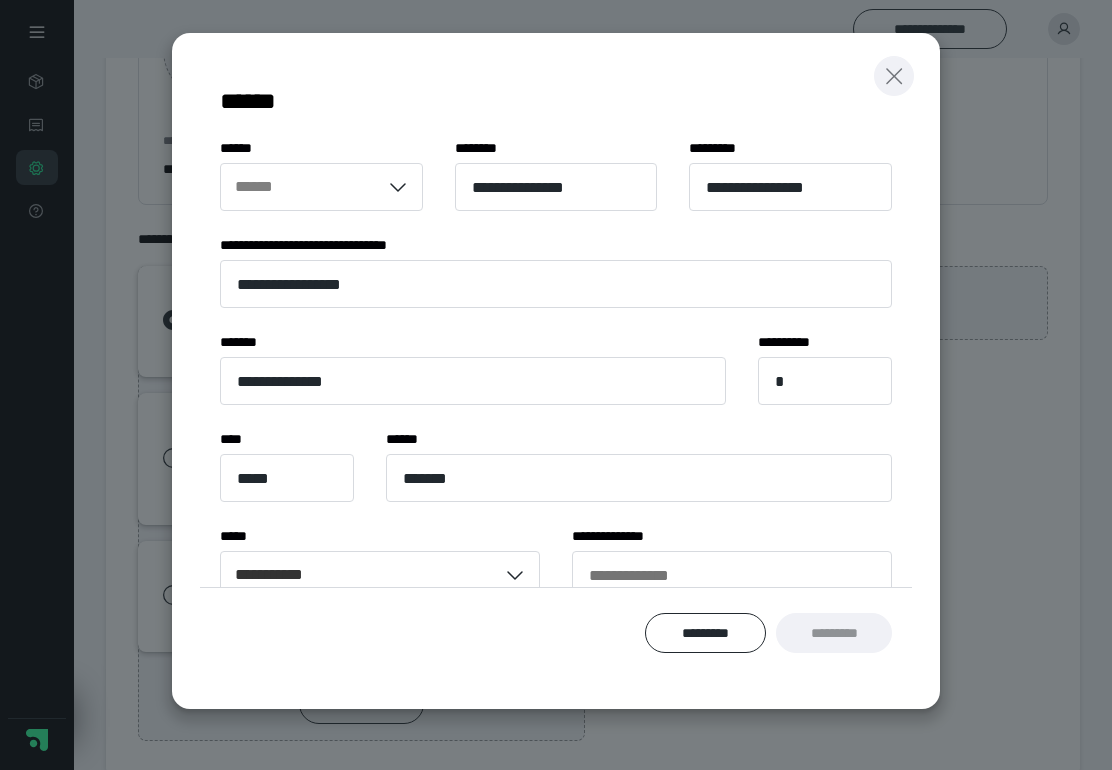 click 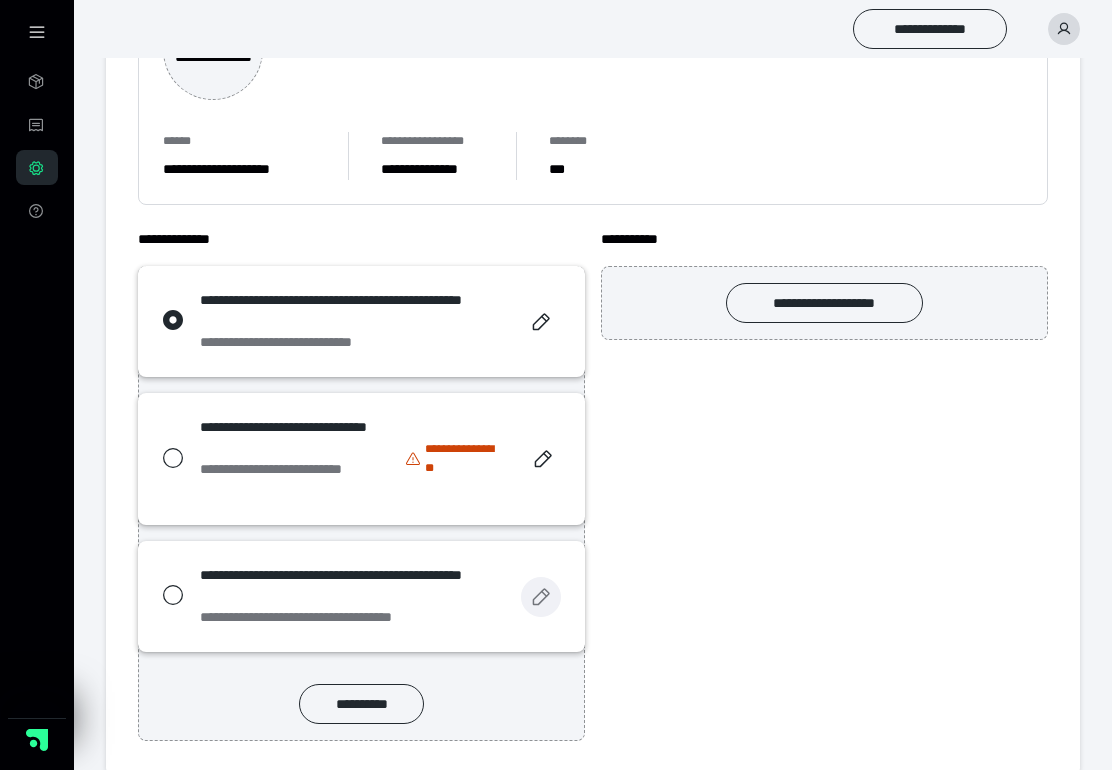 click 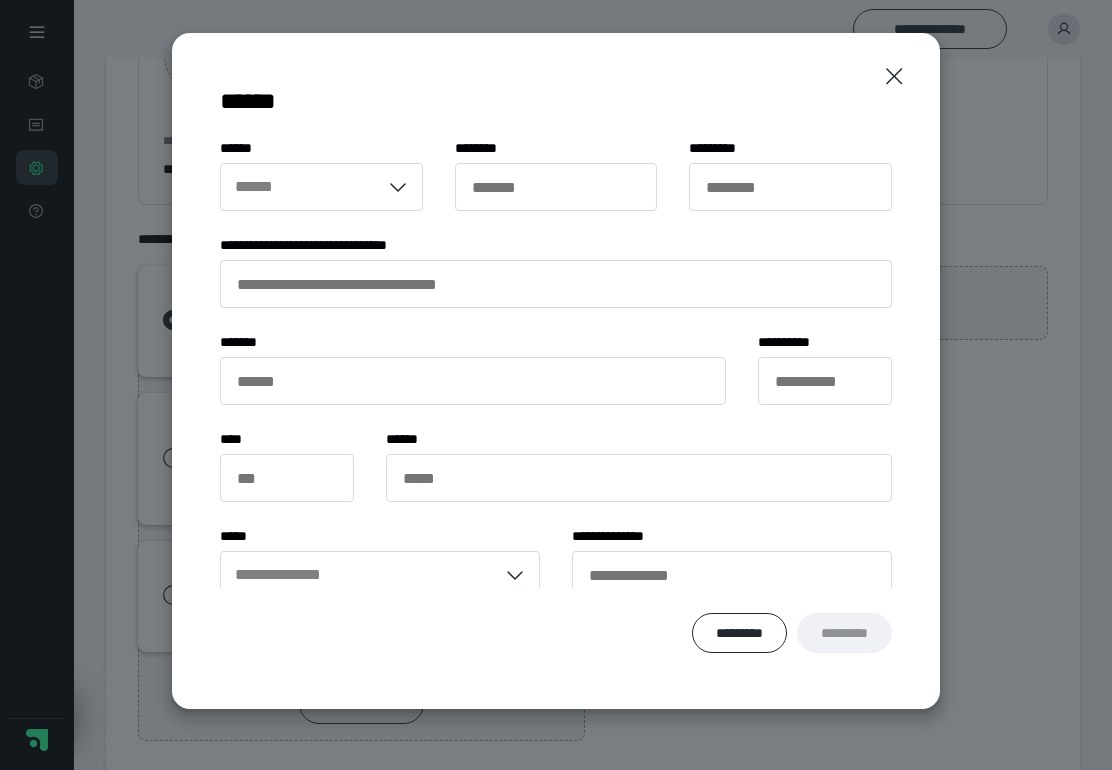 type on "**********" 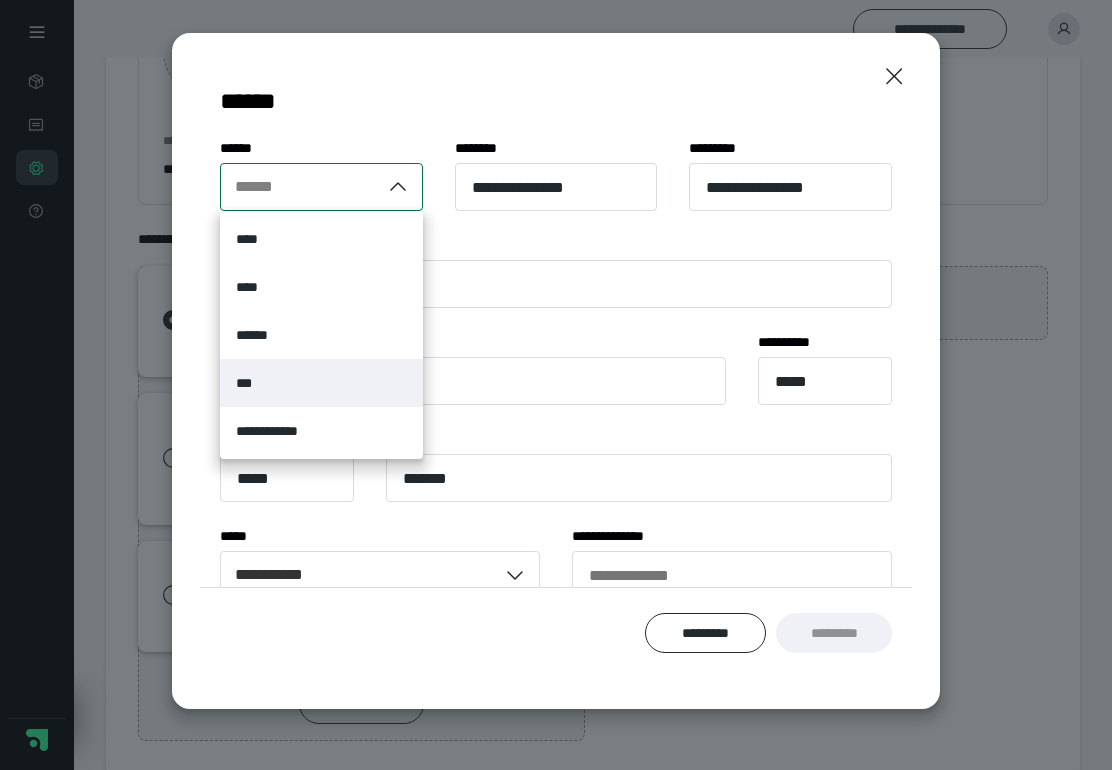 click on "***" at bounding box center (321, 383) 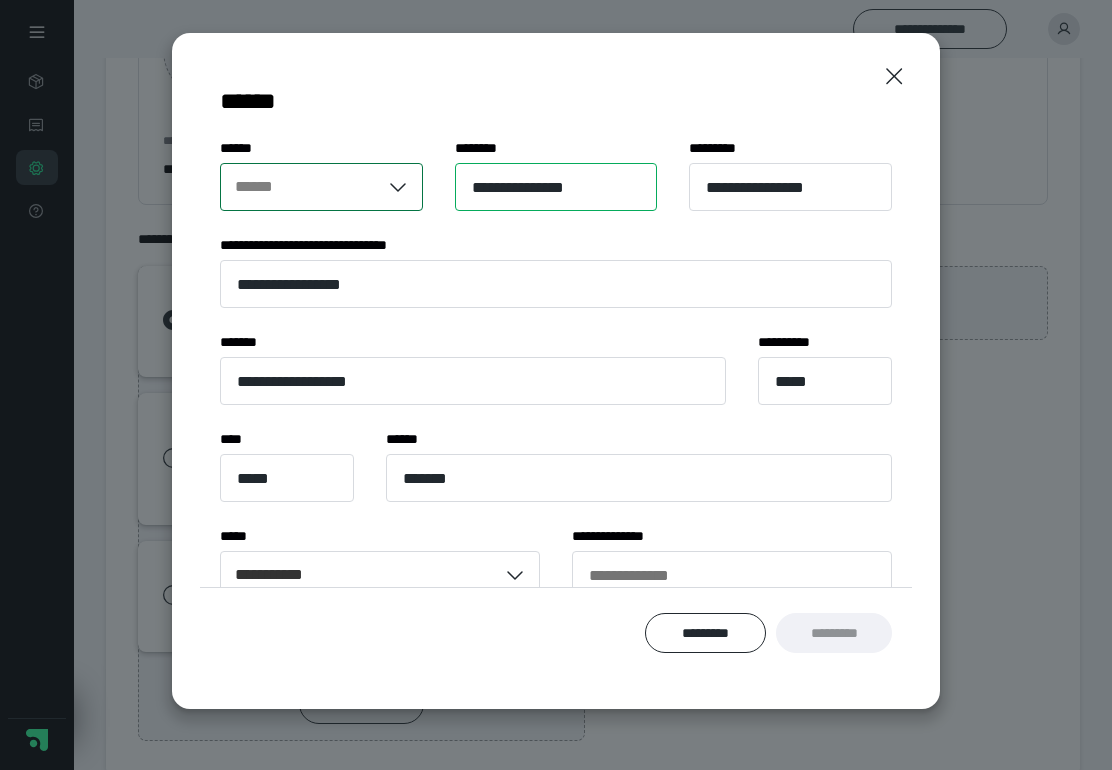 click on "**********" at bounding box center [556, 187] 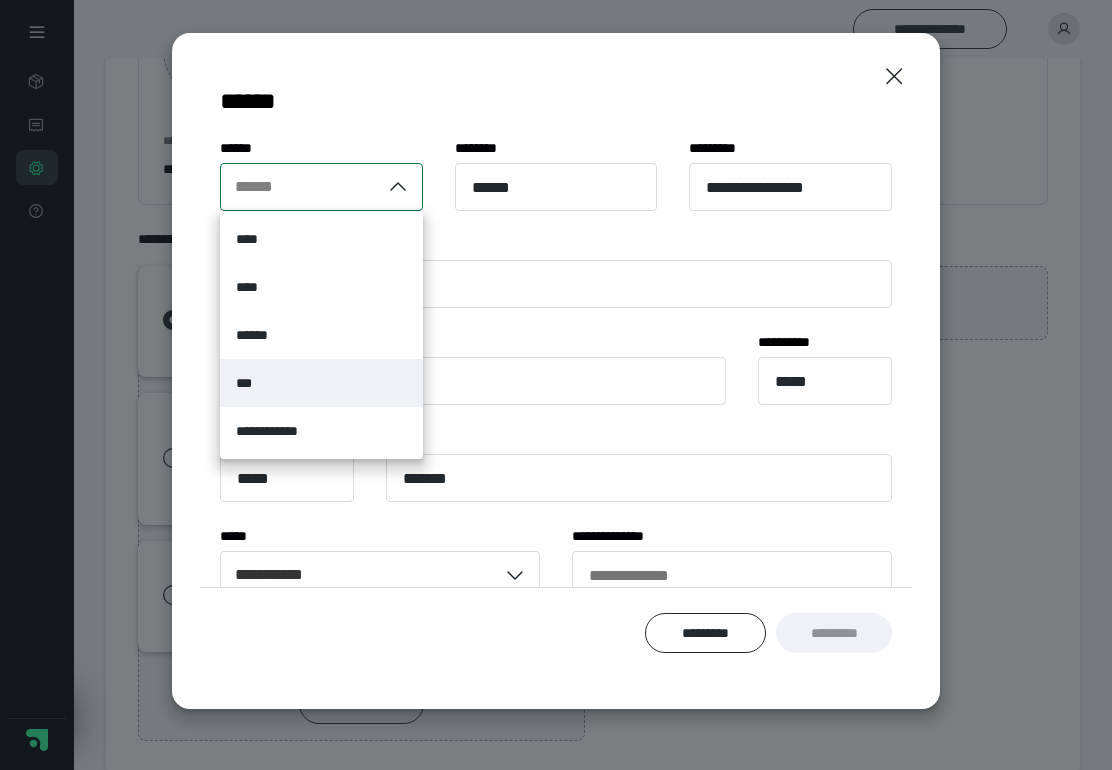 click on "***" at bounding box center [245, 383] 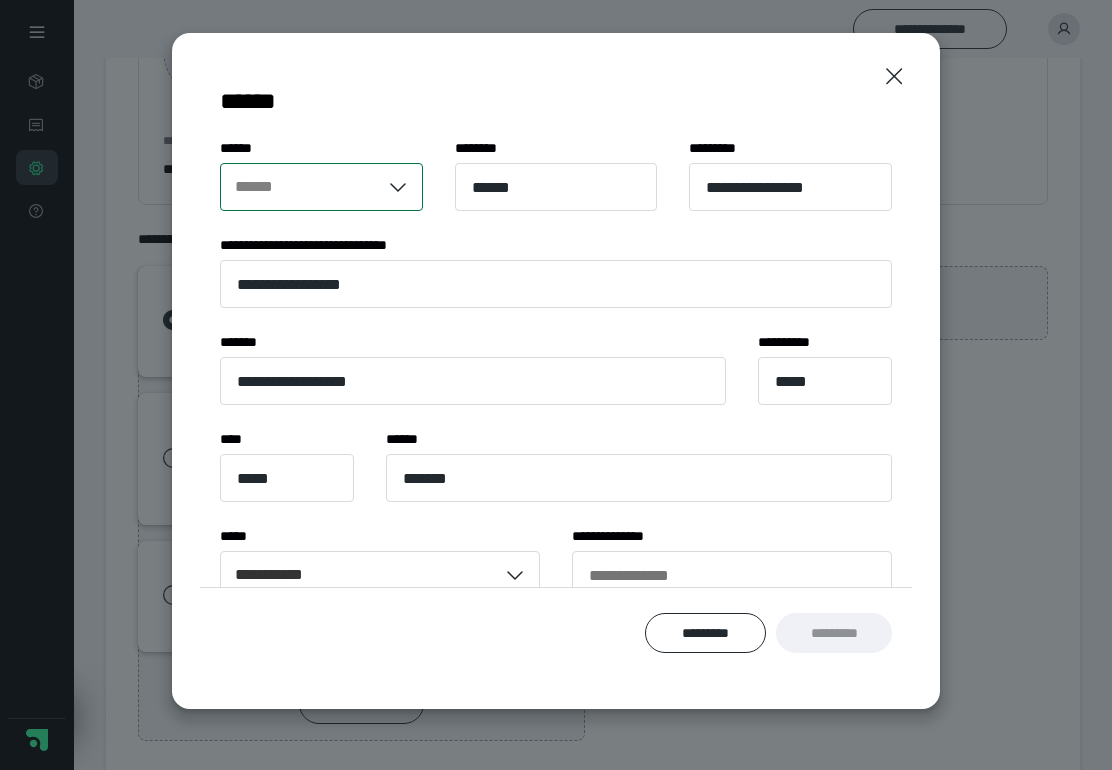 click on "*********" at bounding box center [834, 633] 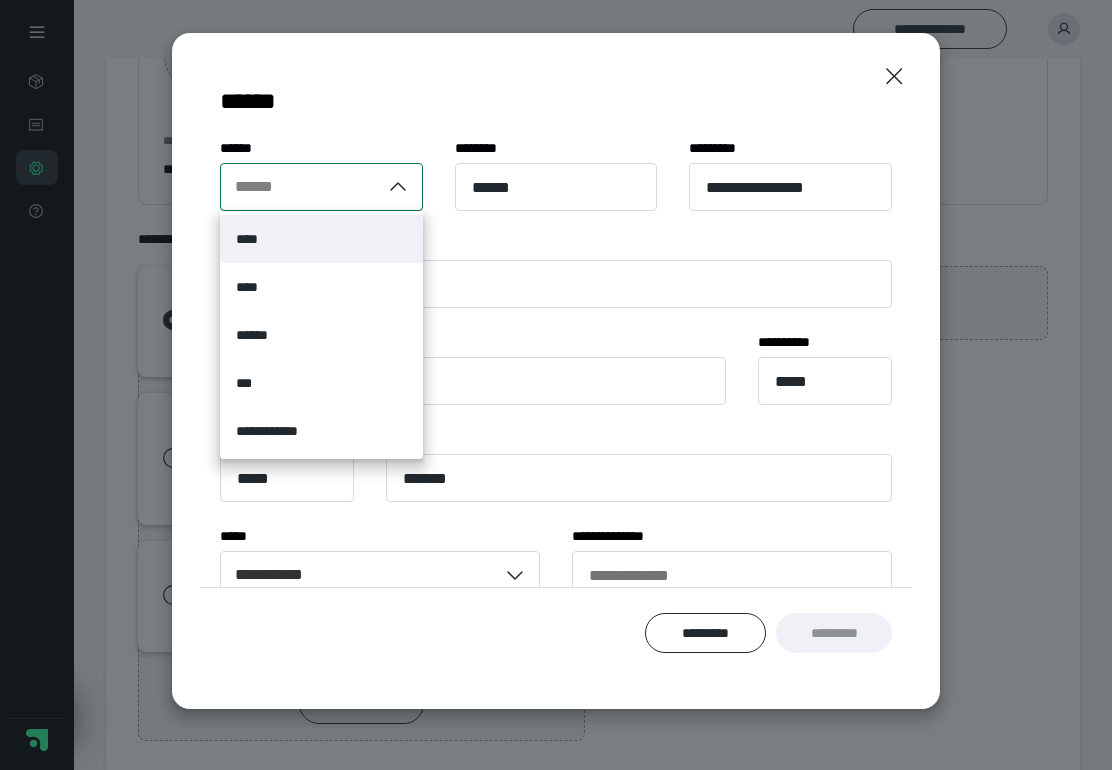 click on "**********" at bounding box center (556, 371) 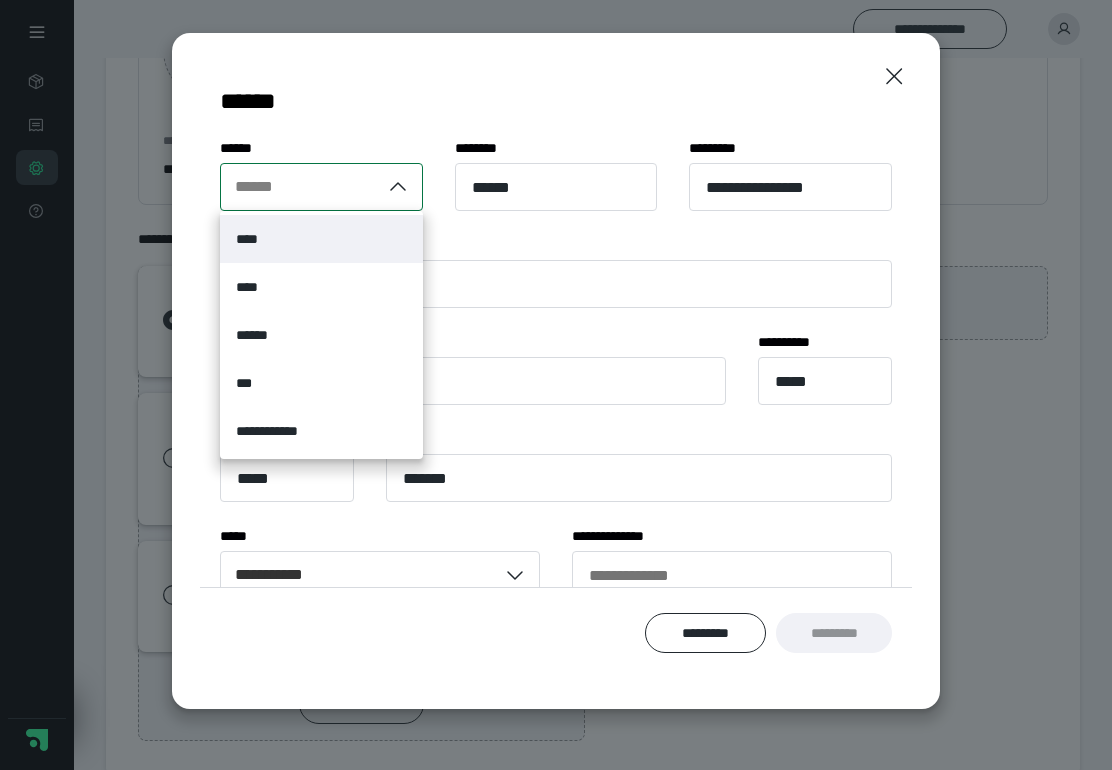click on "***" at bounding box center (321, 383) 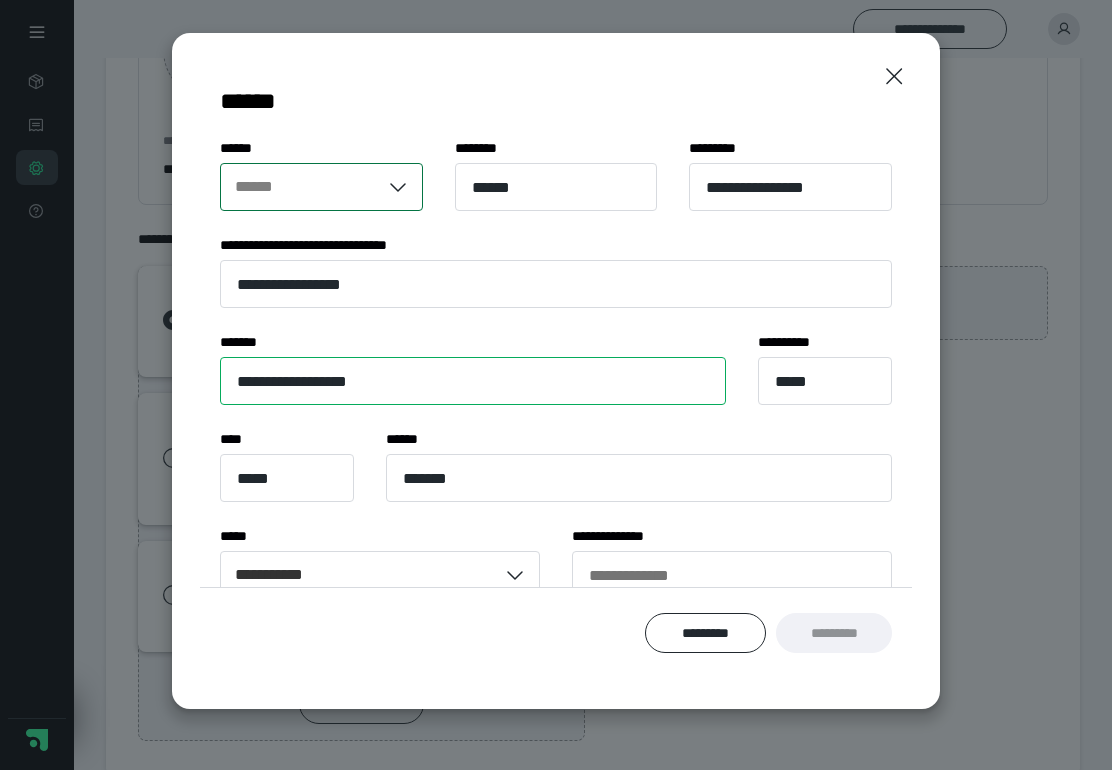 click on "**********" at bounding box center [473, 381] 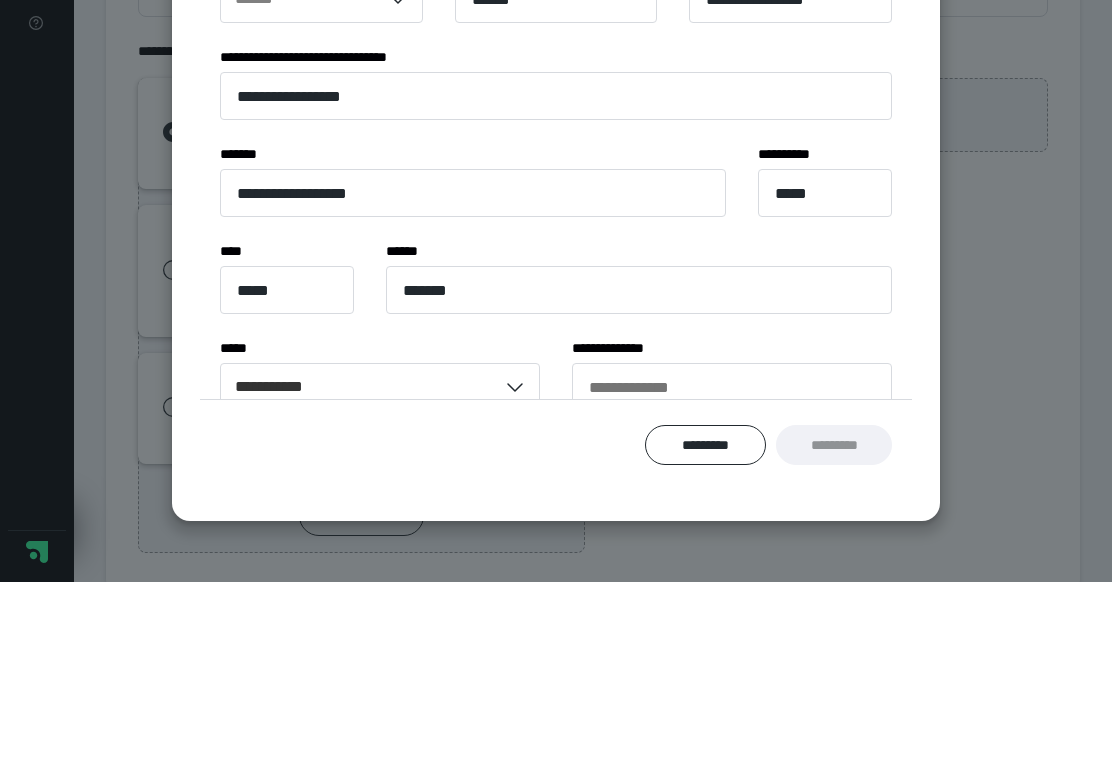 scroll, scrollTop: 191, scrollLeft: 0, axis: vertical 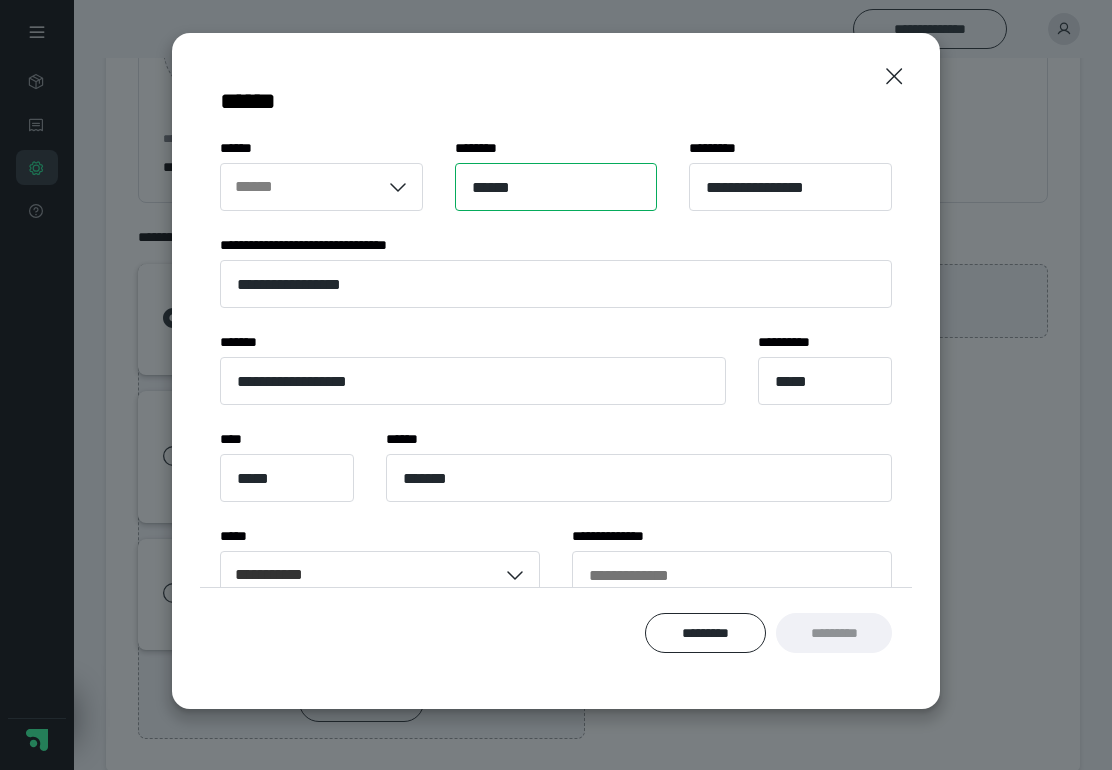 click on "******" at bounding box center (556, 187) 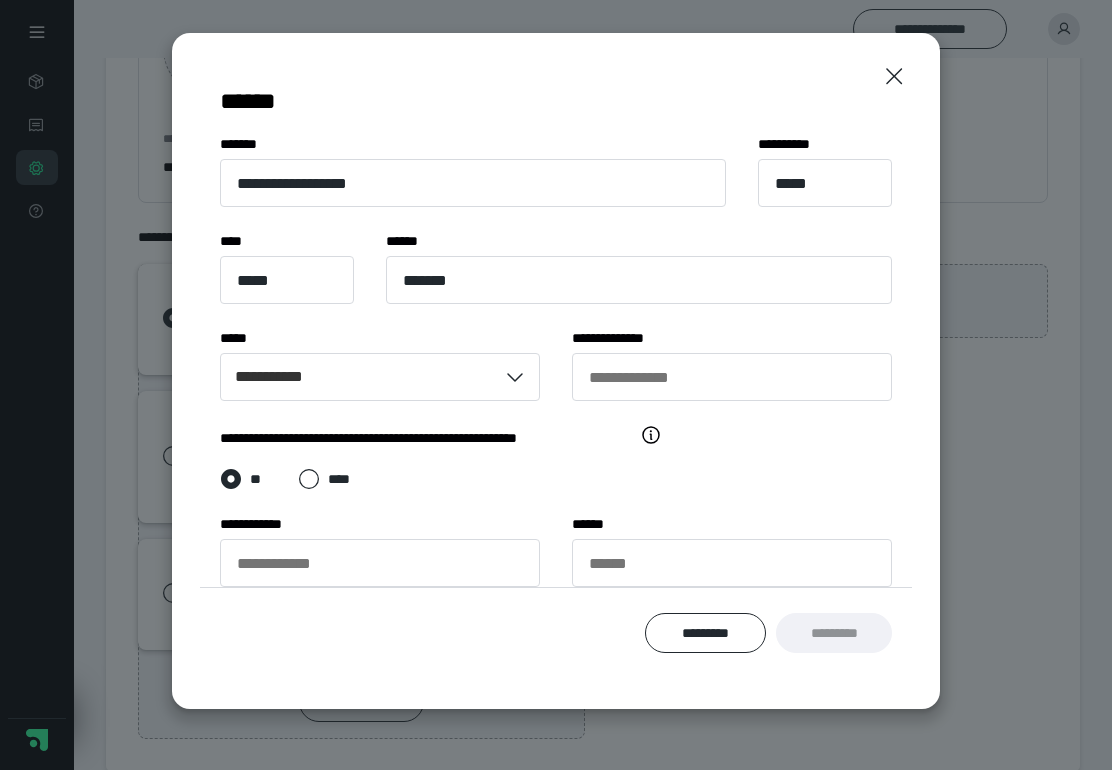 scroll, scrollTop: 197, scrollLeft: 0, axis: vertical 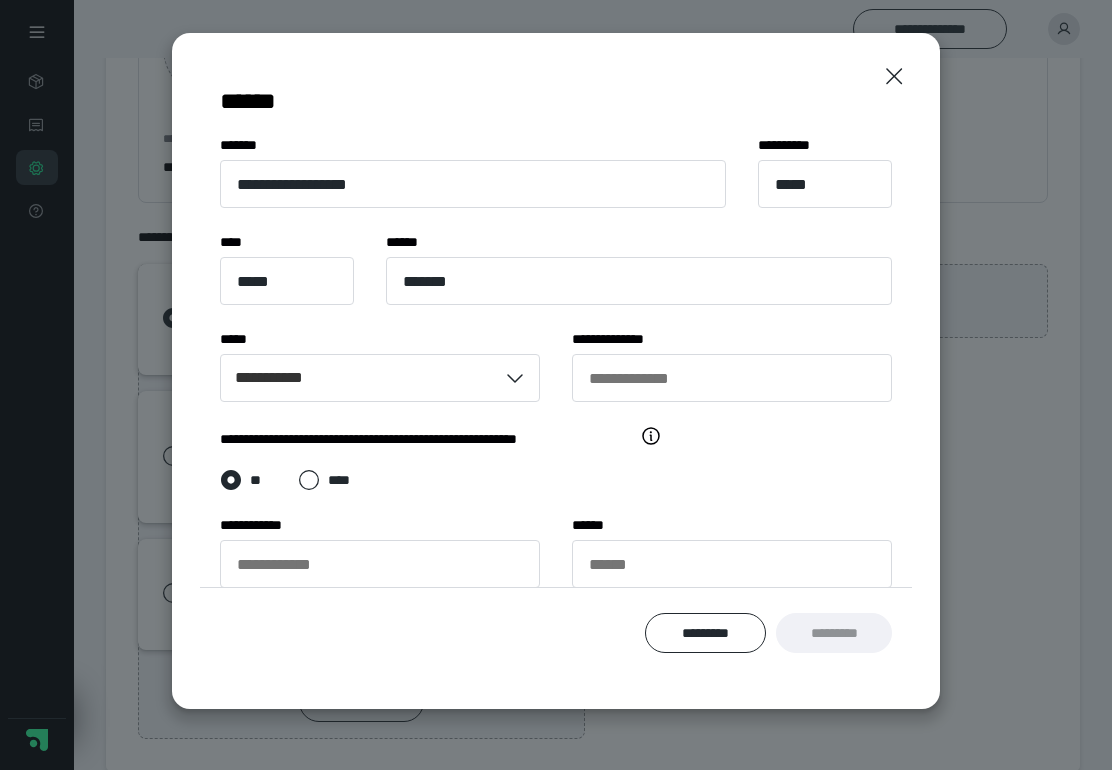 type on "**********" 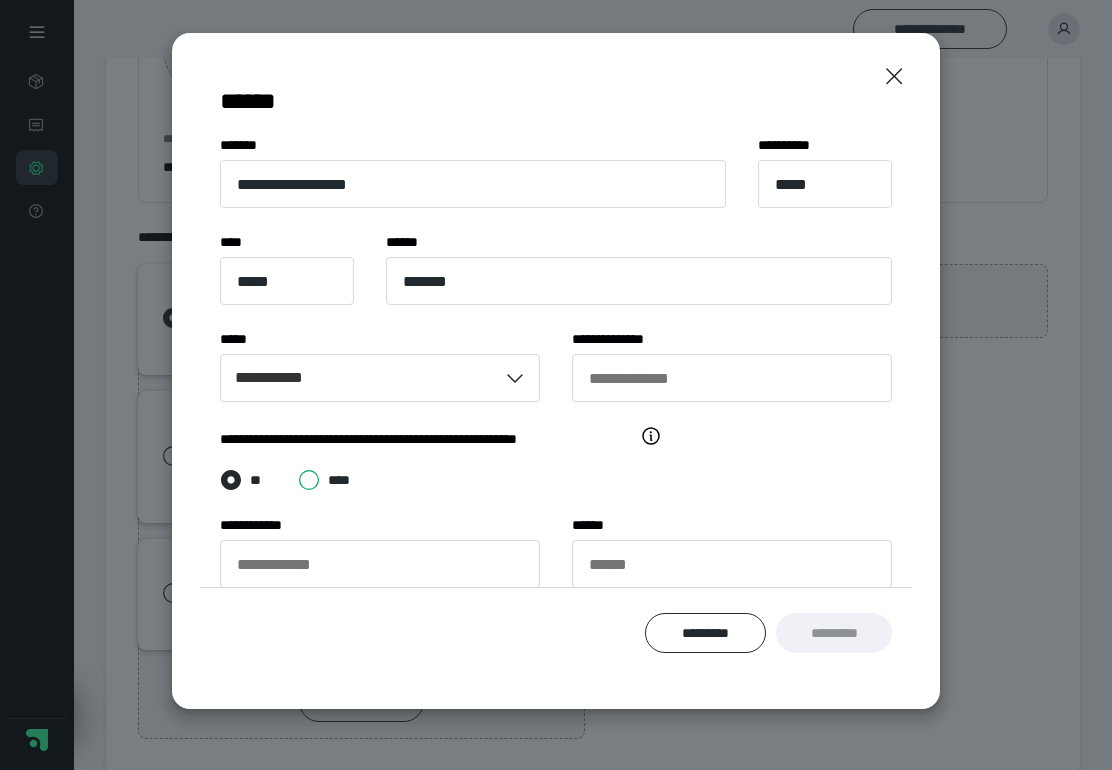 radio on "*****" 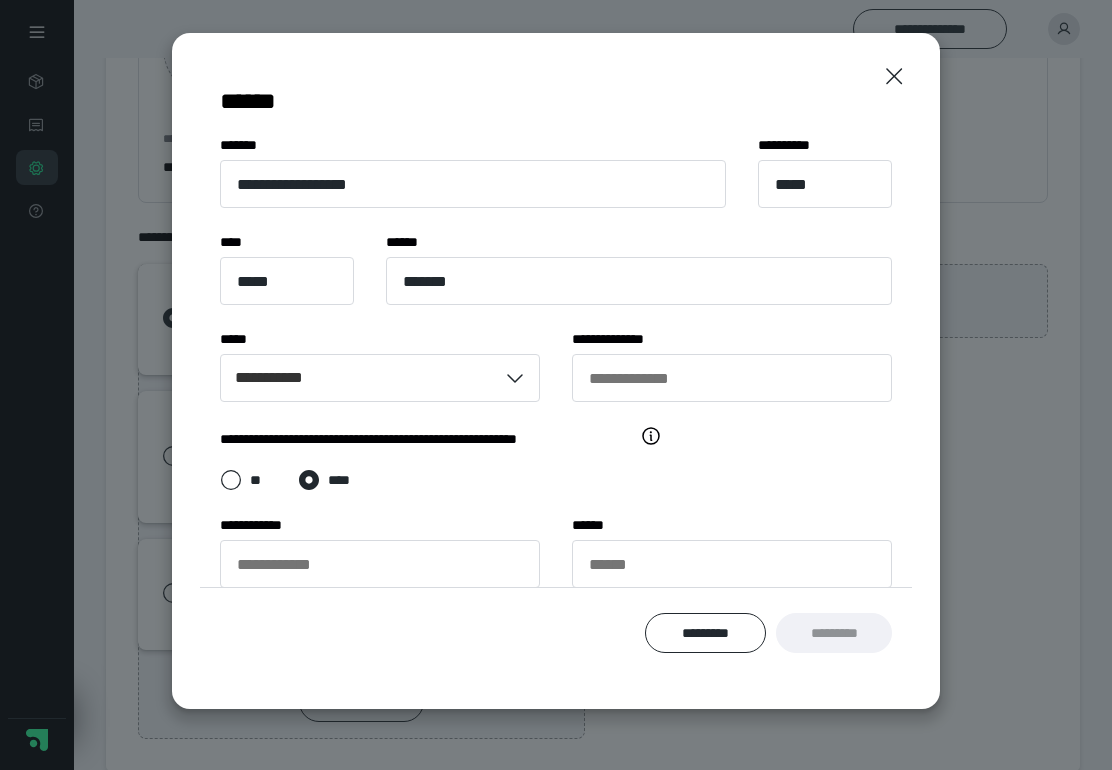 click on "*********" at bounding box center [834, 633] 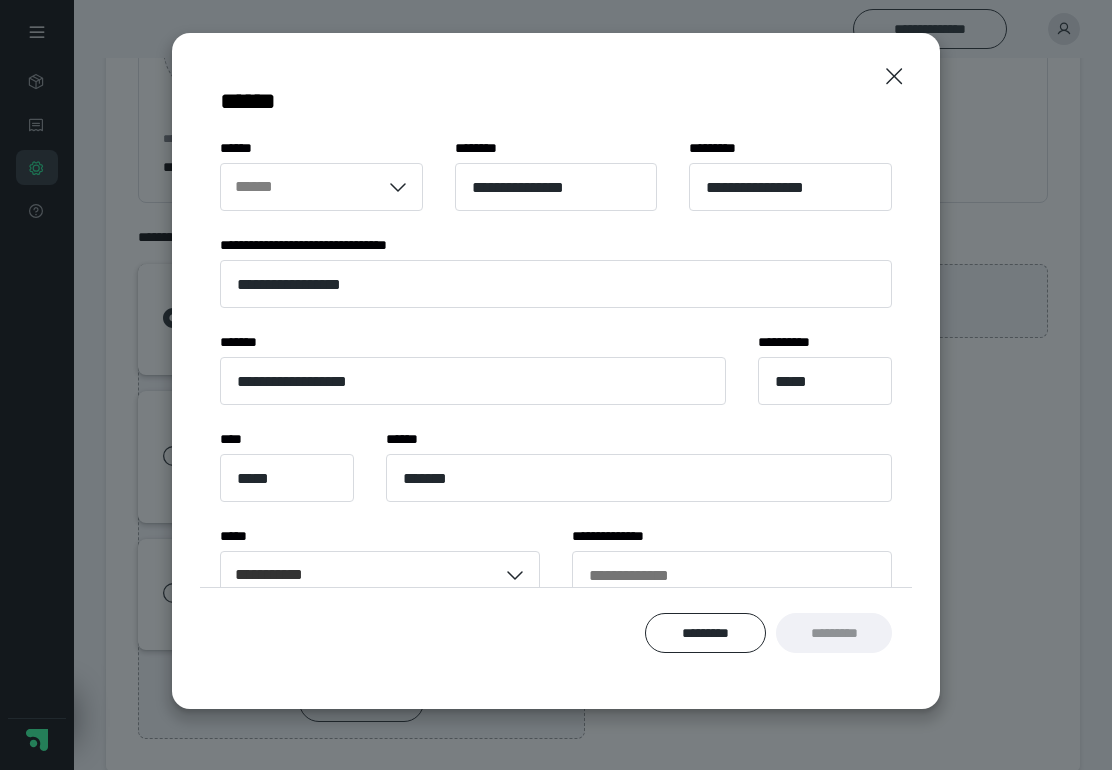 scroll, scrollTop: 0, scrollLeft: 0, axis: both 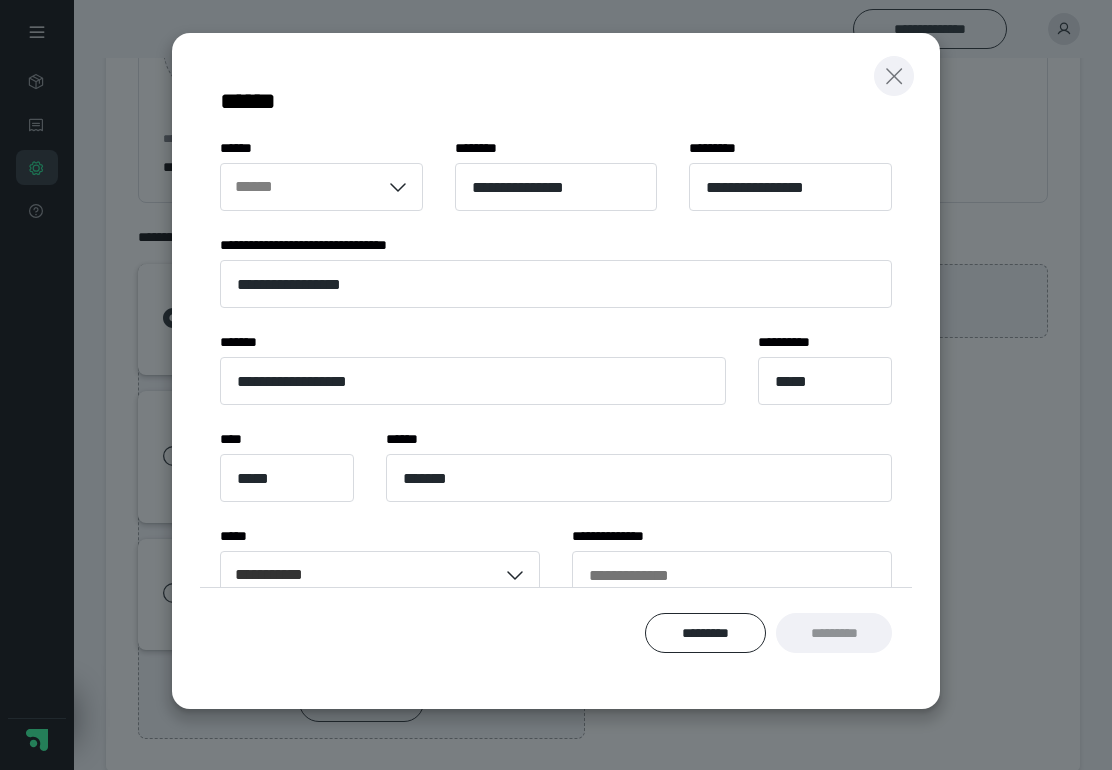 click 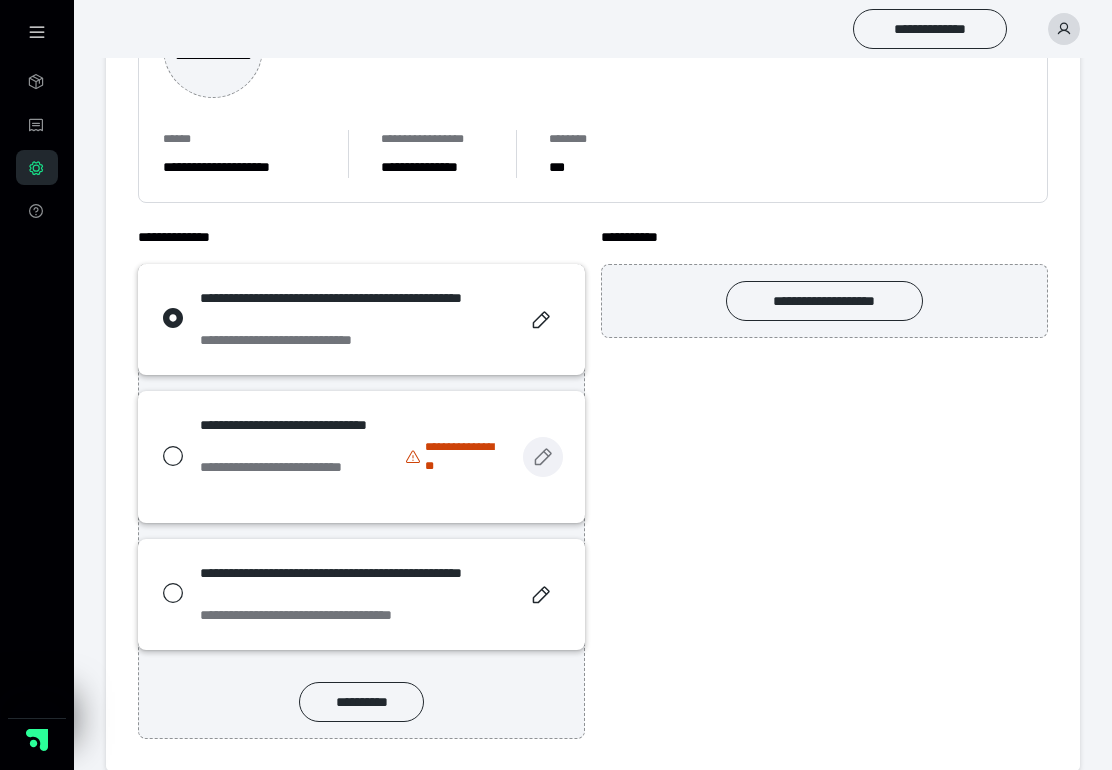 click 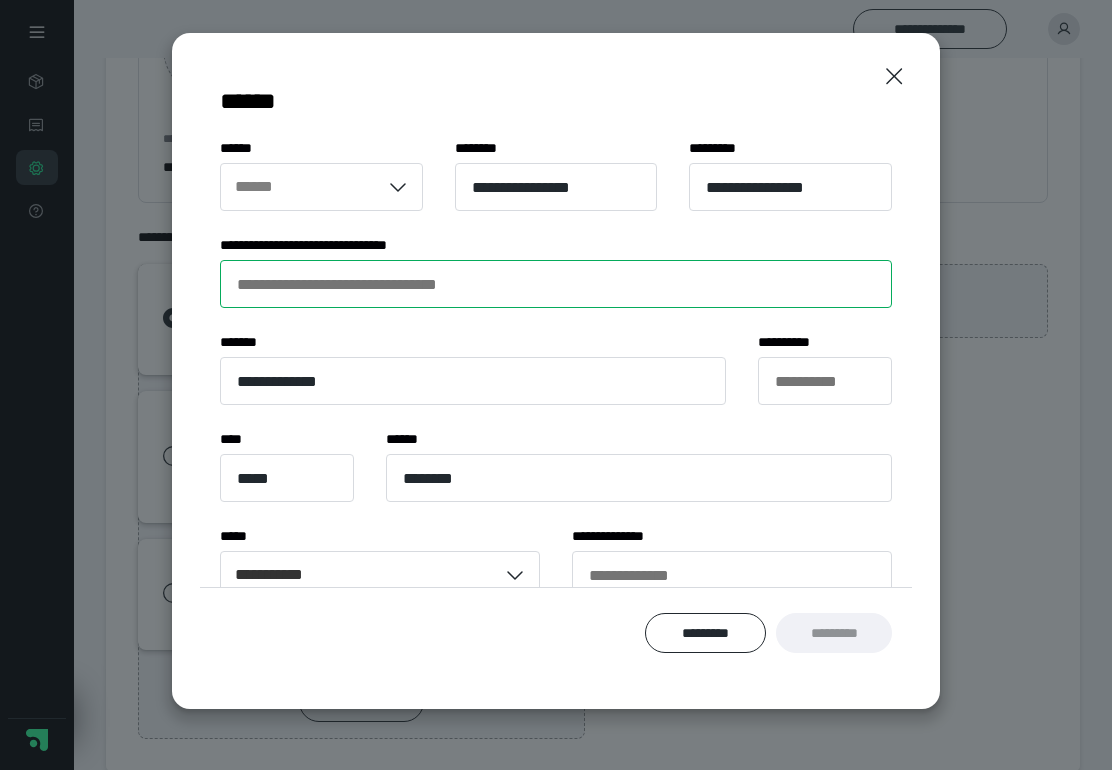 click on "**********" at bounding box center [556, 284] 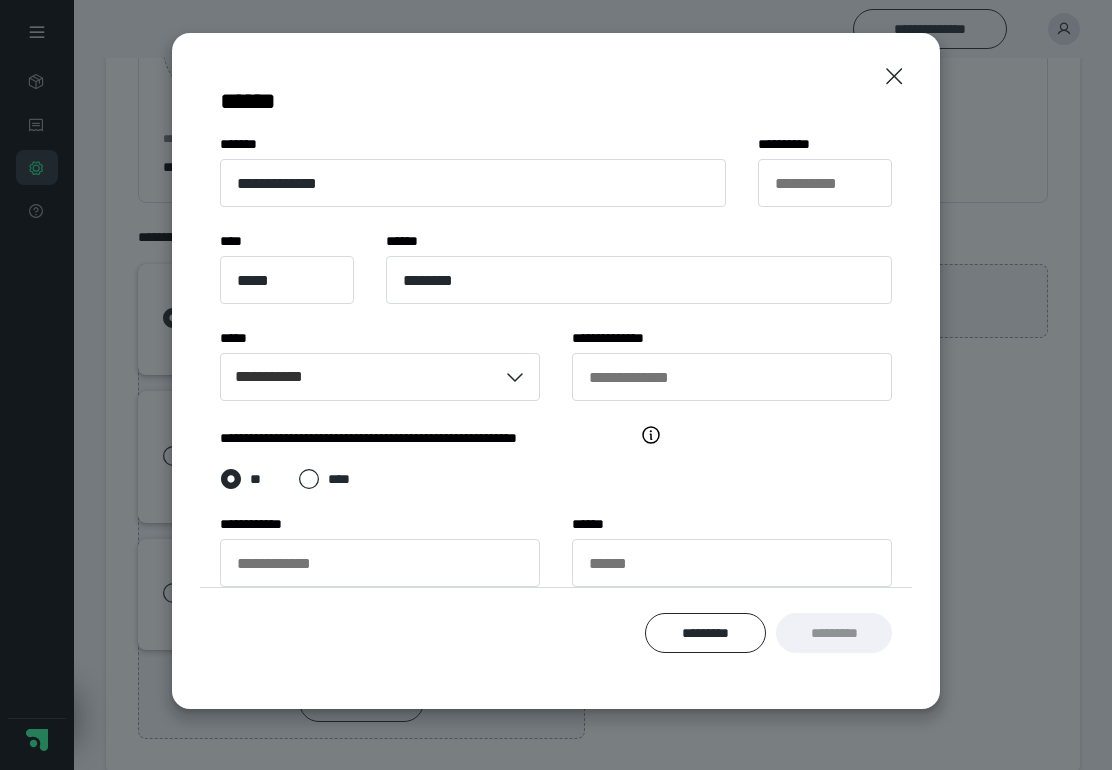 scroll, scrollTop: 197, scrollLeft: 0, axis: vertical 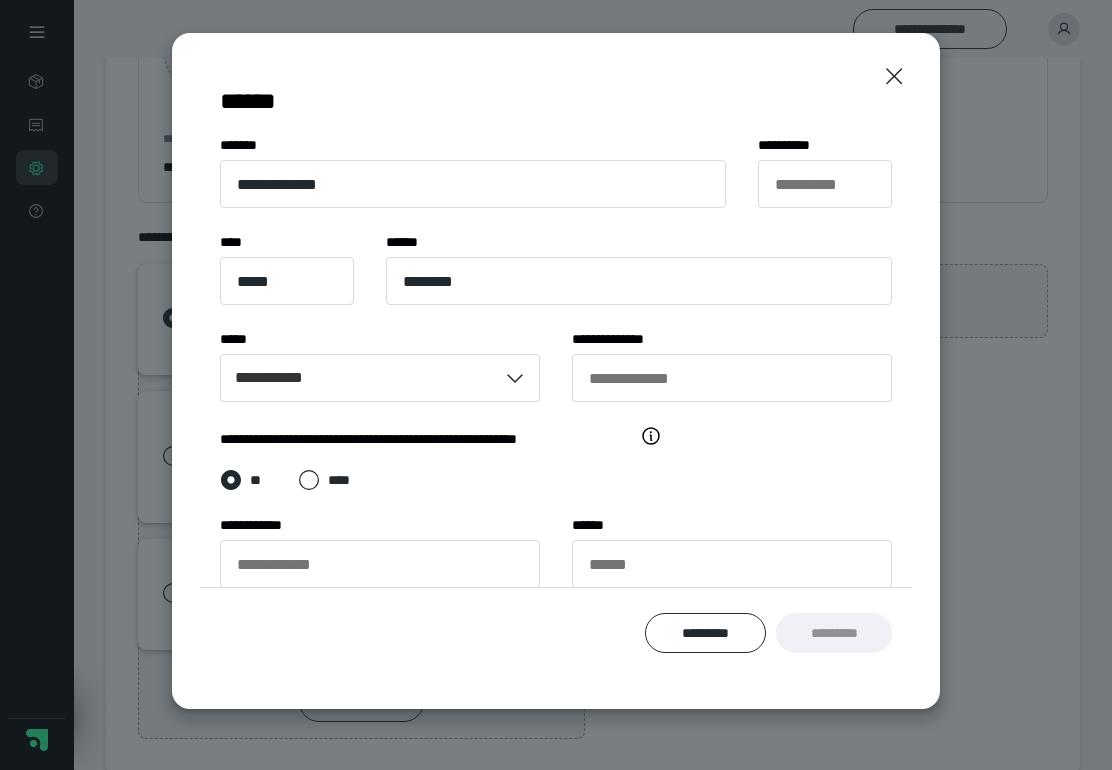 type on "******" 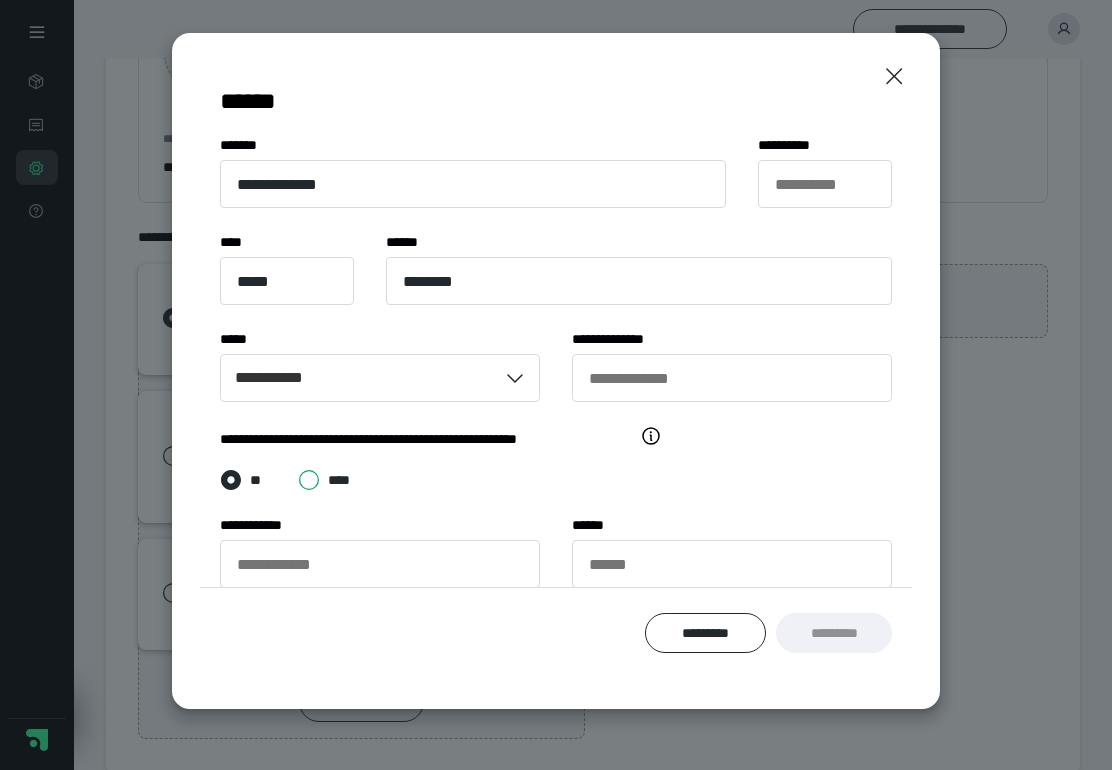 radio on "*****" 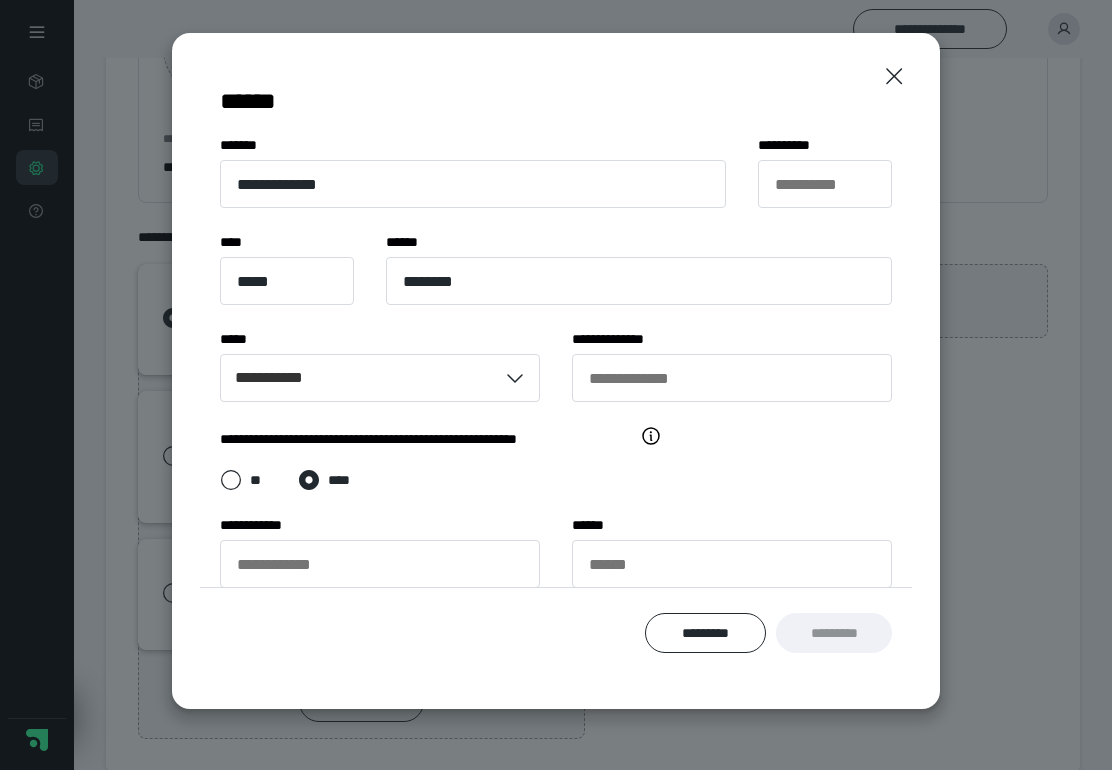 click on "*********" at bounding box center (834, 633) 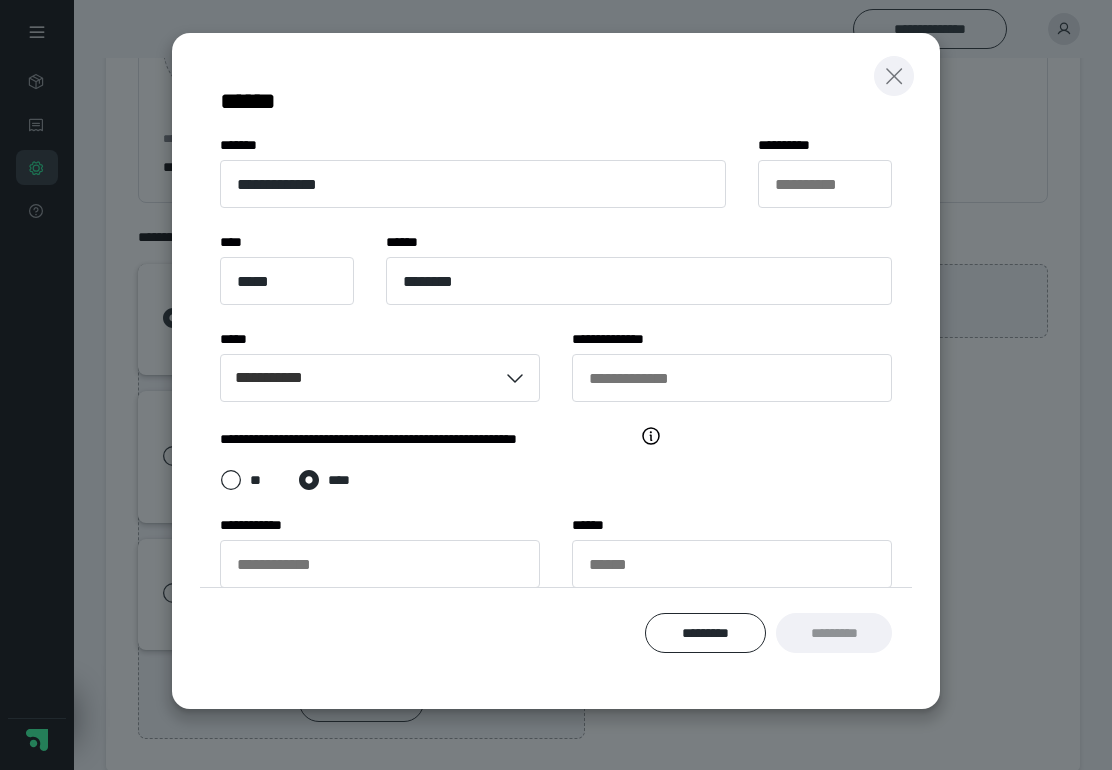 click 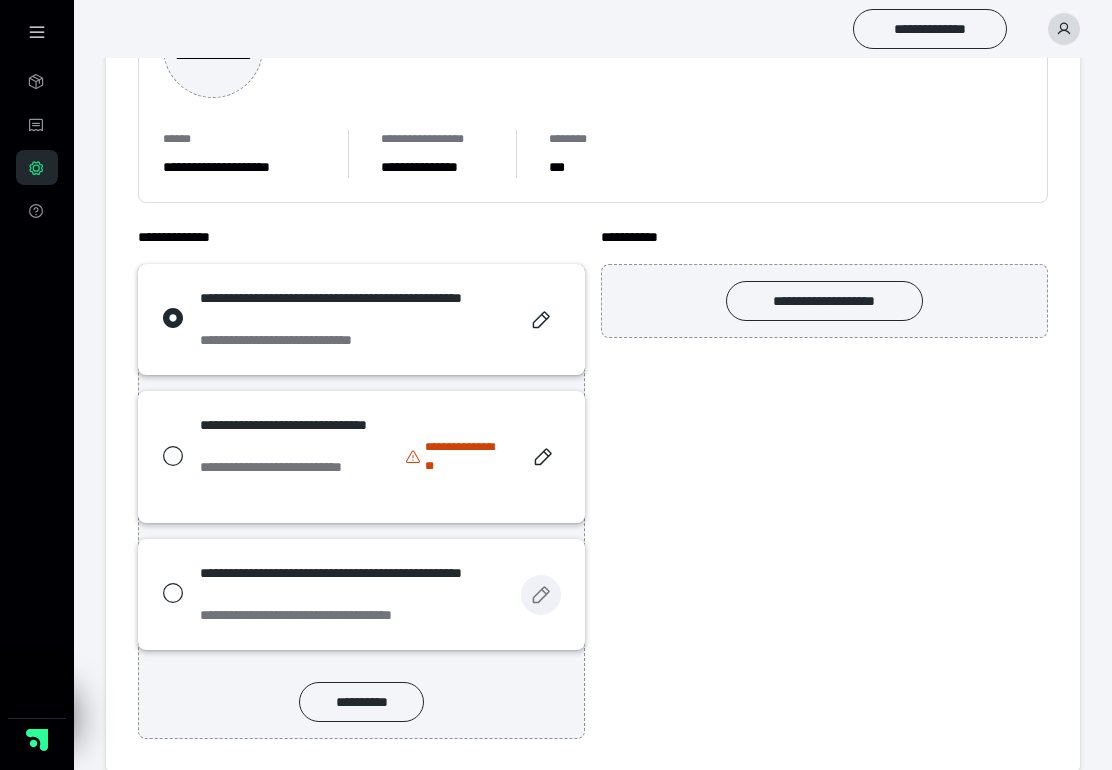 click 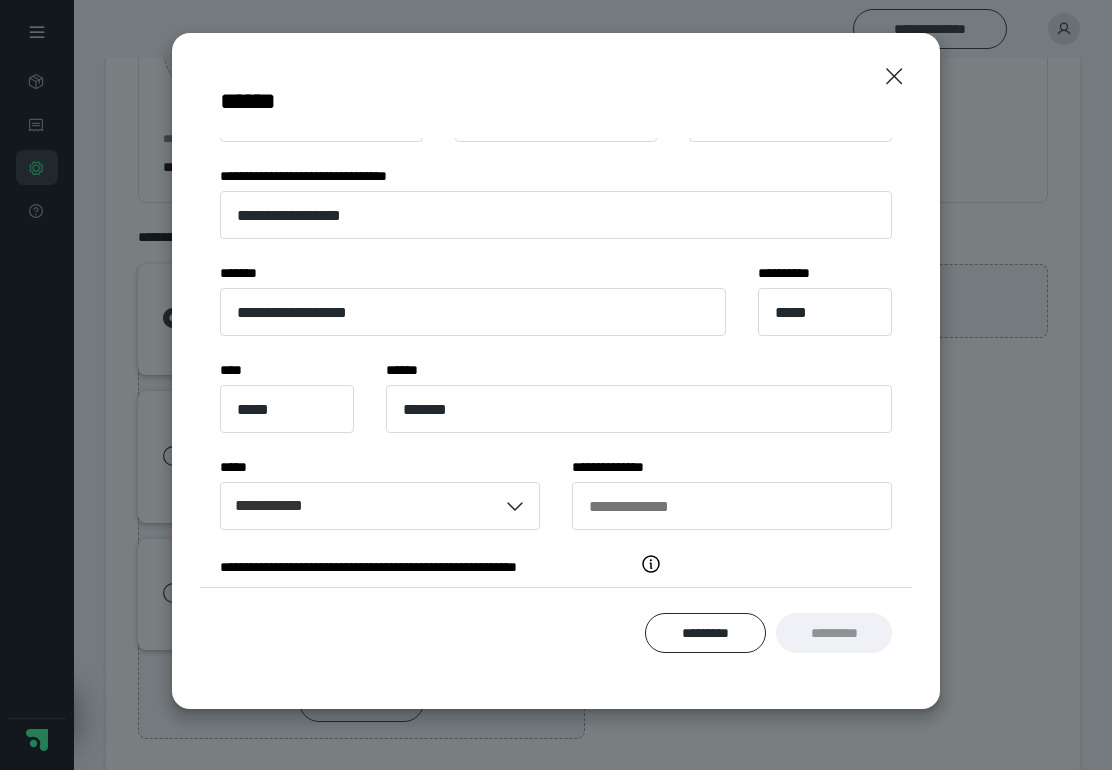 scroll, scrollTop: 88, scrollLeft: 0, axis: vertical 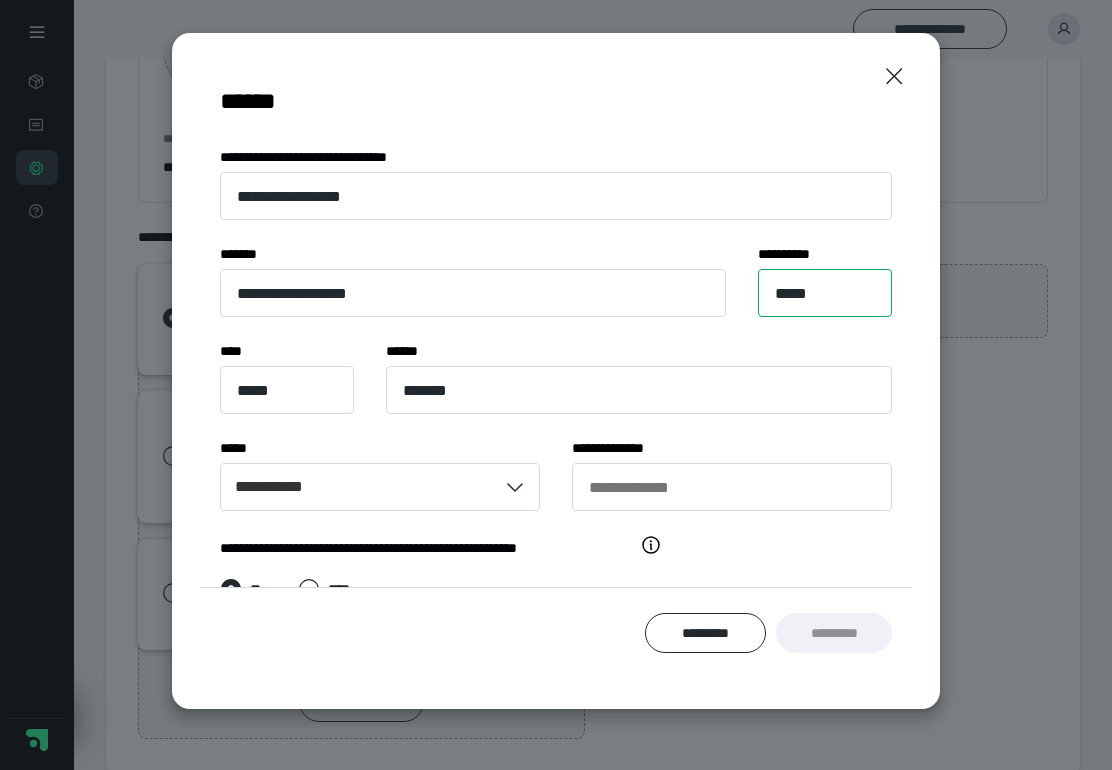 click on "*****" at bounding box center (825, 293) 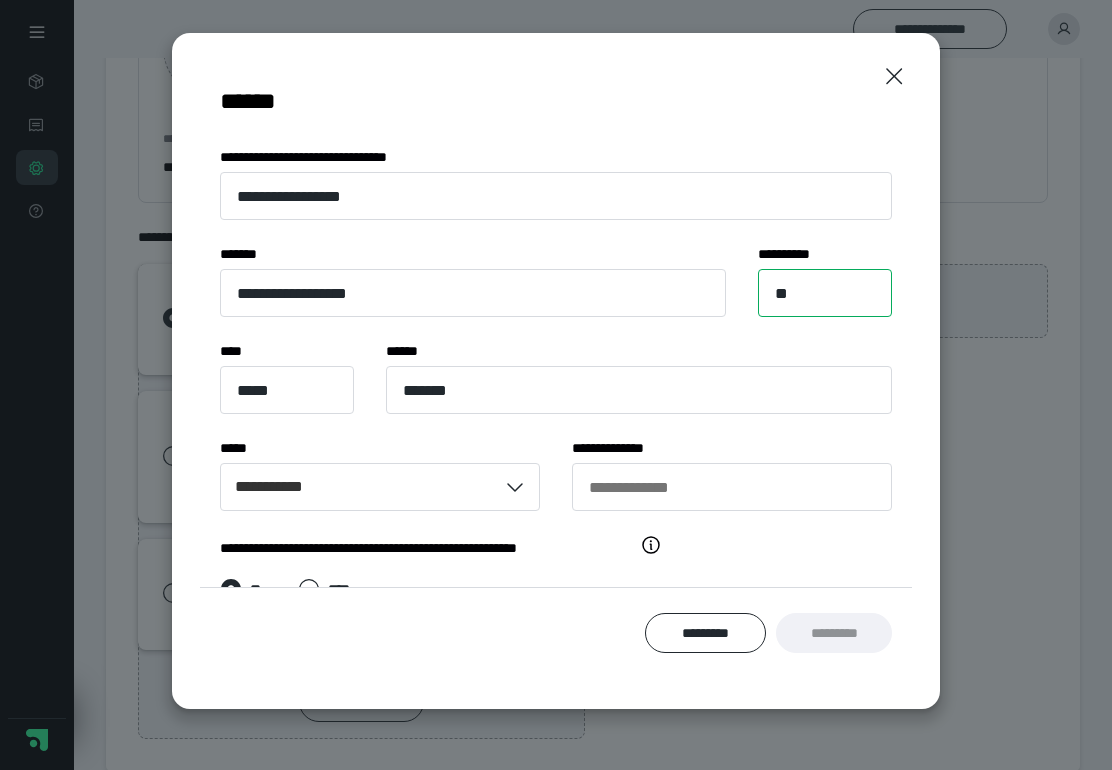 type on "*" 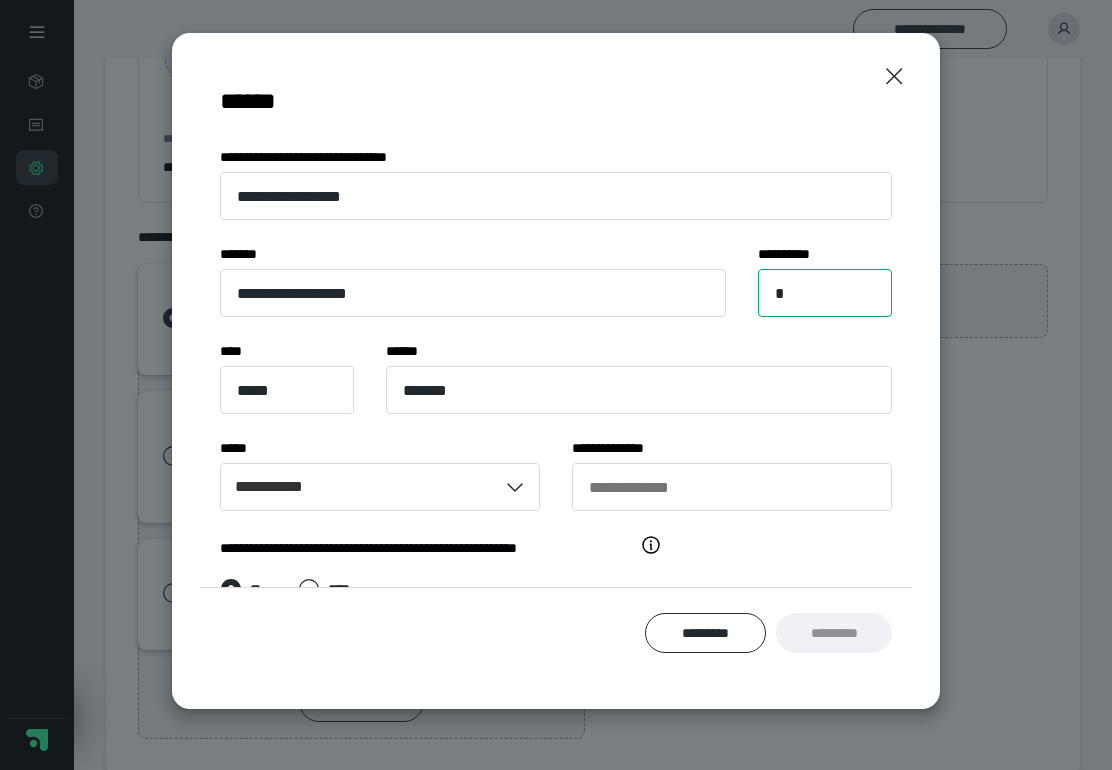 type on "*" 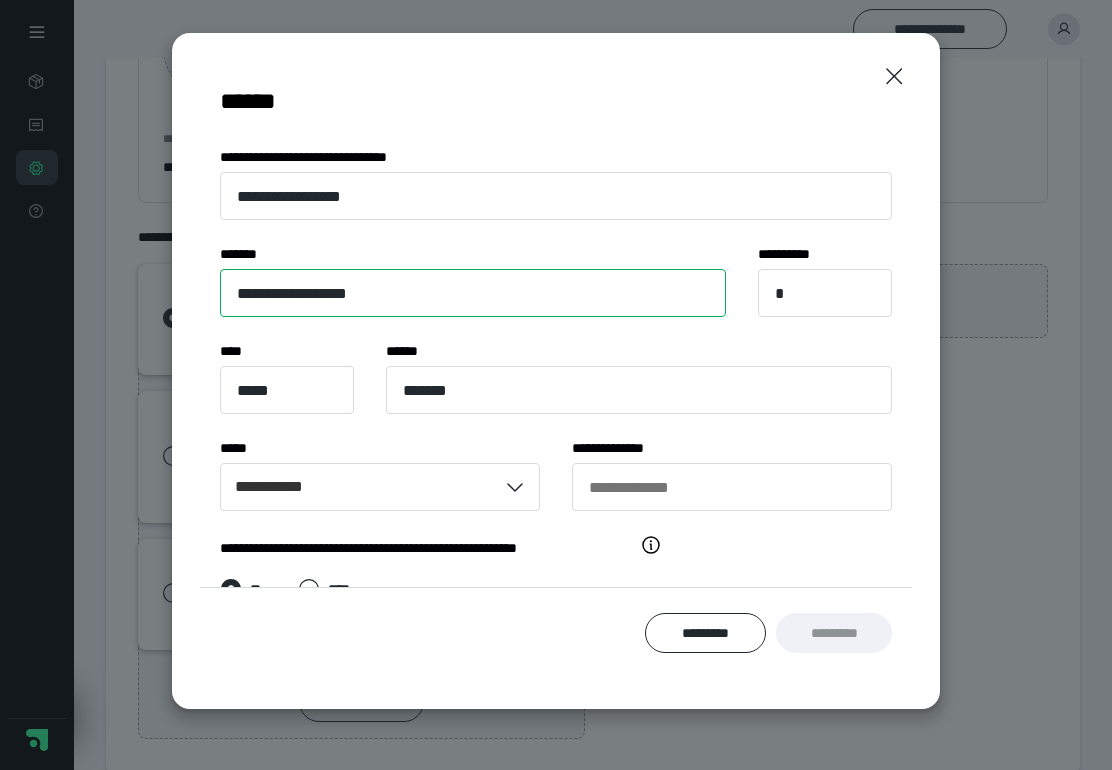 click on "**********" at bounding box center (473, 293) 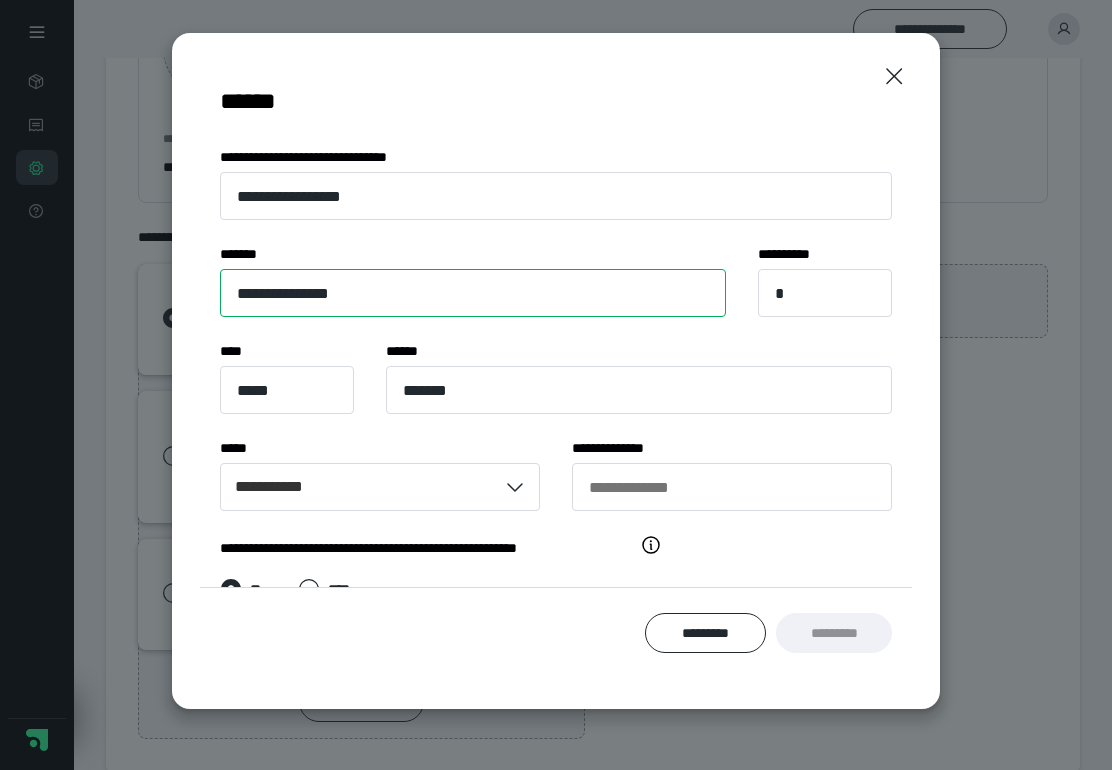 type on "**********" 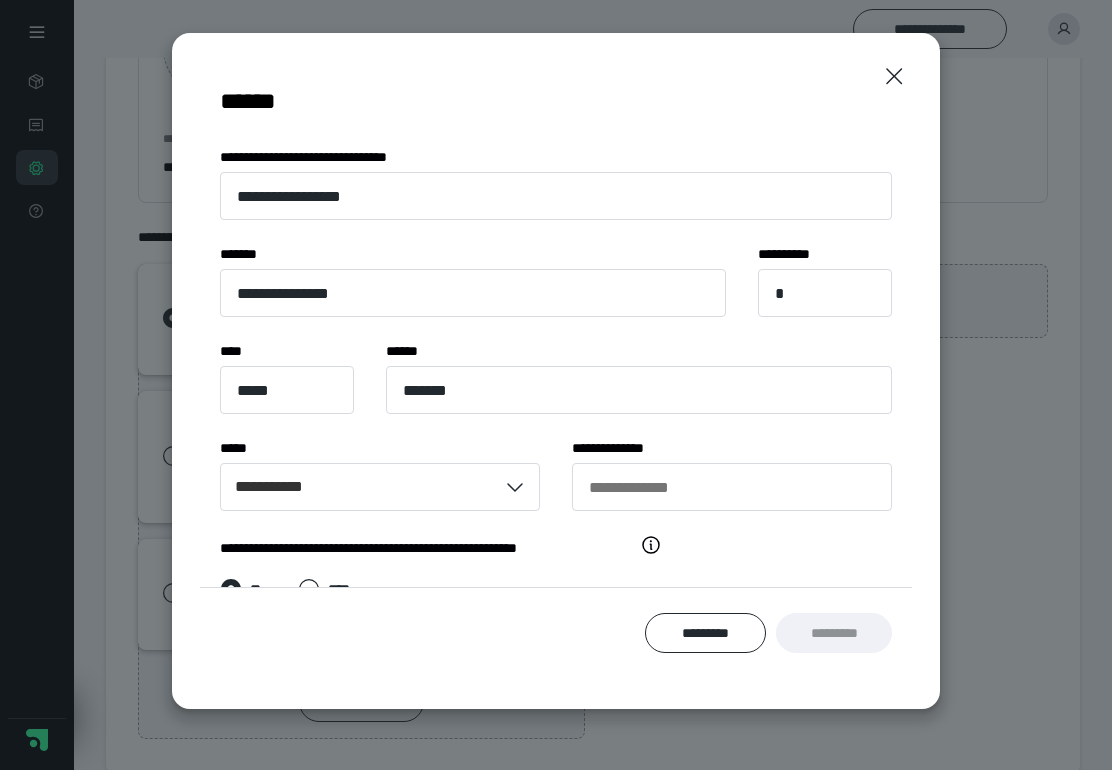 click on "*********" at bounding box center (834, 633) 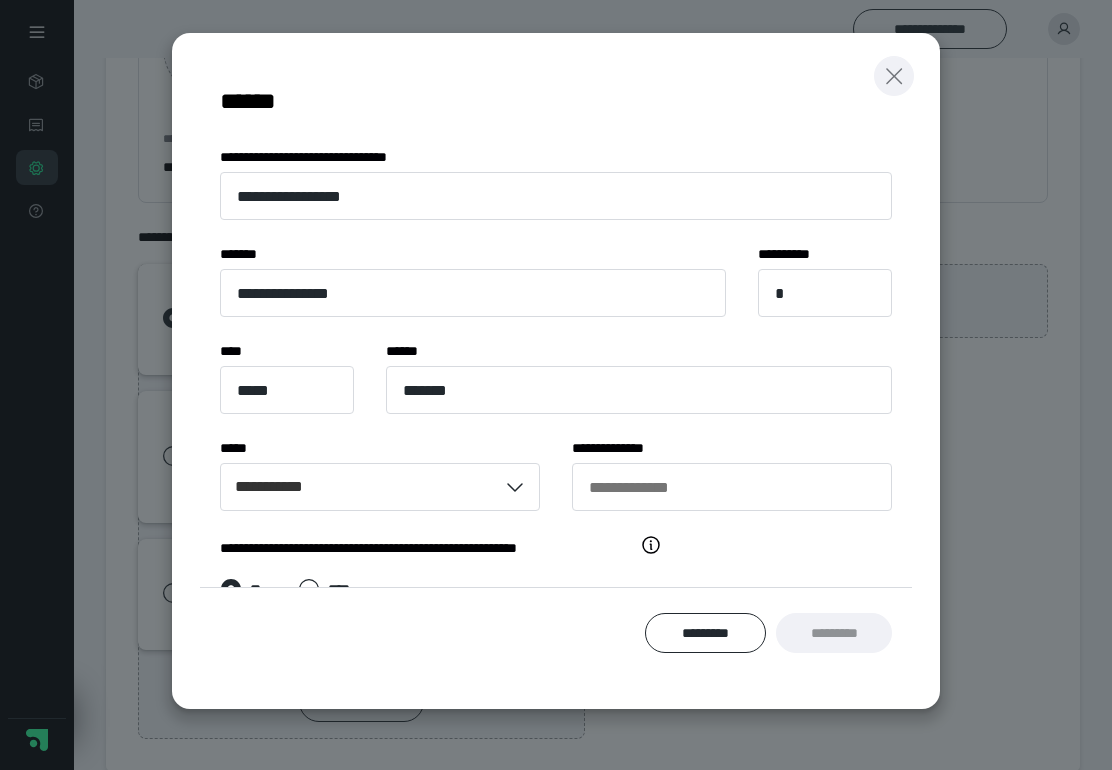 click 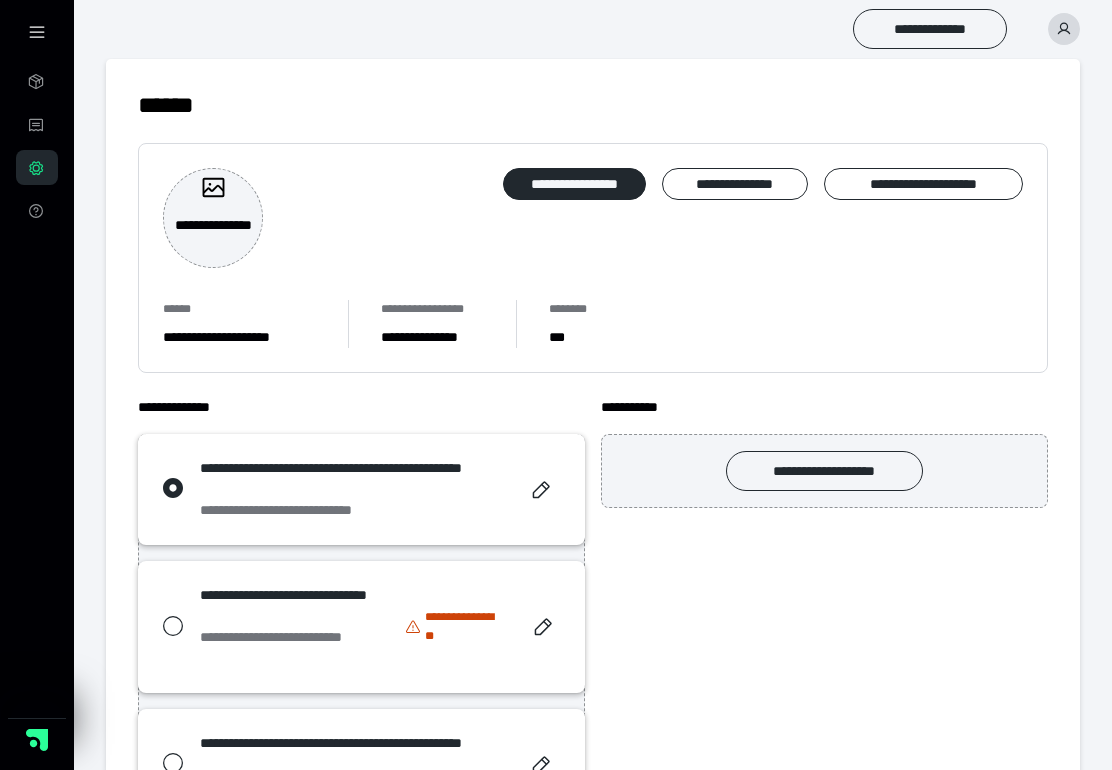 scroll, scrollTop: 0, scrollLeft: 0, axis: both 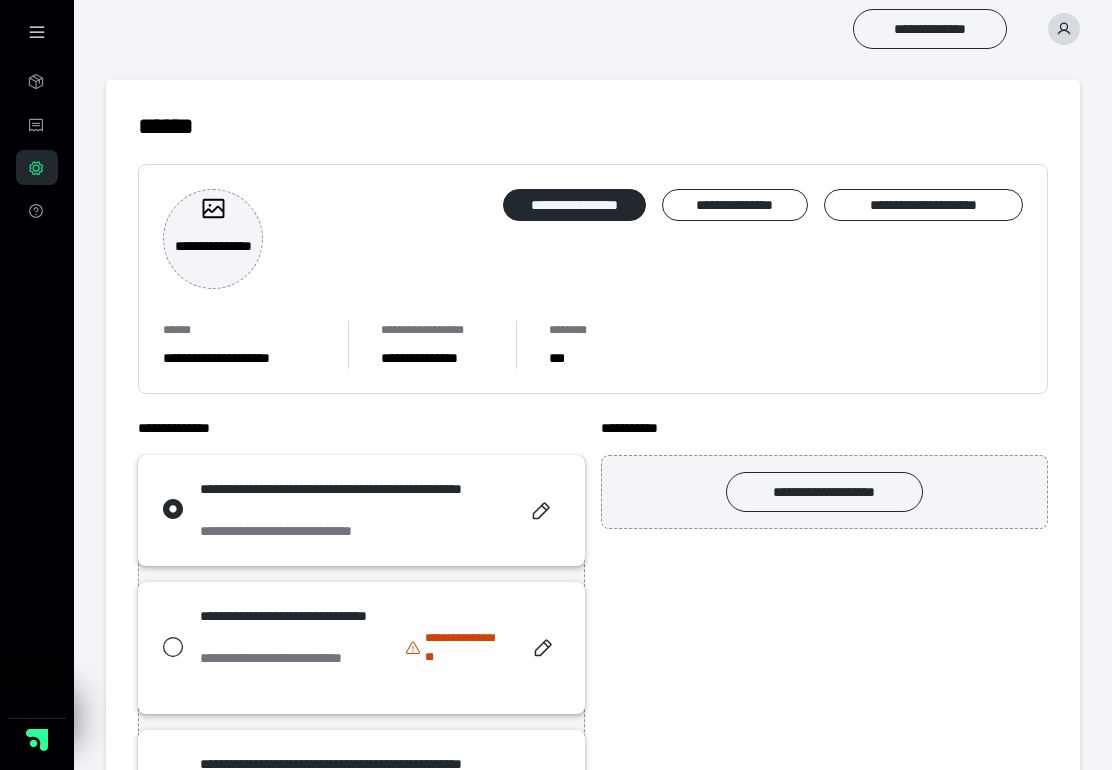 click on "**********" at bounding box center (574, 205) 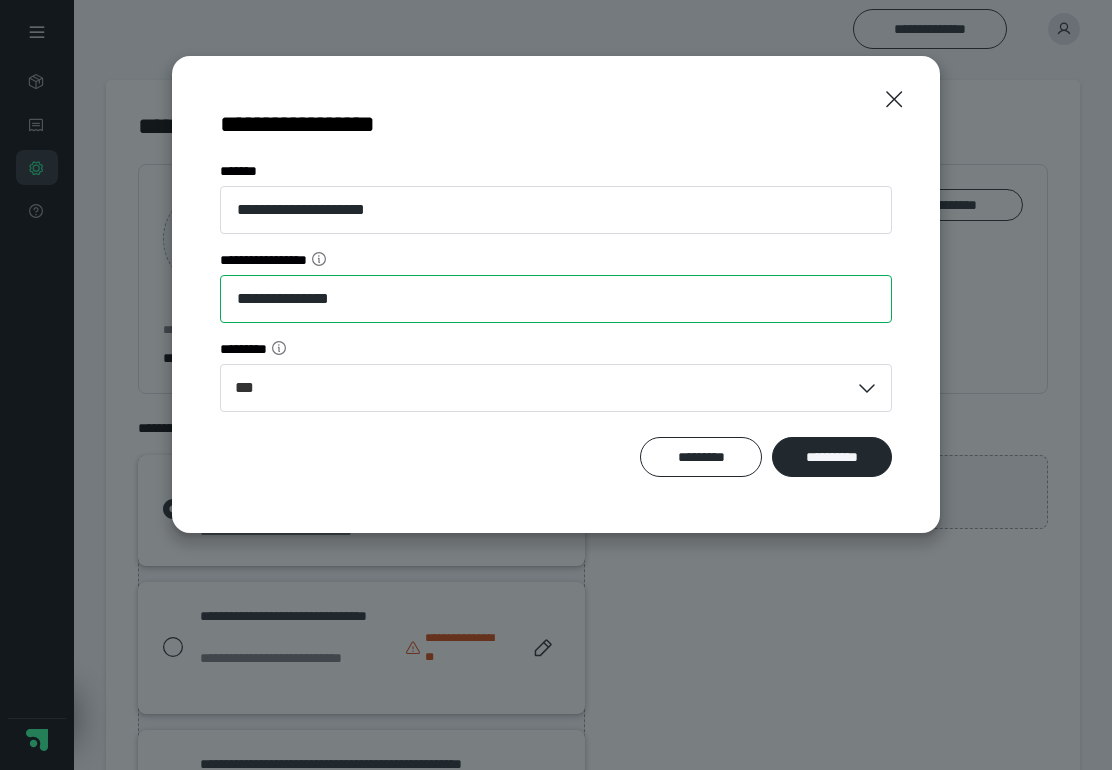click on "**********" at bounding box center (556, 299) 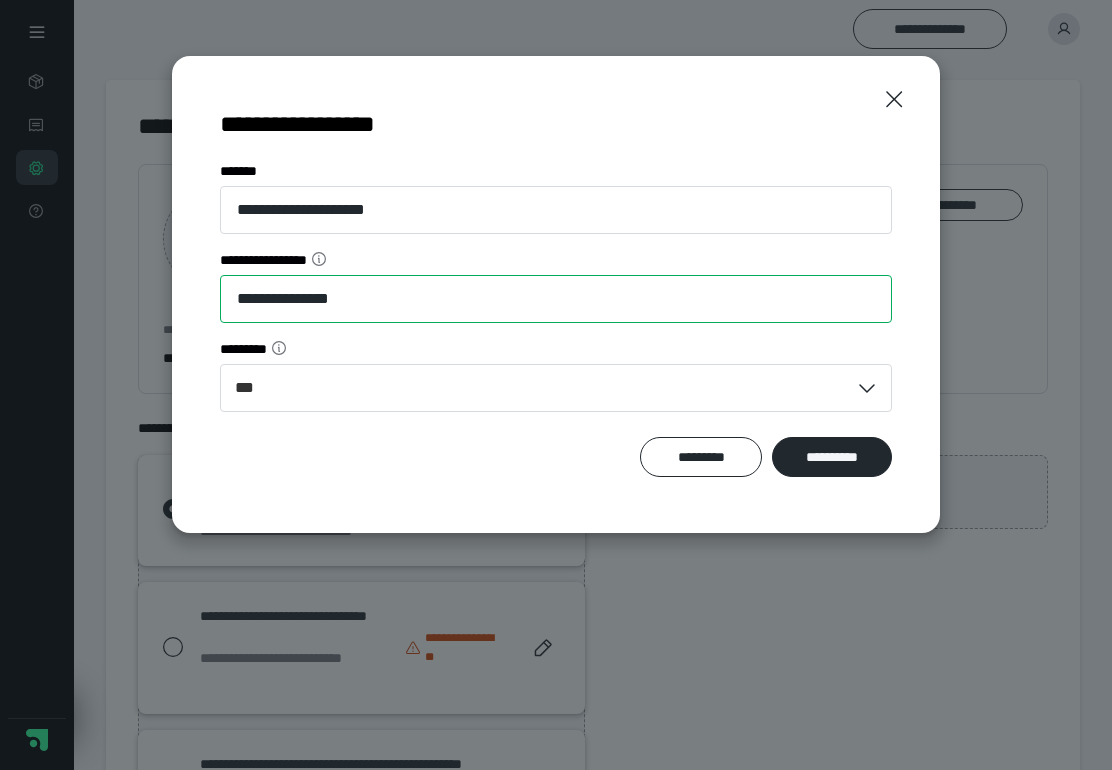 click on "**********" at bounding box center [556, 299] 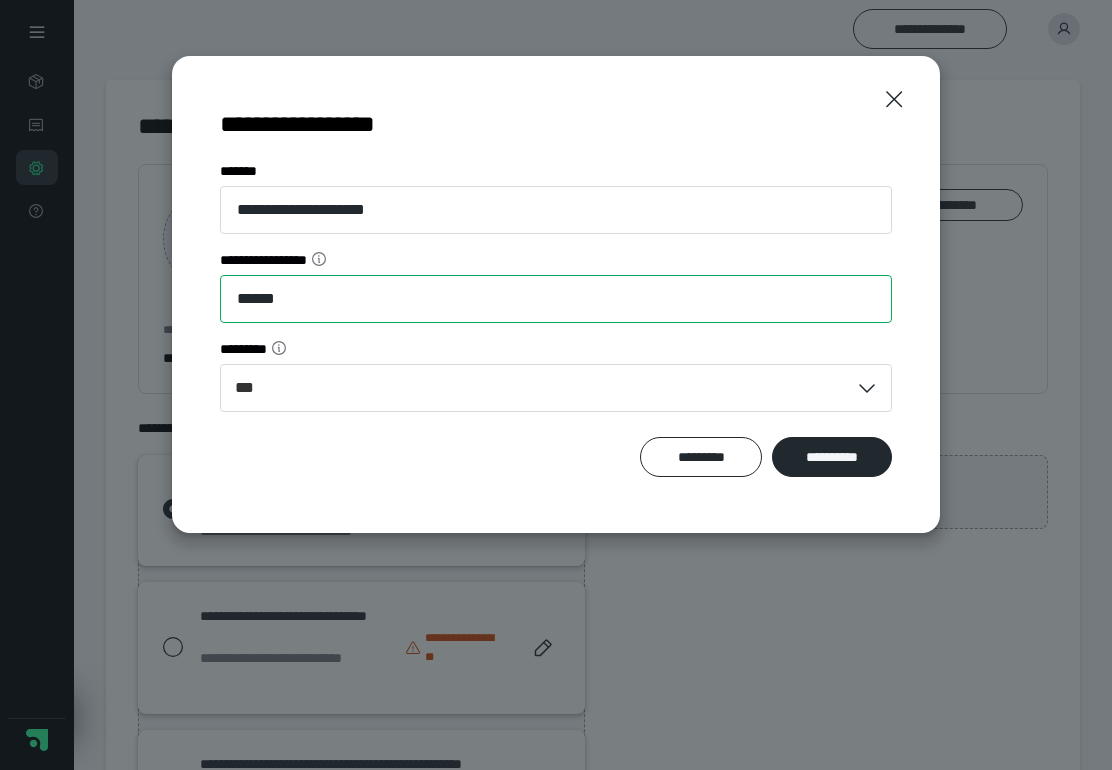 type on "******" 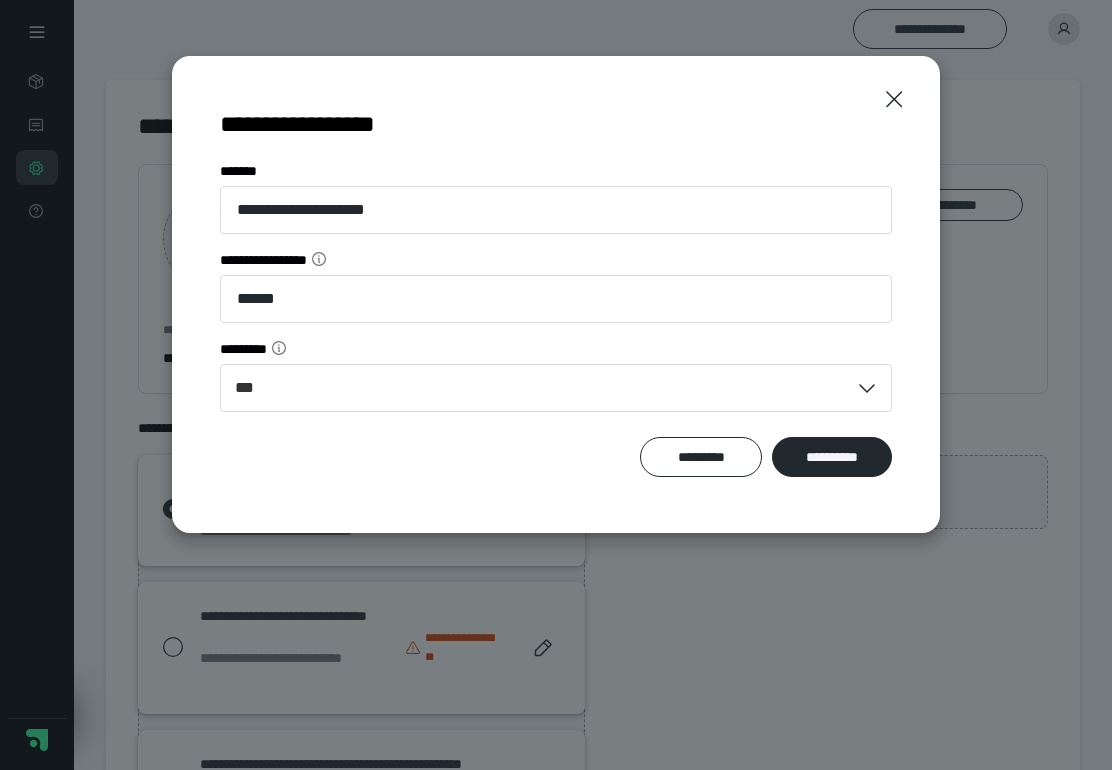 click on "**********" at bounding box center (832, 457) 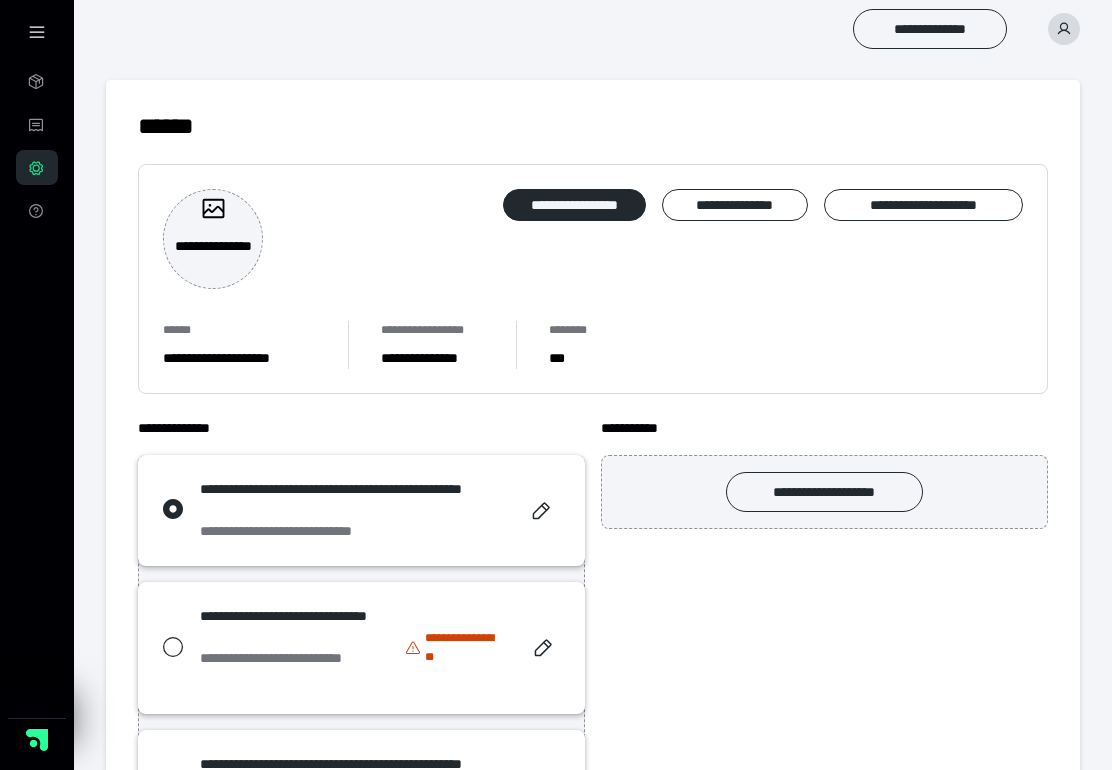 click on "**********" at bounding box center [213, 239] 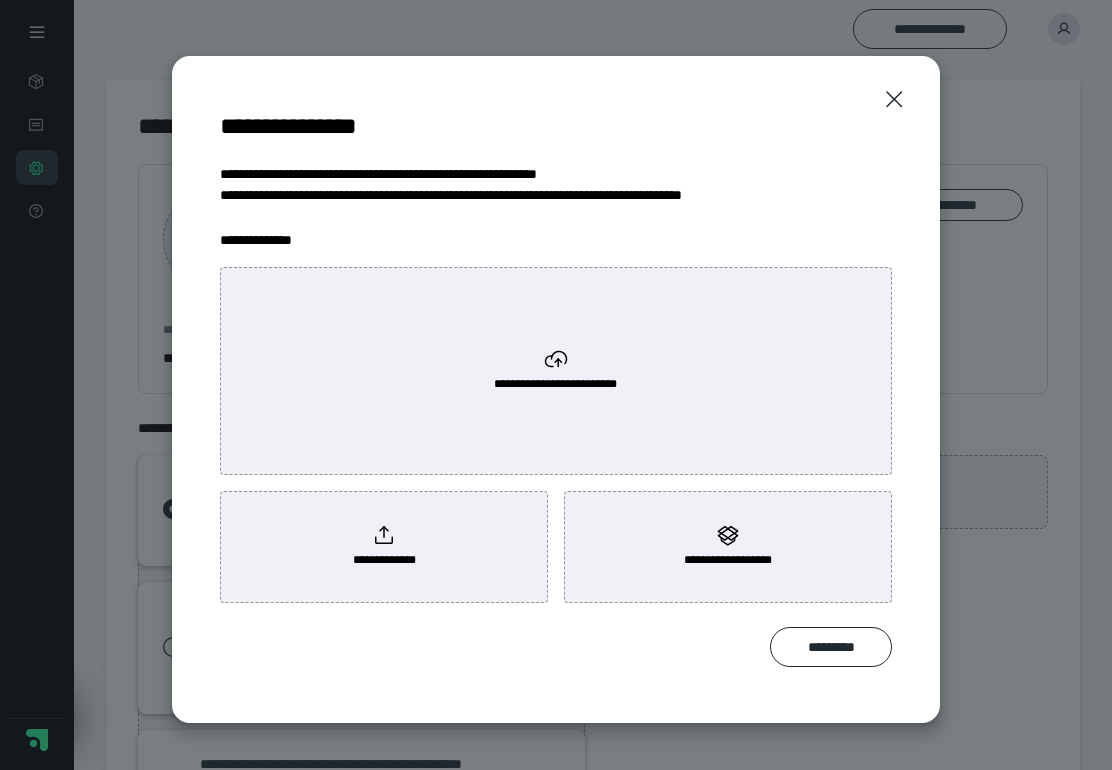 click 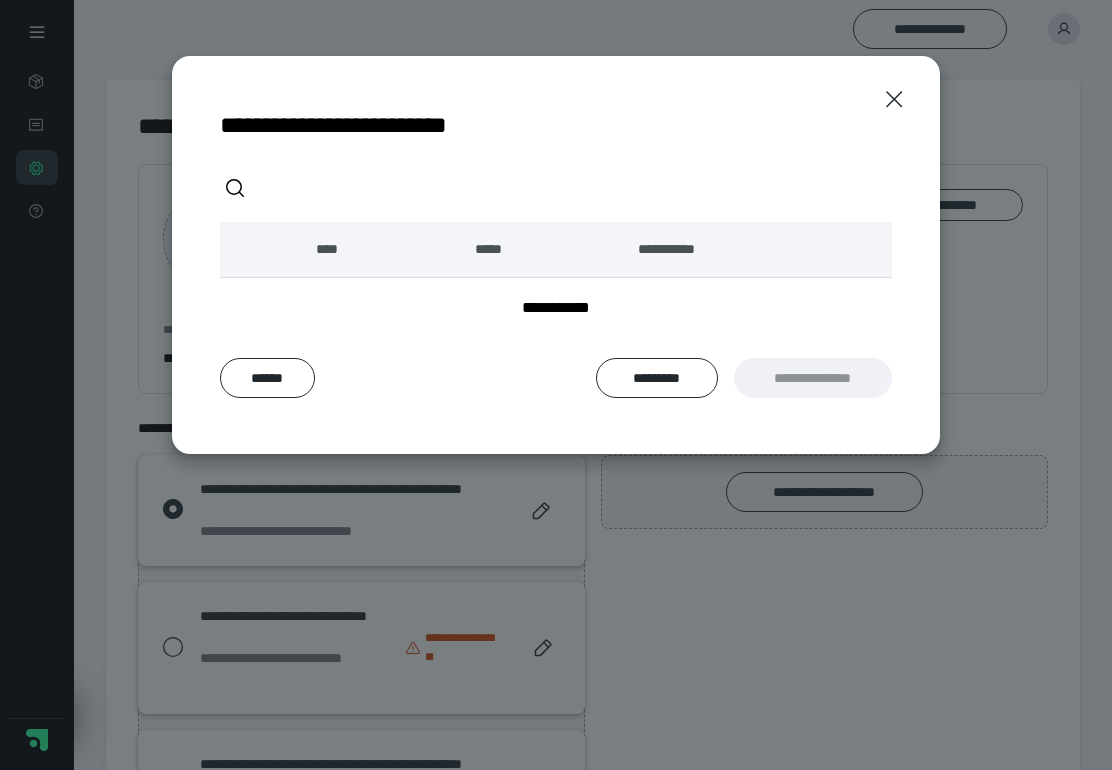 click on "**********" at bounding box center (556, 255) 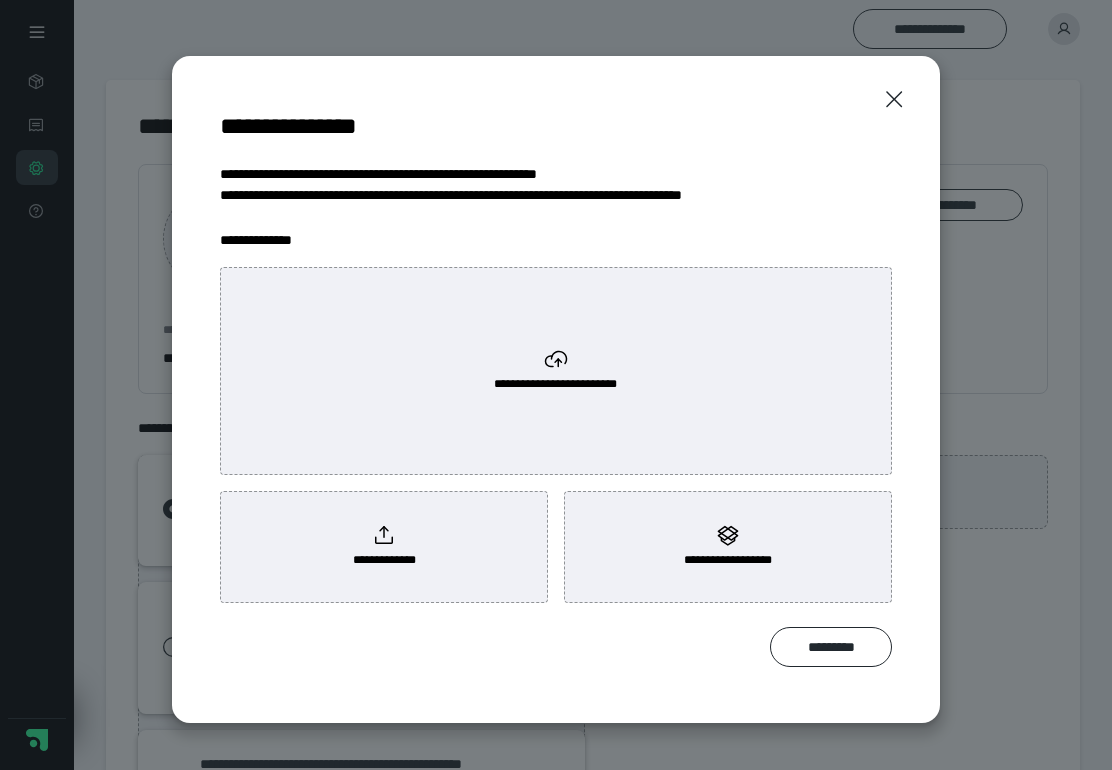 click 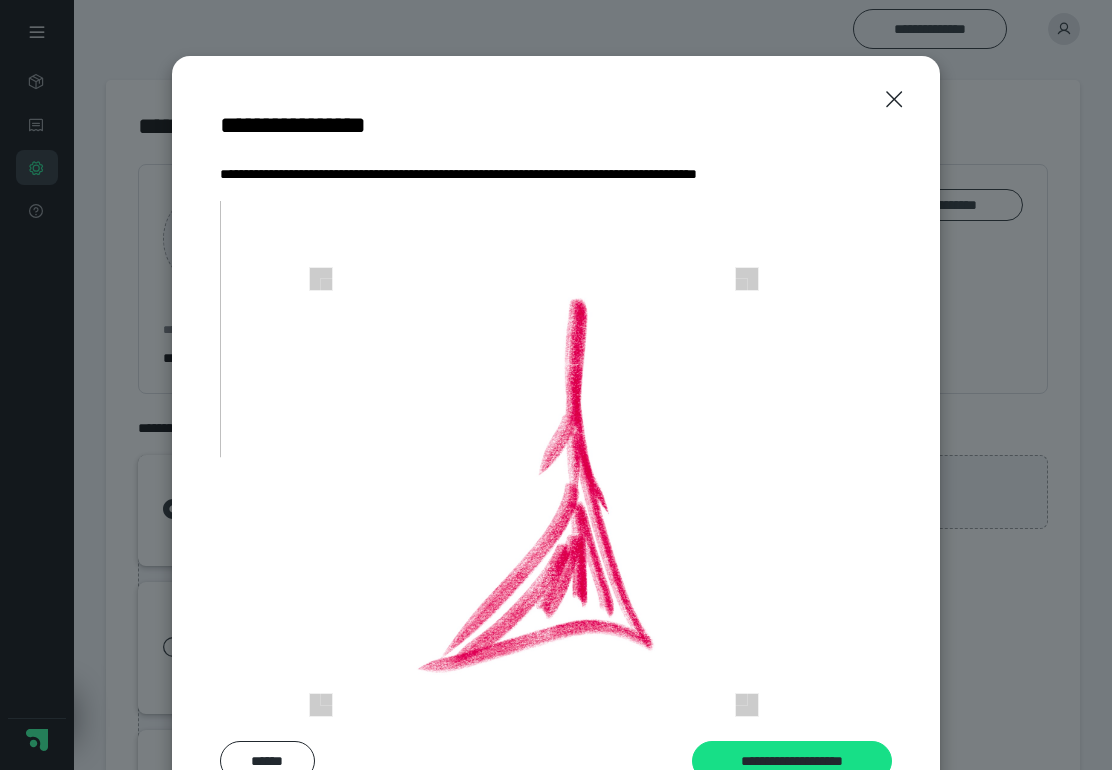 click at bounding box center (534, 492) 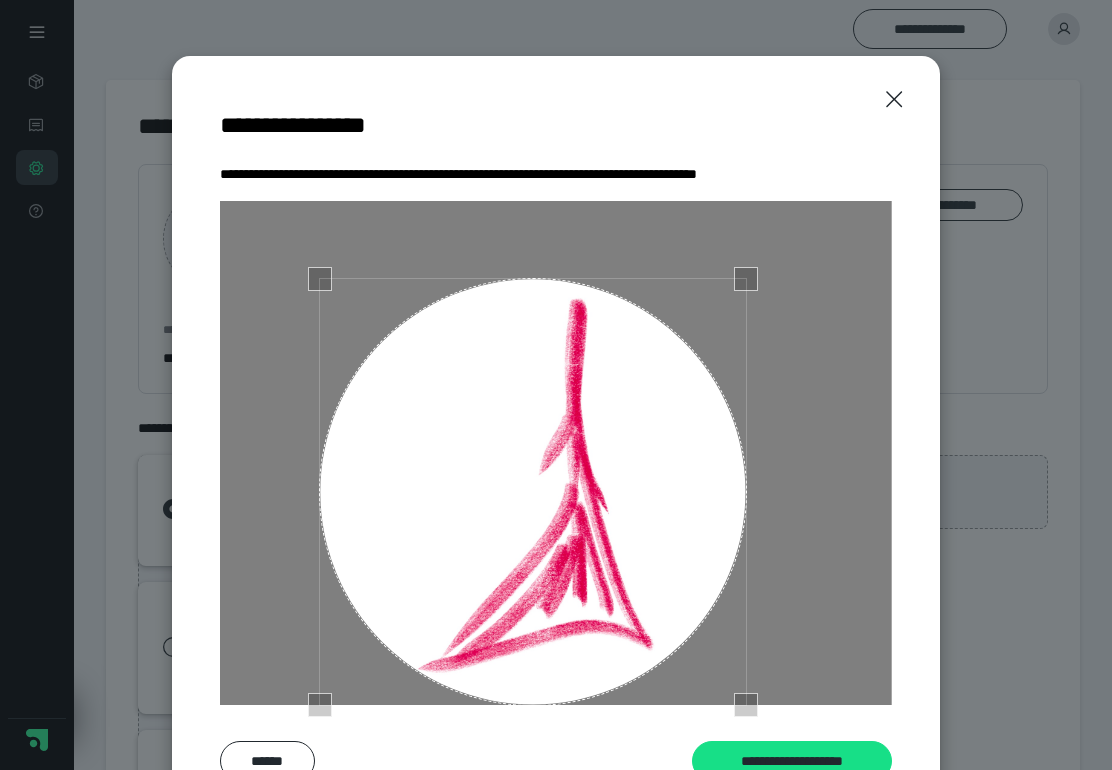 click on "**********" at bounding box center (792, 761) 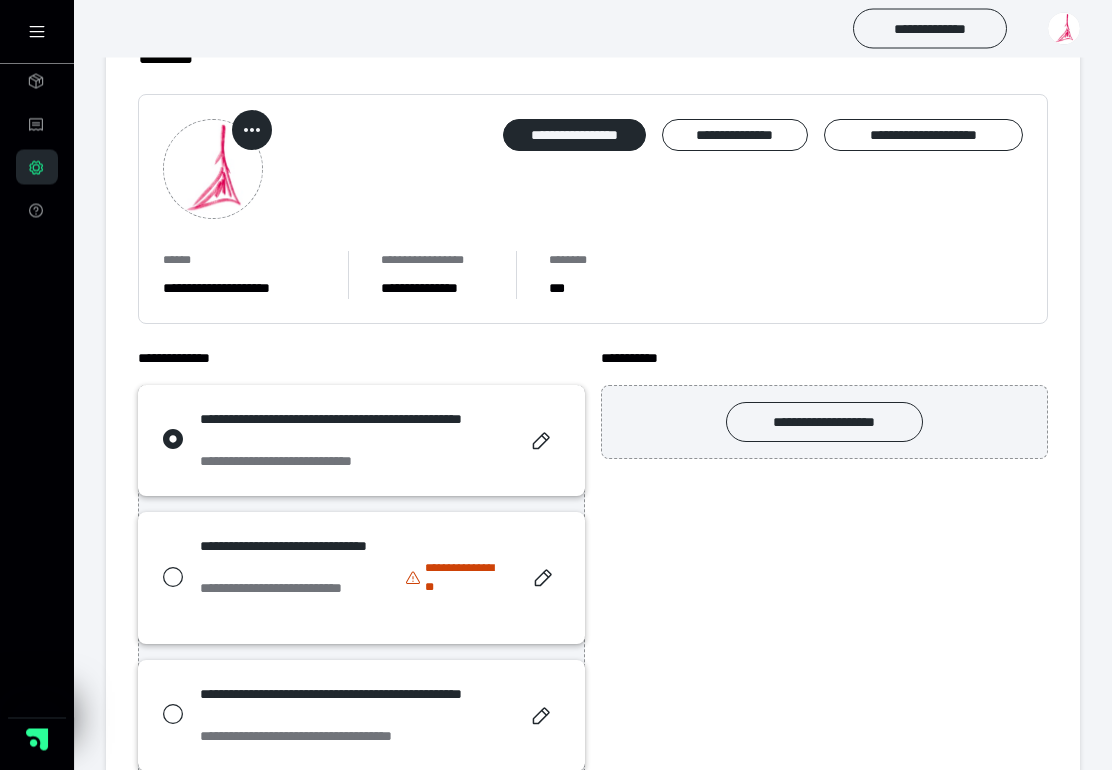 scroll, scrollTop: 72, scrollLeft: 0, axis: vertical 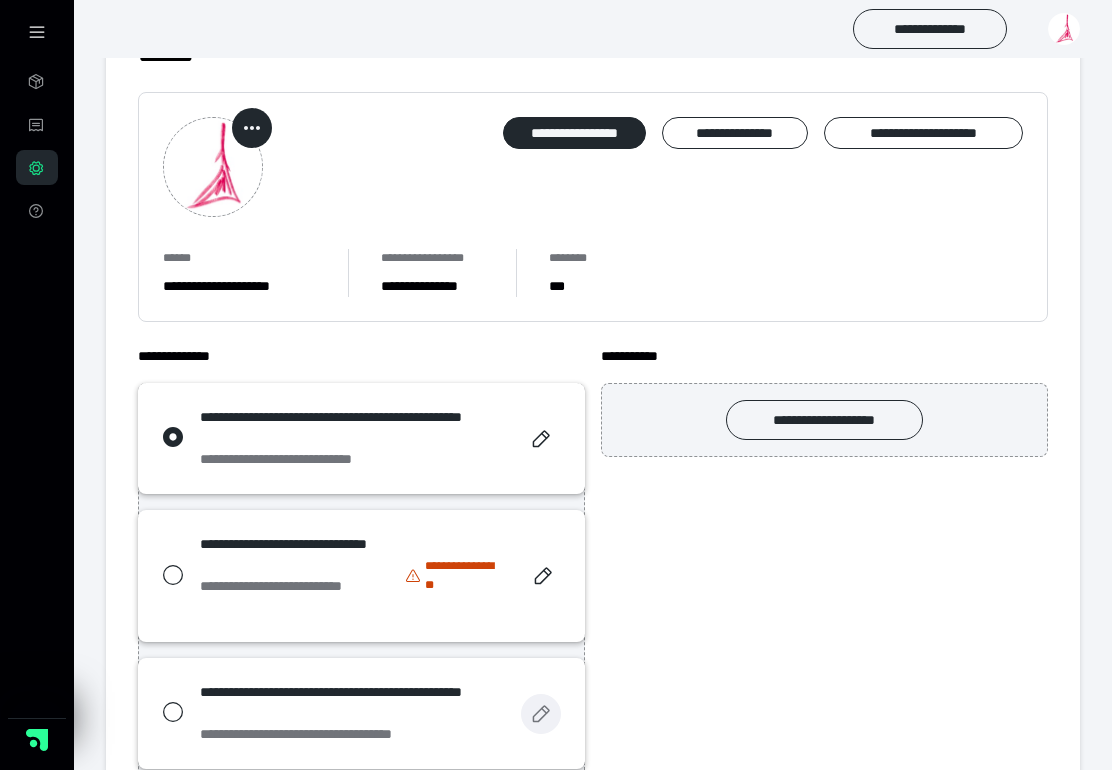 click at bounding box center [541, 714] 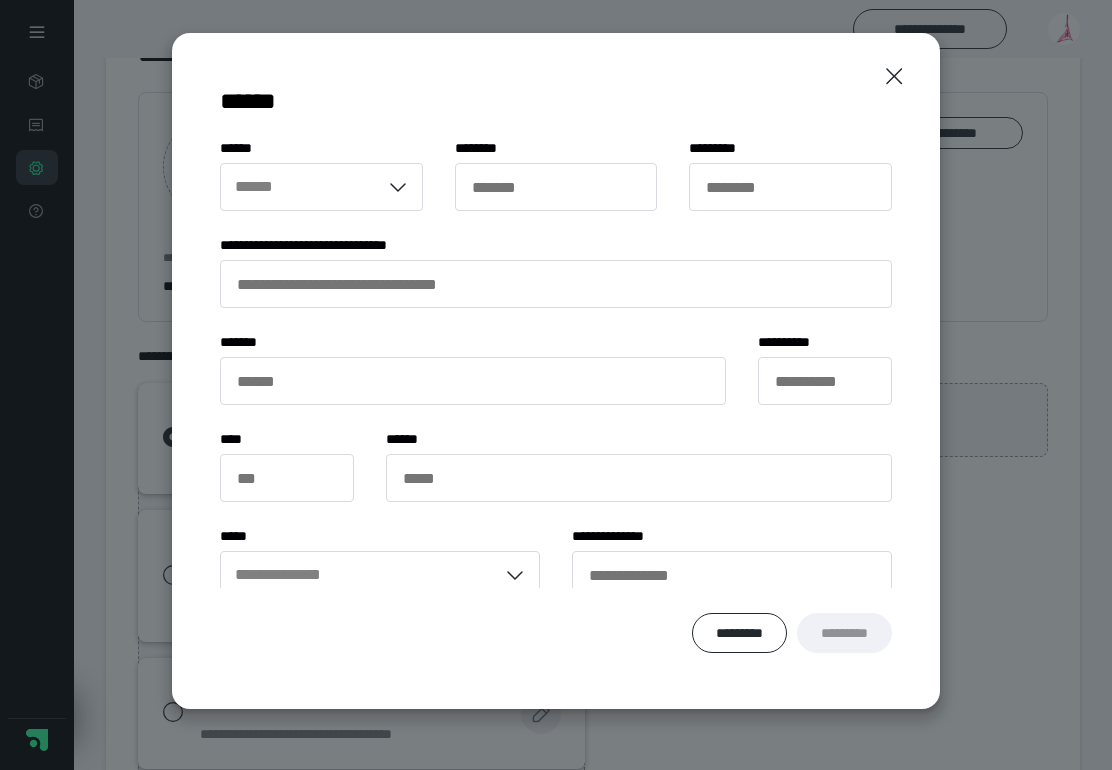 type on "**********" 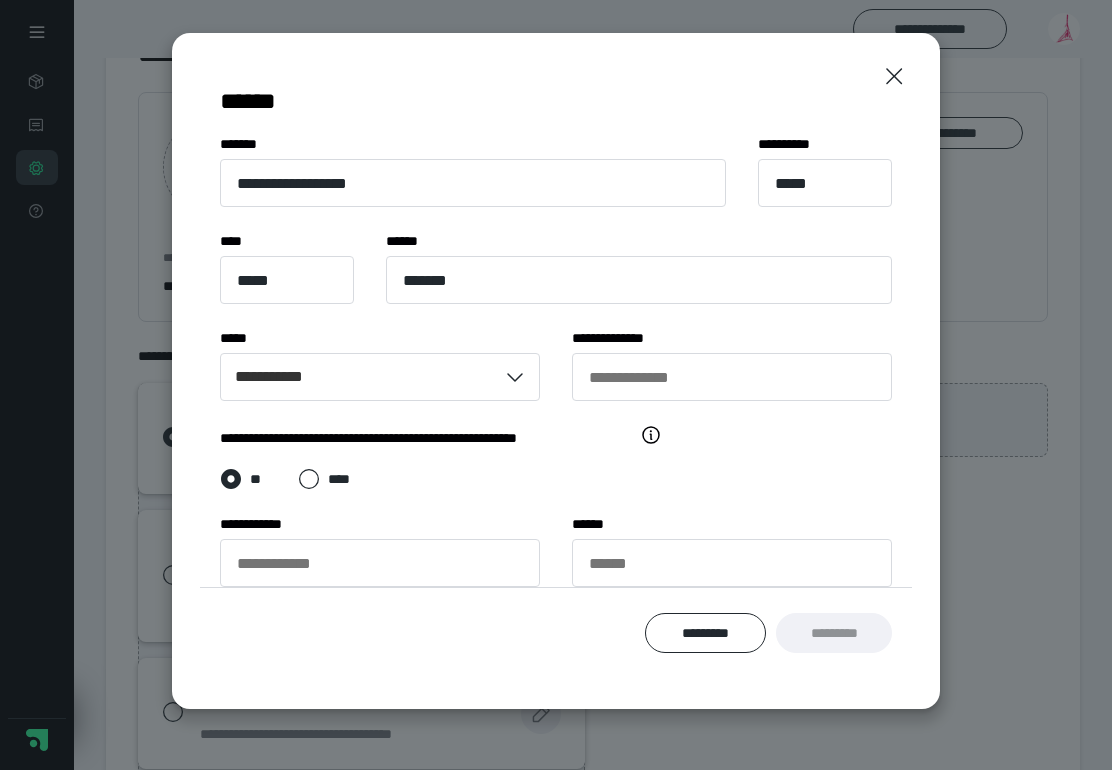 scroll, scrollTop: 197, scrollLeft: 0, axis: vertical 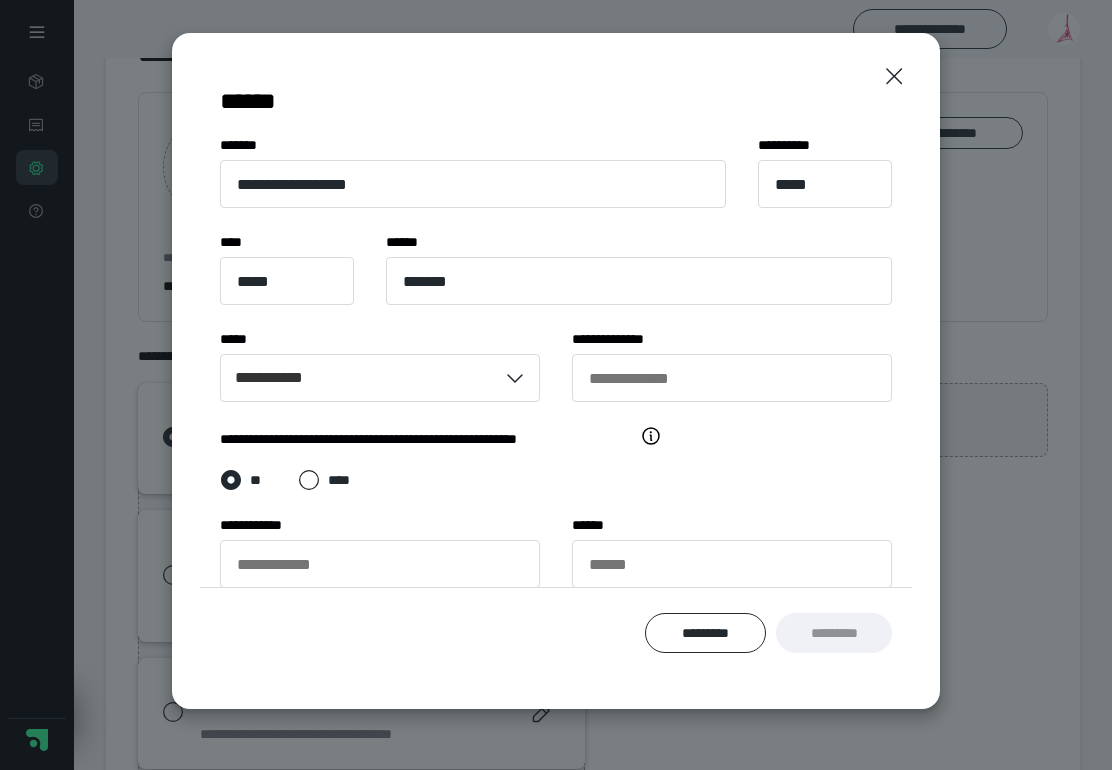 click on "****" at bounding box center [328, 480] 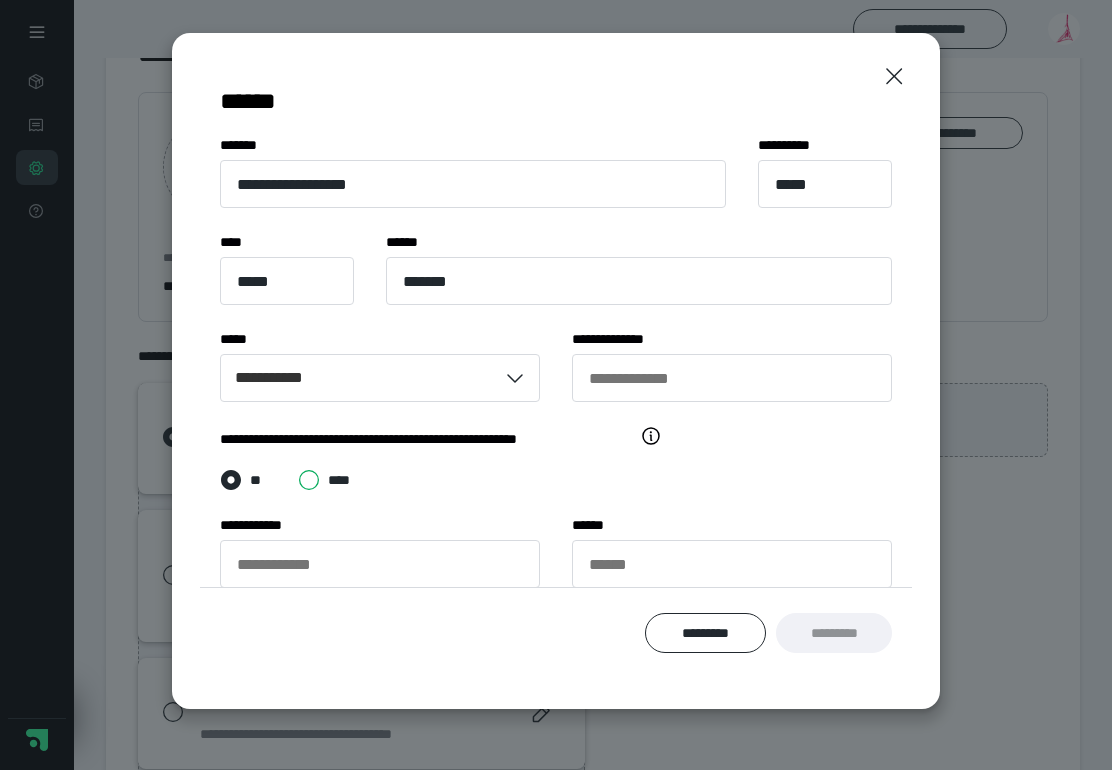 radio on "*****" 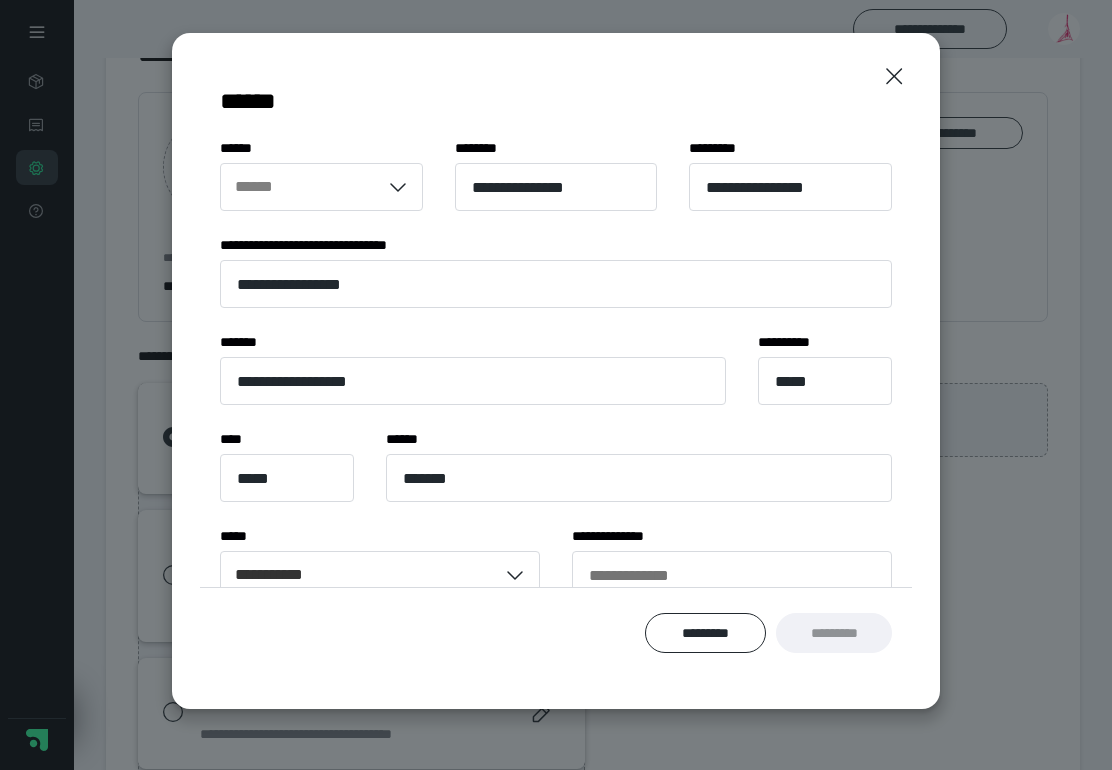 scroll, scrollTop: 0, scrollLeft: 0, axis: both 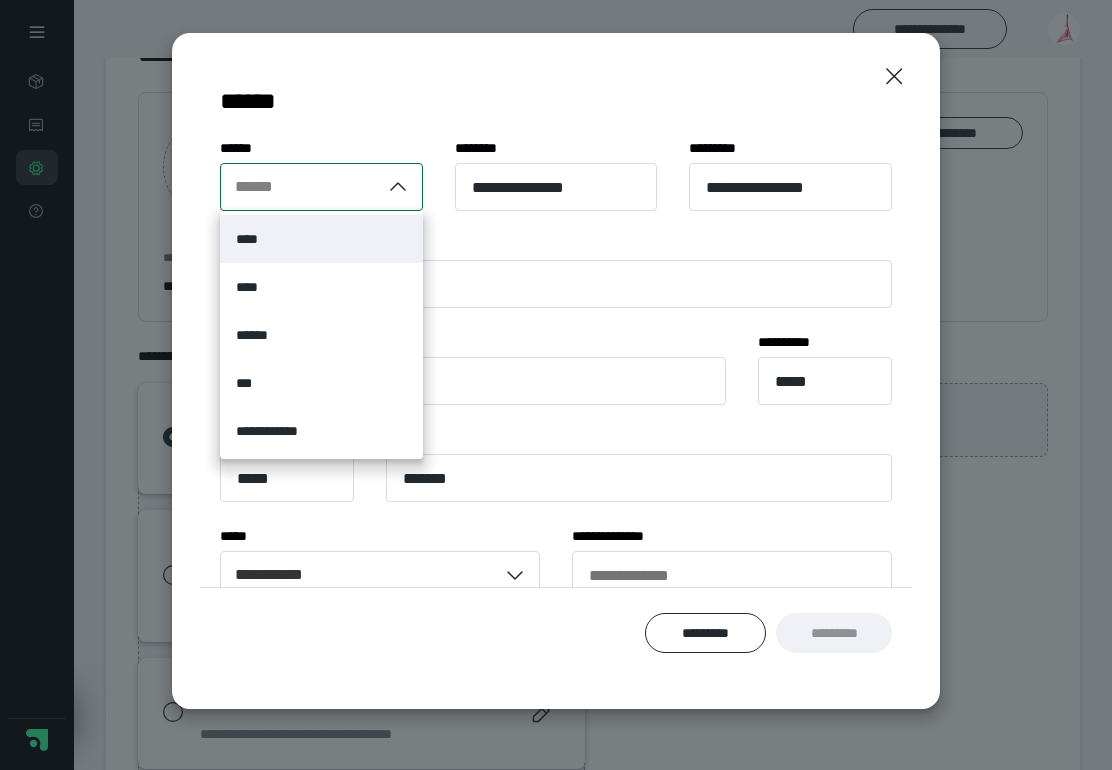 click on "****" at bounding box center (321, 287) 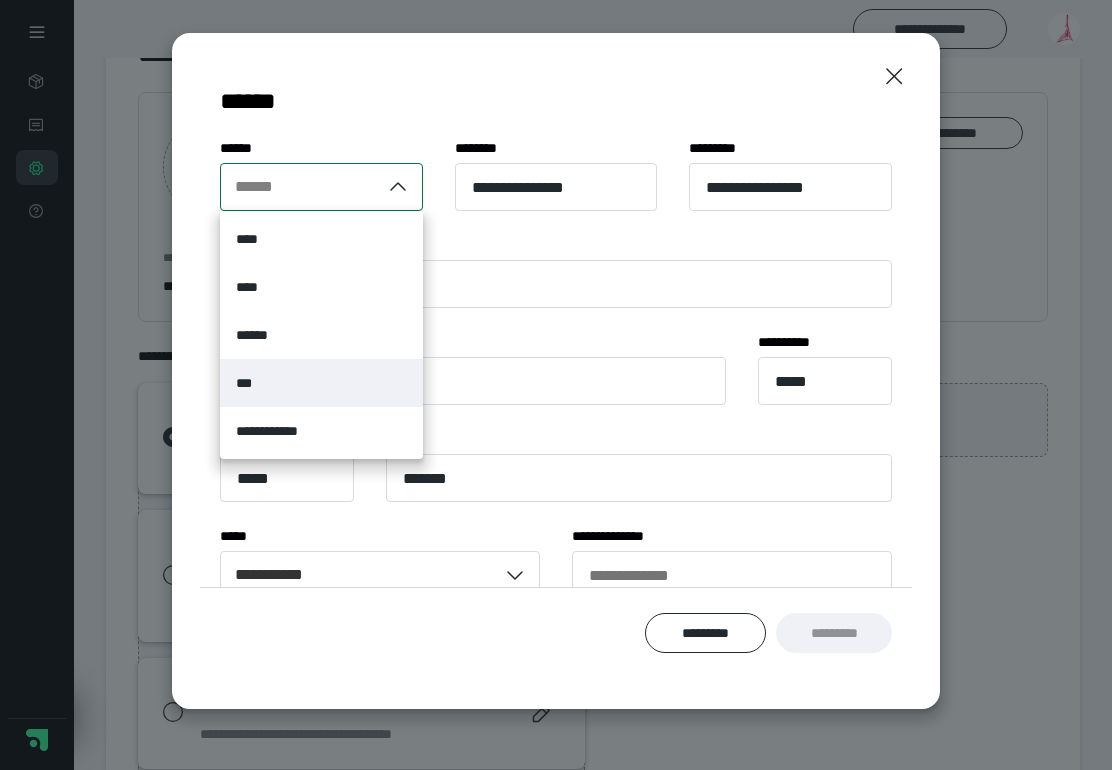 click on "***" at bounding box center [245, 383] 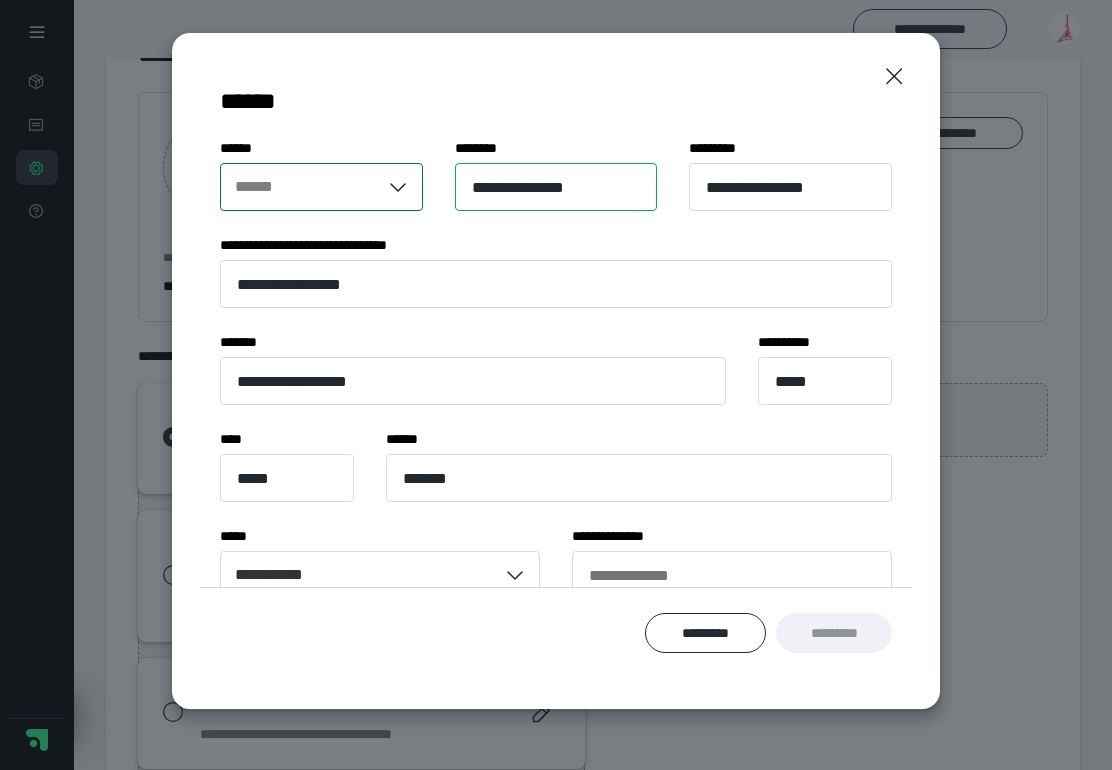 click on "**********" at bounding box center [556, 187] 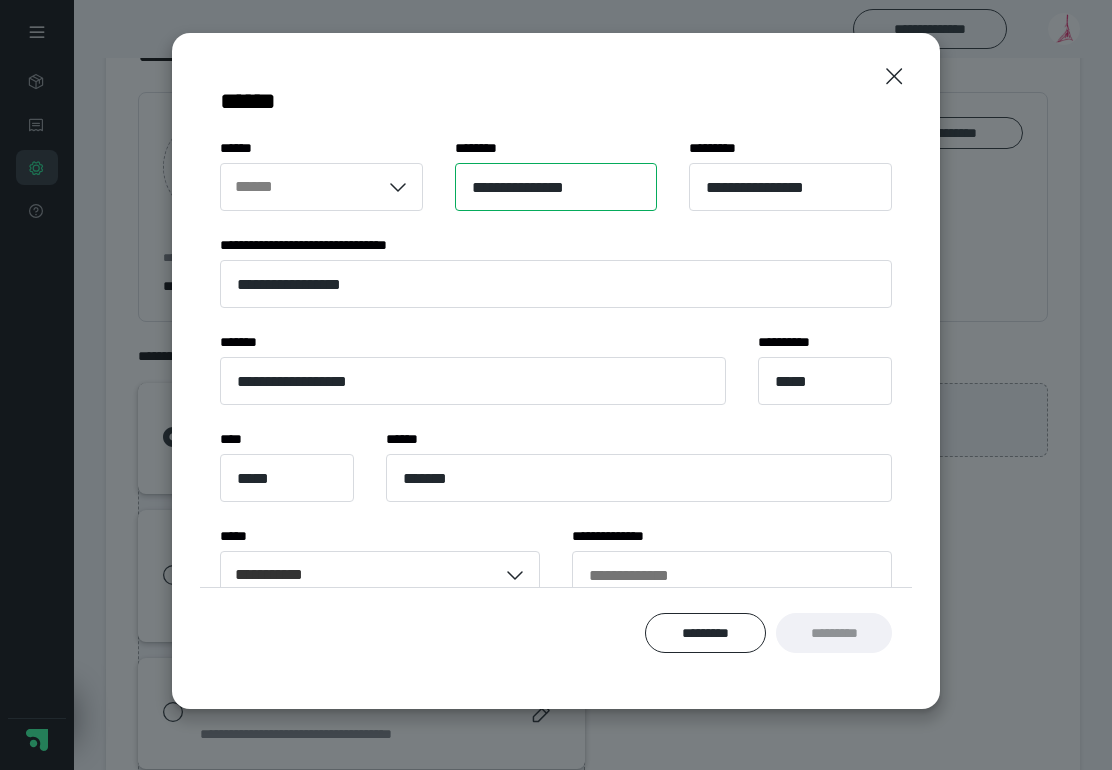 click on "**********" at bounding box center (556, 187) 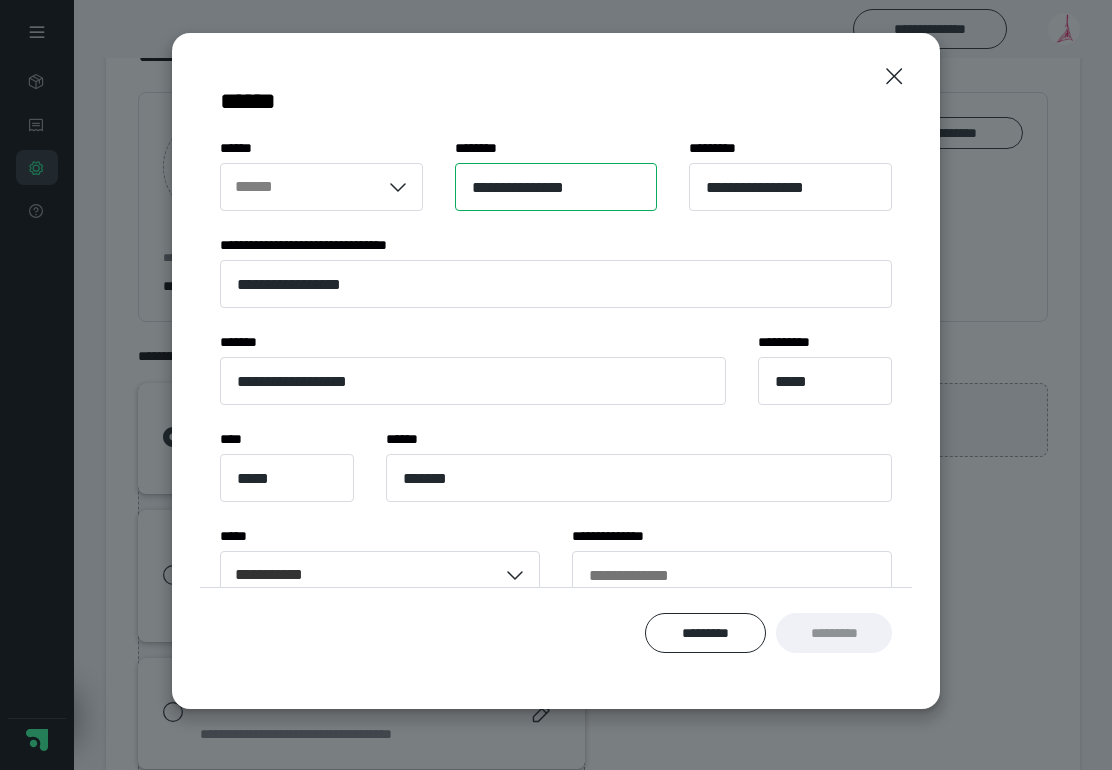 click on "**********" at bounding box center [556, 187] 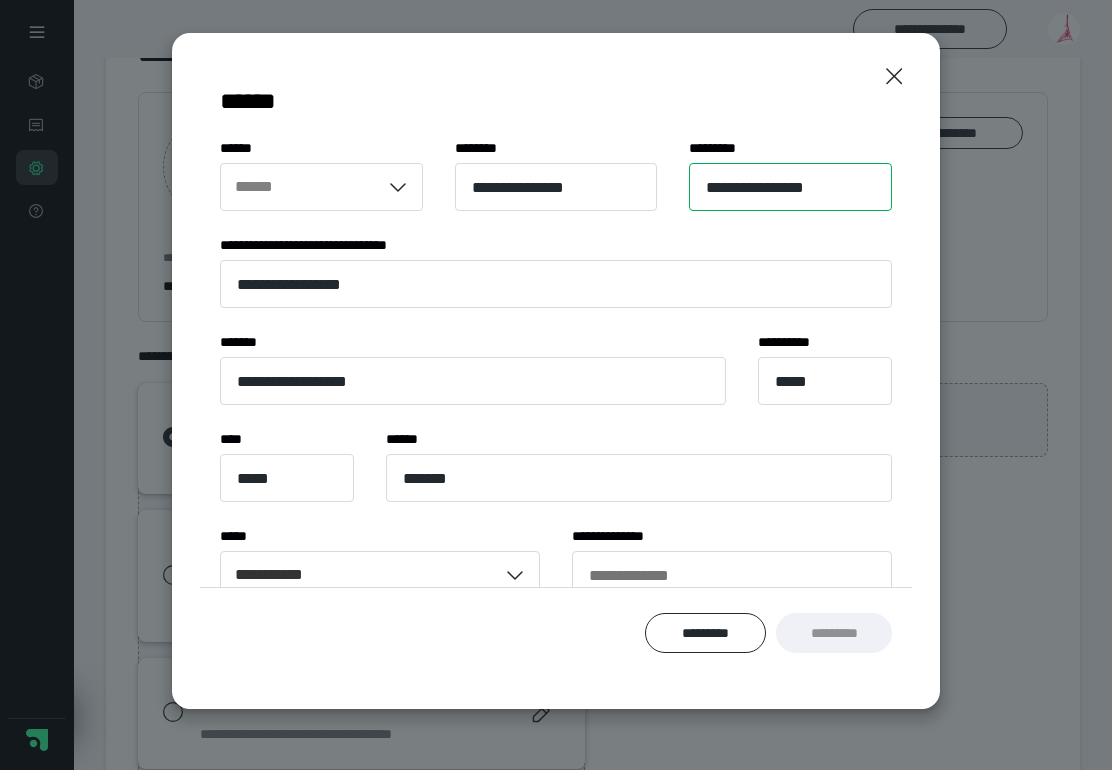 click on "**********" at bounding box center (790, 187) 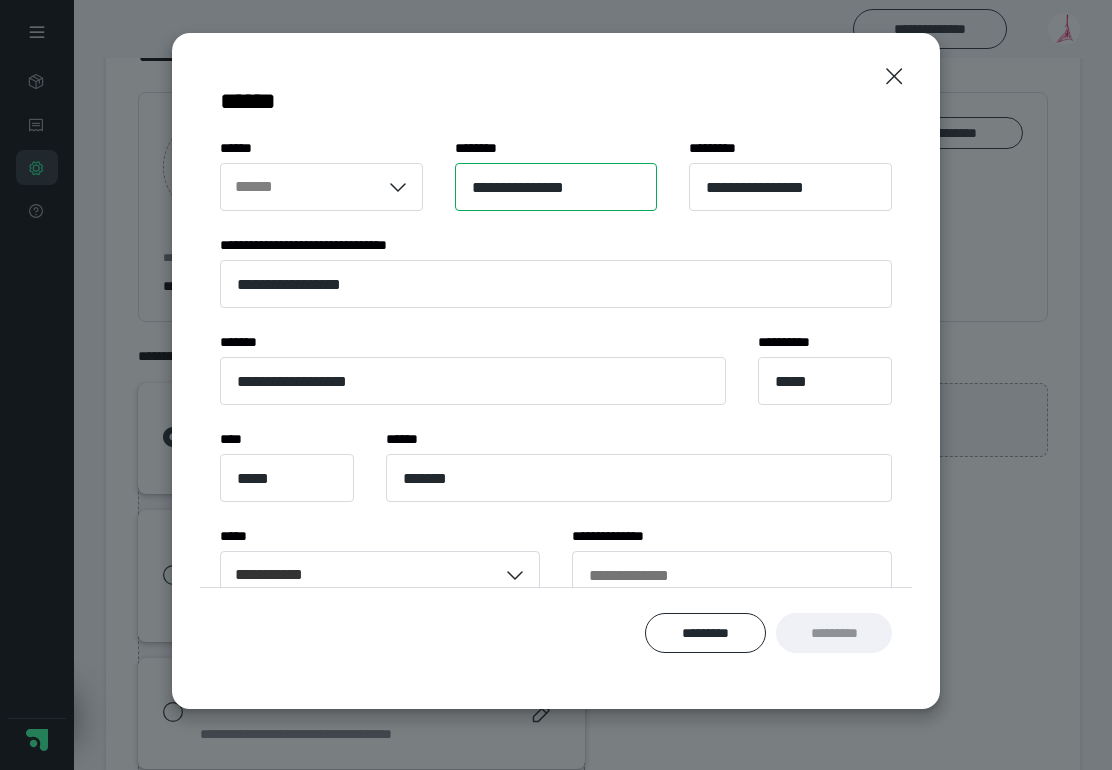 click on "**********" at bounding box center [556, 187] 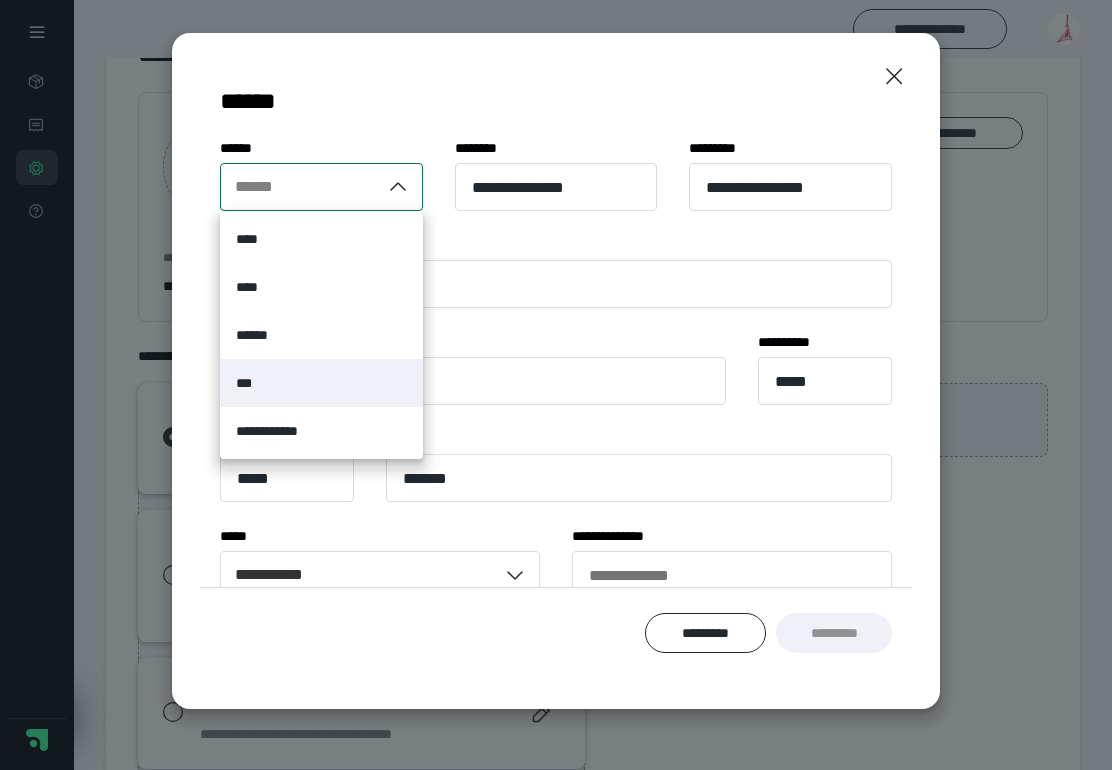 click on "***" at bounding box center (245, 383) 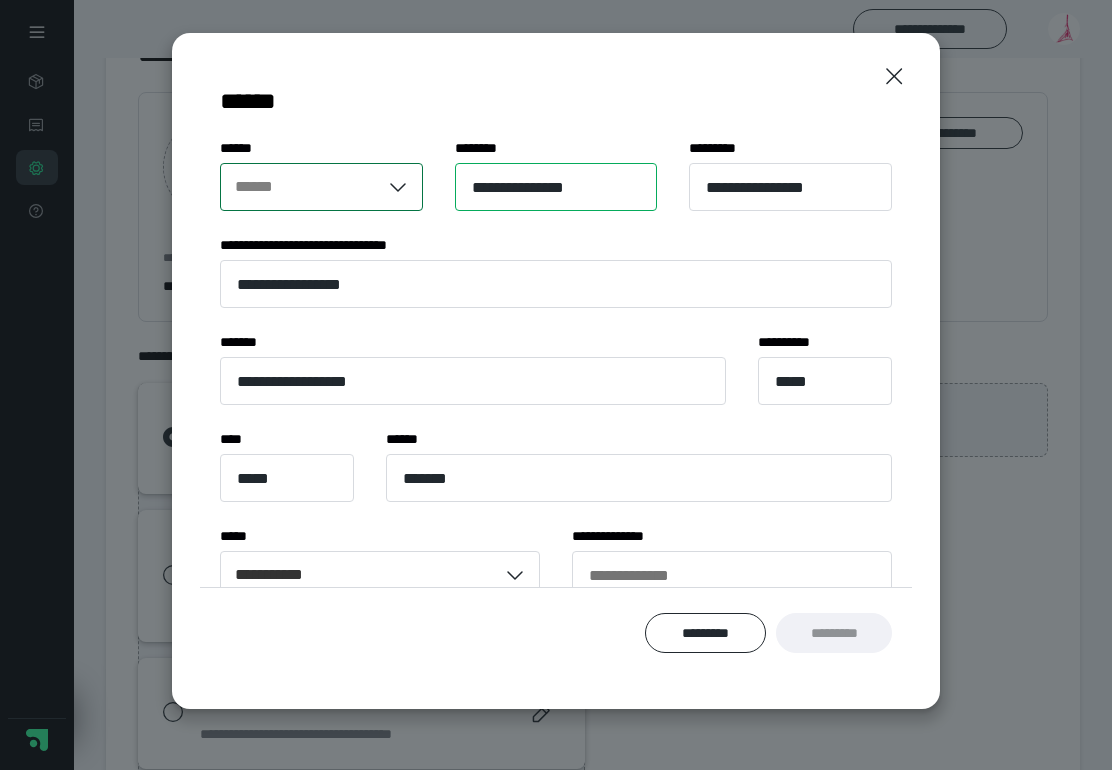 click on "**********" at bounding box center [556, 187] 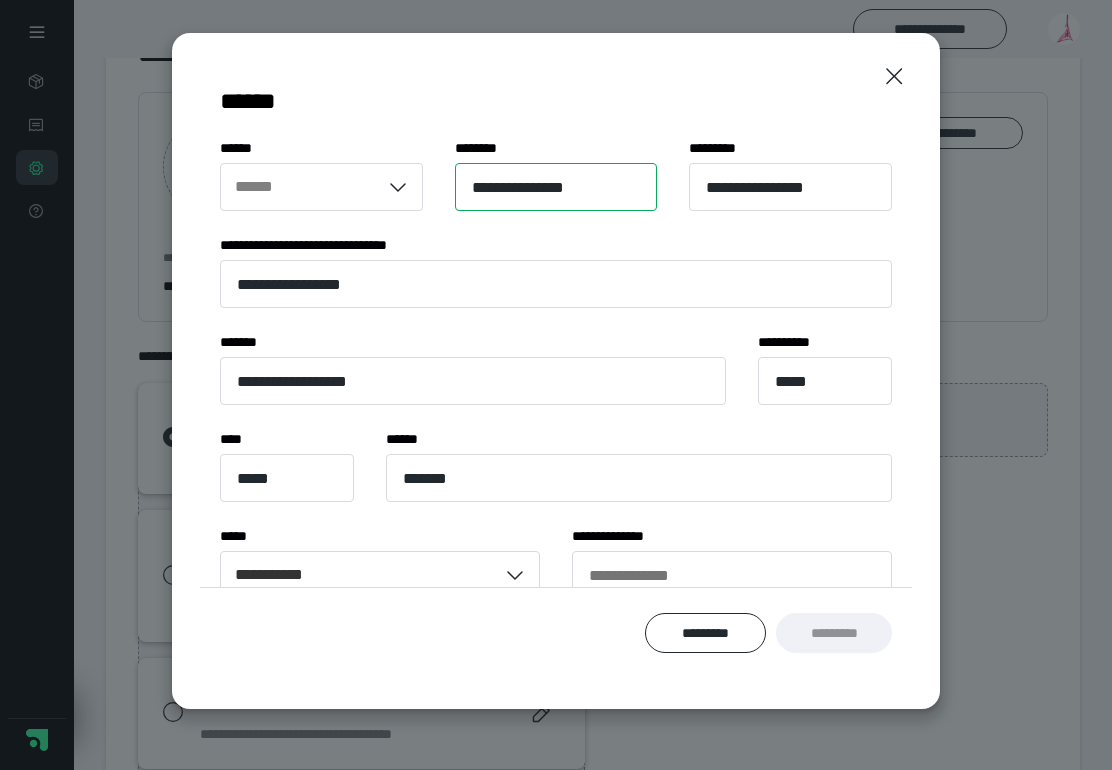 click on "**********" at bounding box center (556, 187) 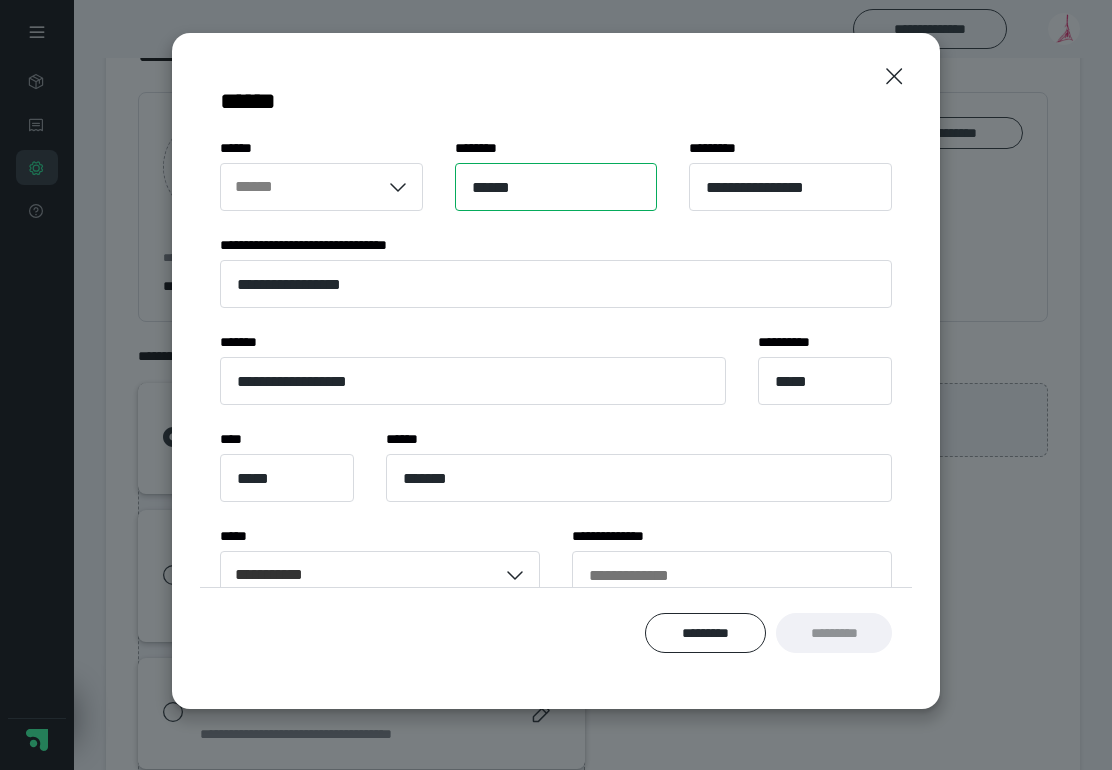 type on "******" 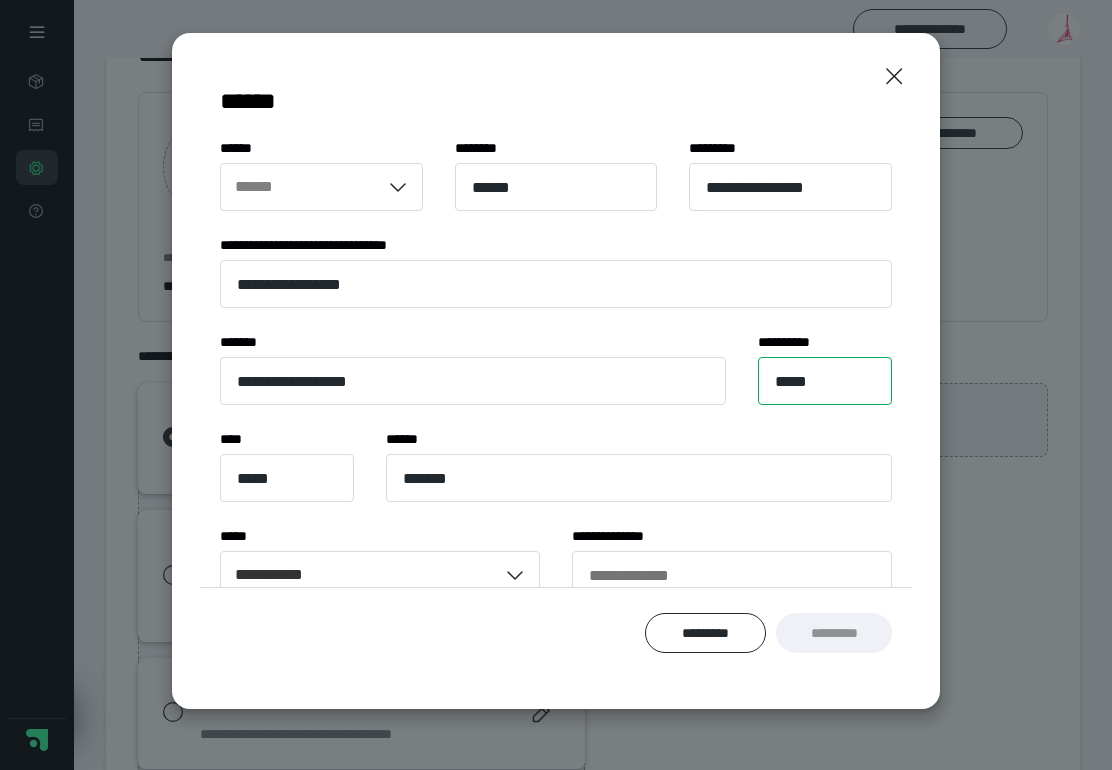 click on "*****" at bounding box center [825, 381] 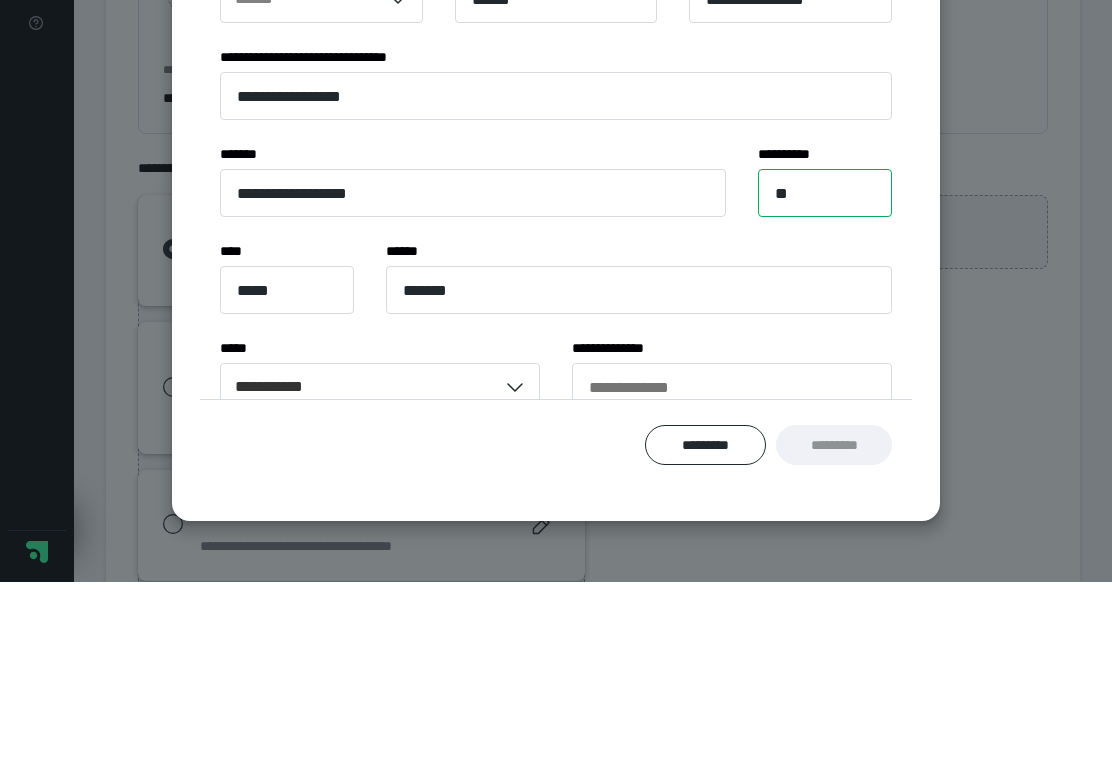 type on "*" 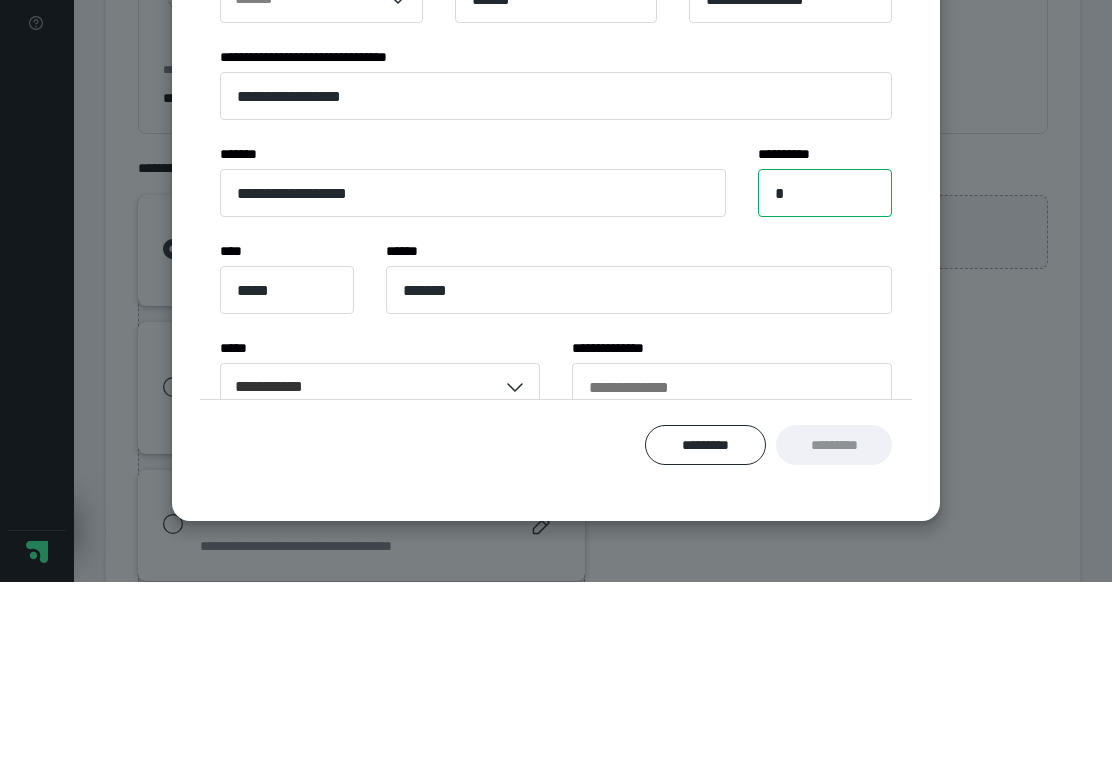 type on "*" 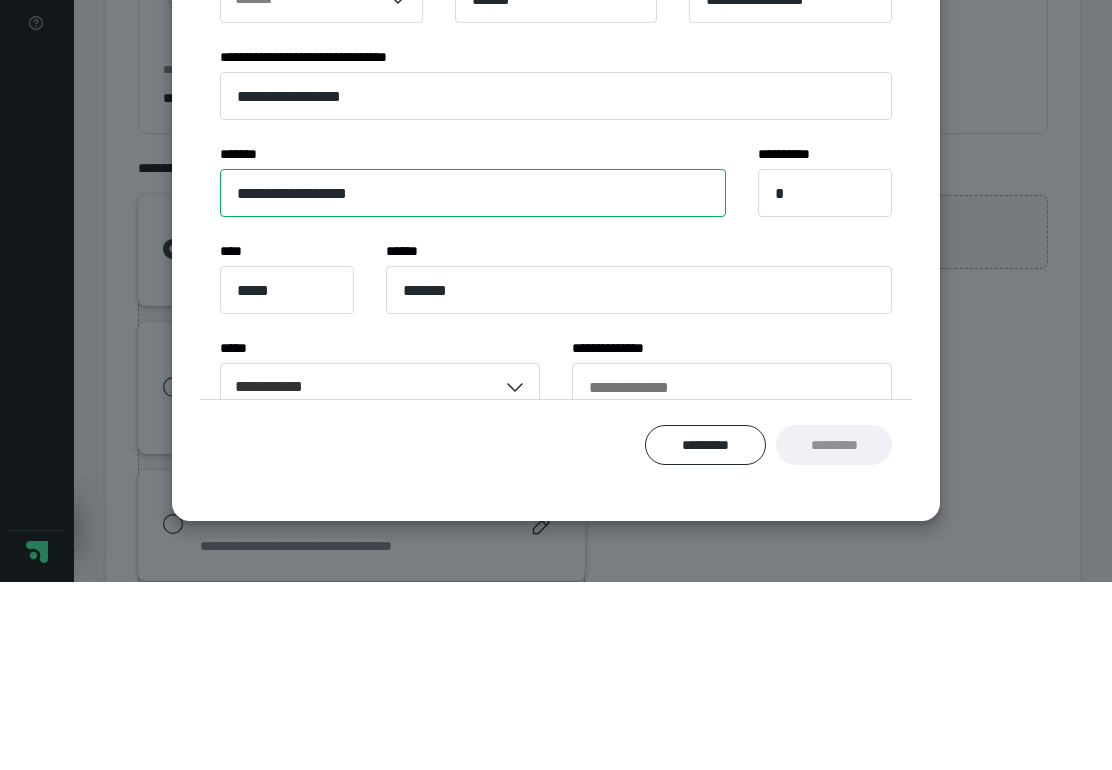 click on "**********" at bounding box center [473, 381] 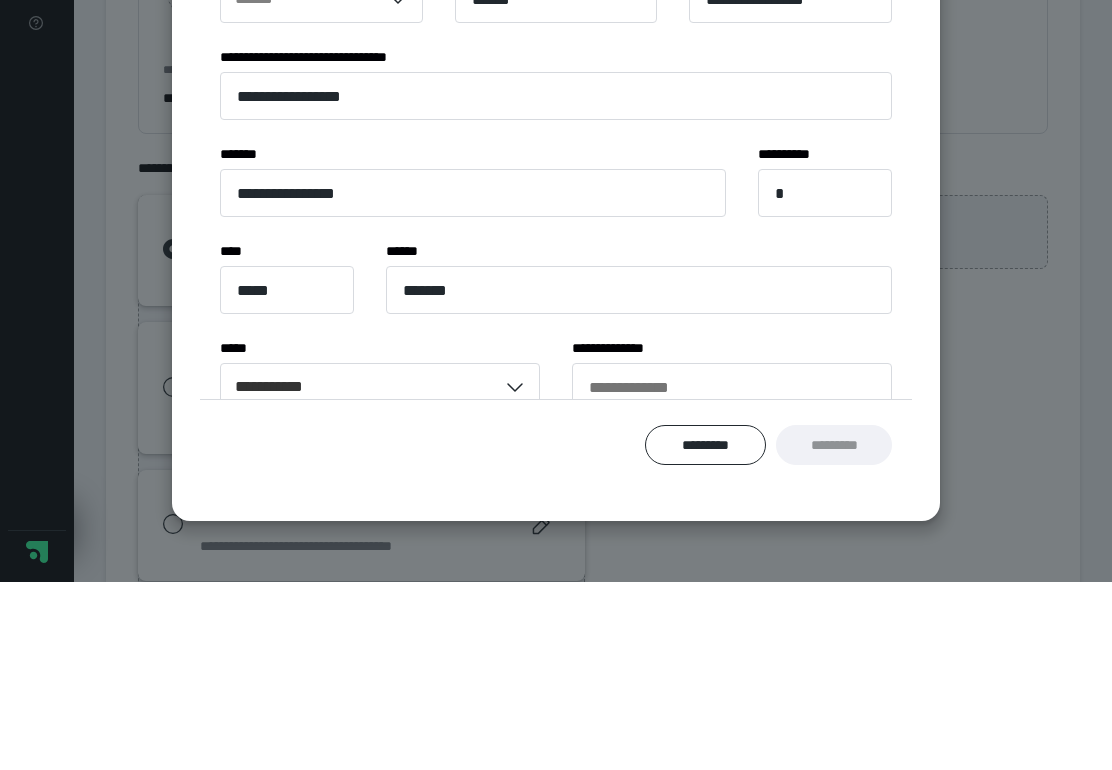 scroll, scrollTop: 191, scrollLeft: 0, axis: vertical 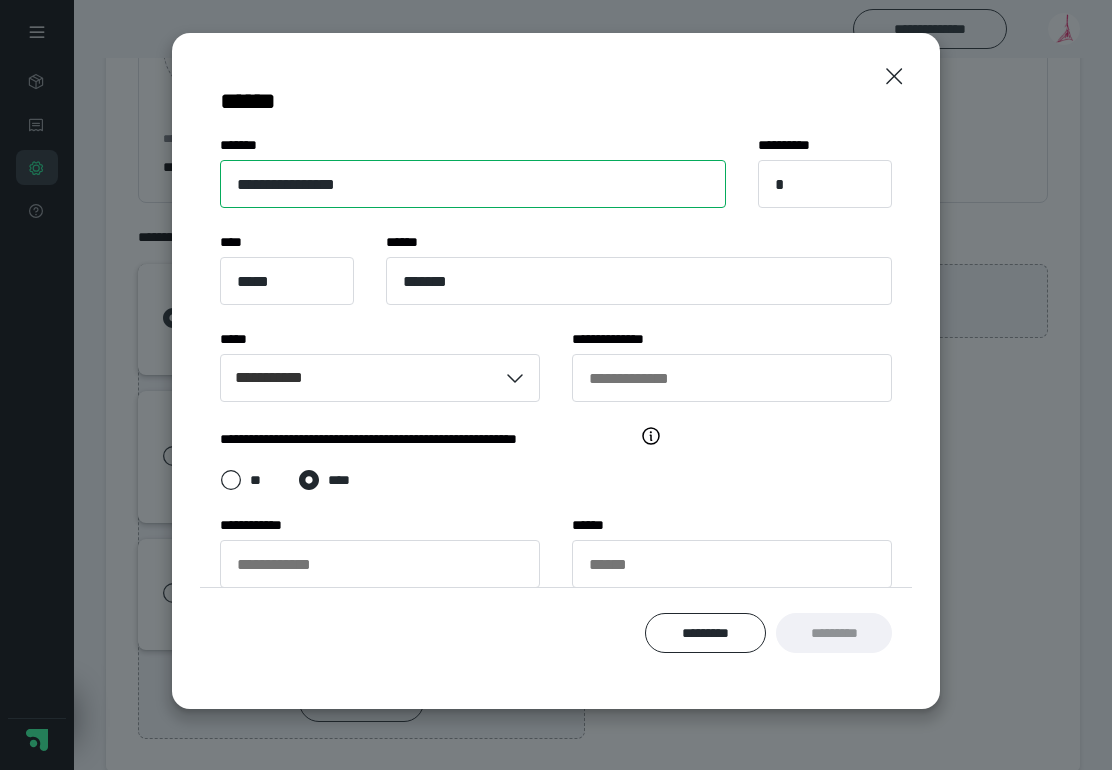 type on "**********" 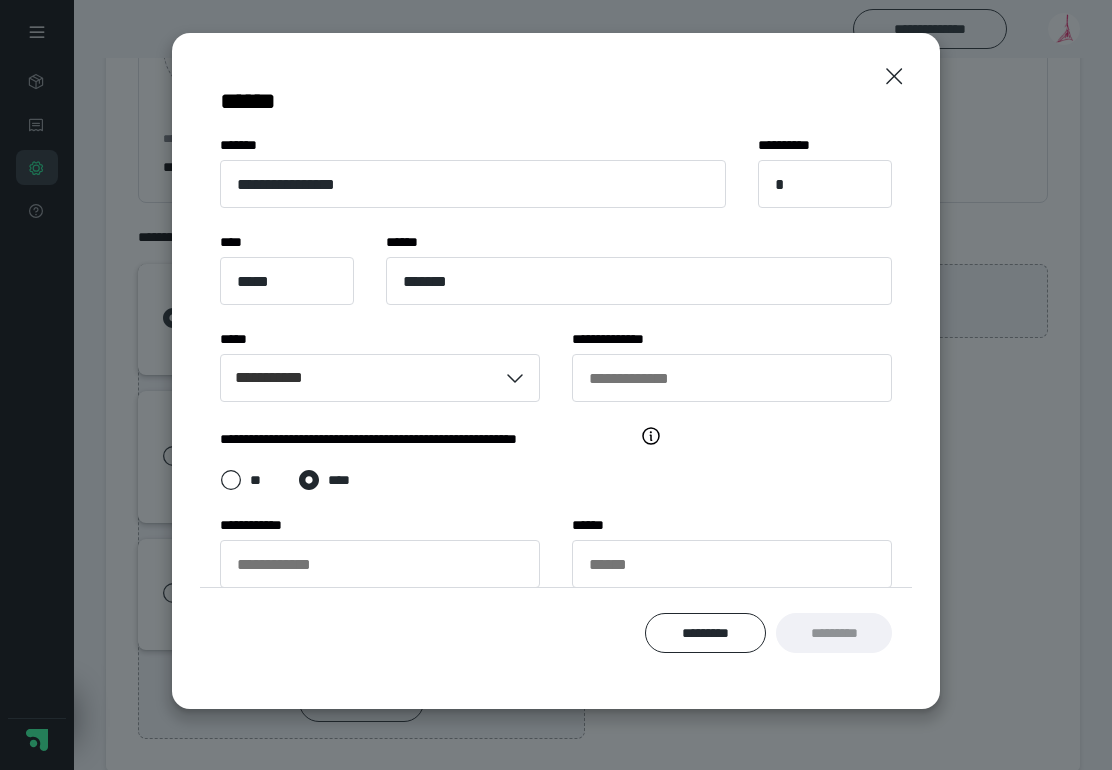 click on "*********" at bounding box center [834, 633] 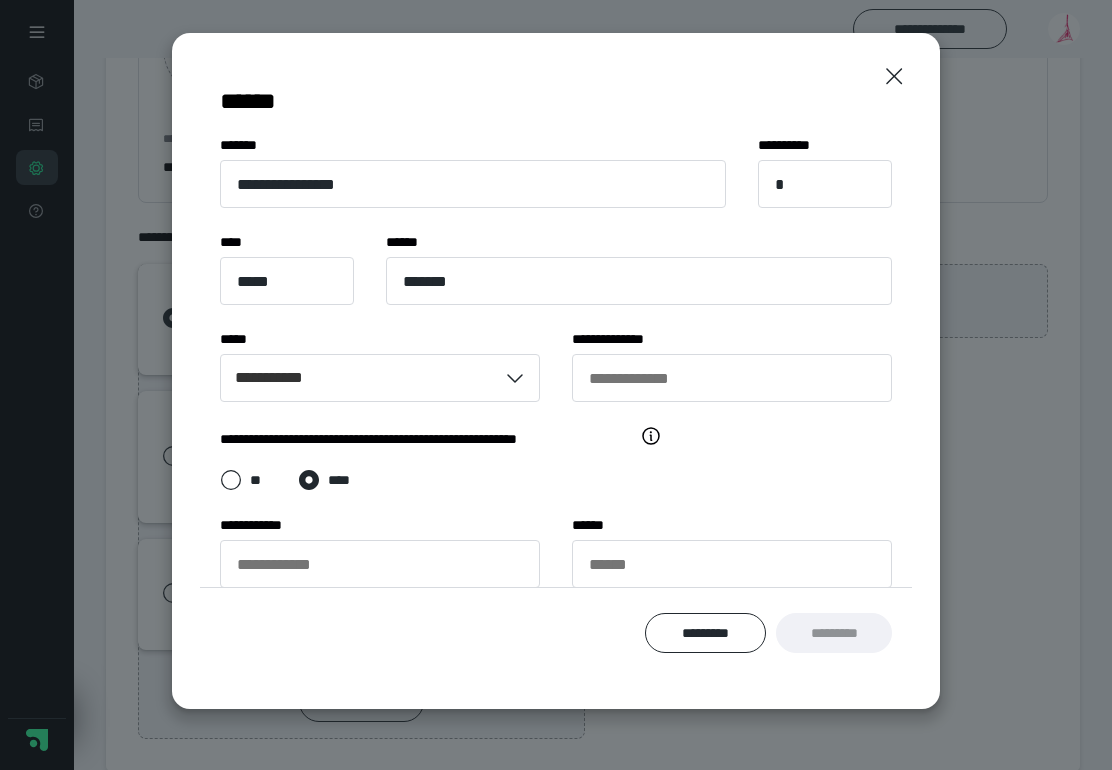 click on "*********" at bounding box center [834, 633] 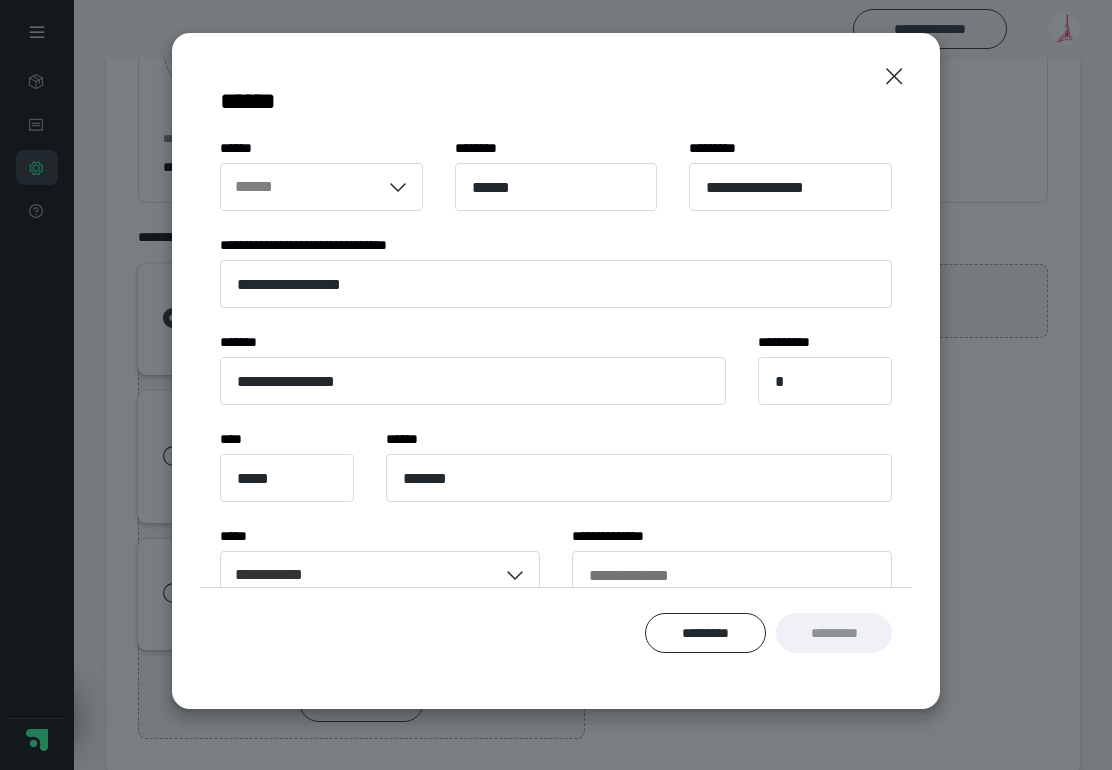 scroll, scrollTop: 0, scrollLeft: 0, axis: both 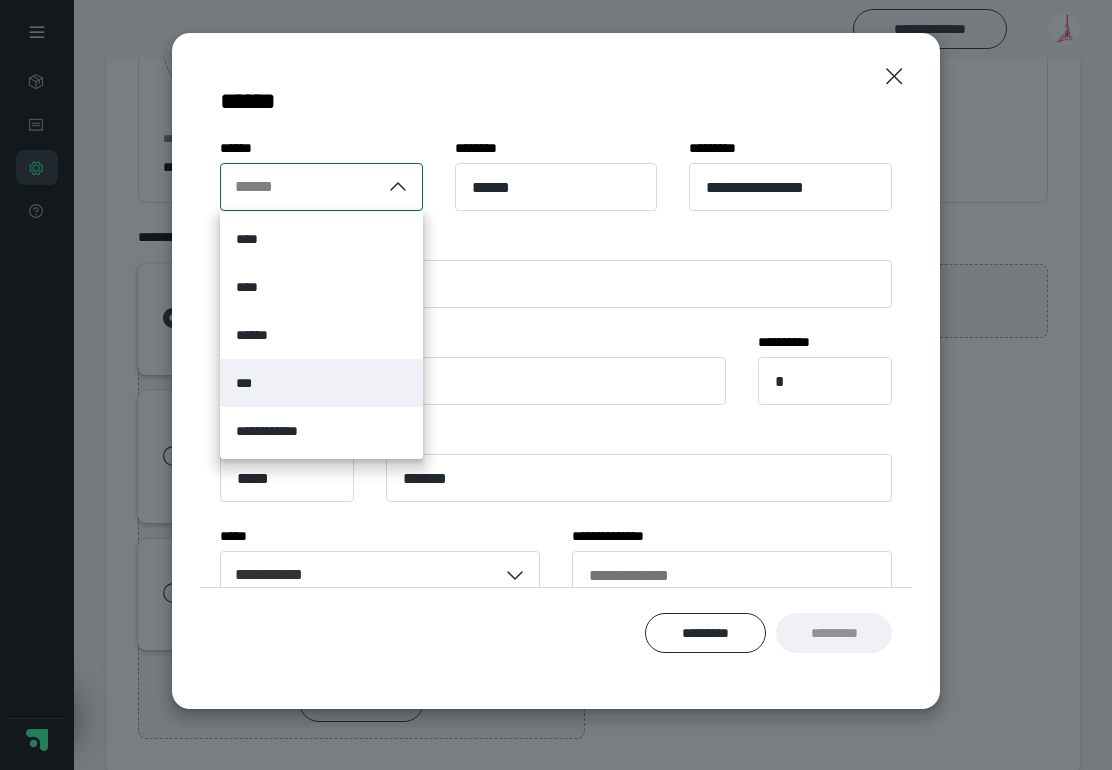 click on "***" at bounding box center [245, 383] 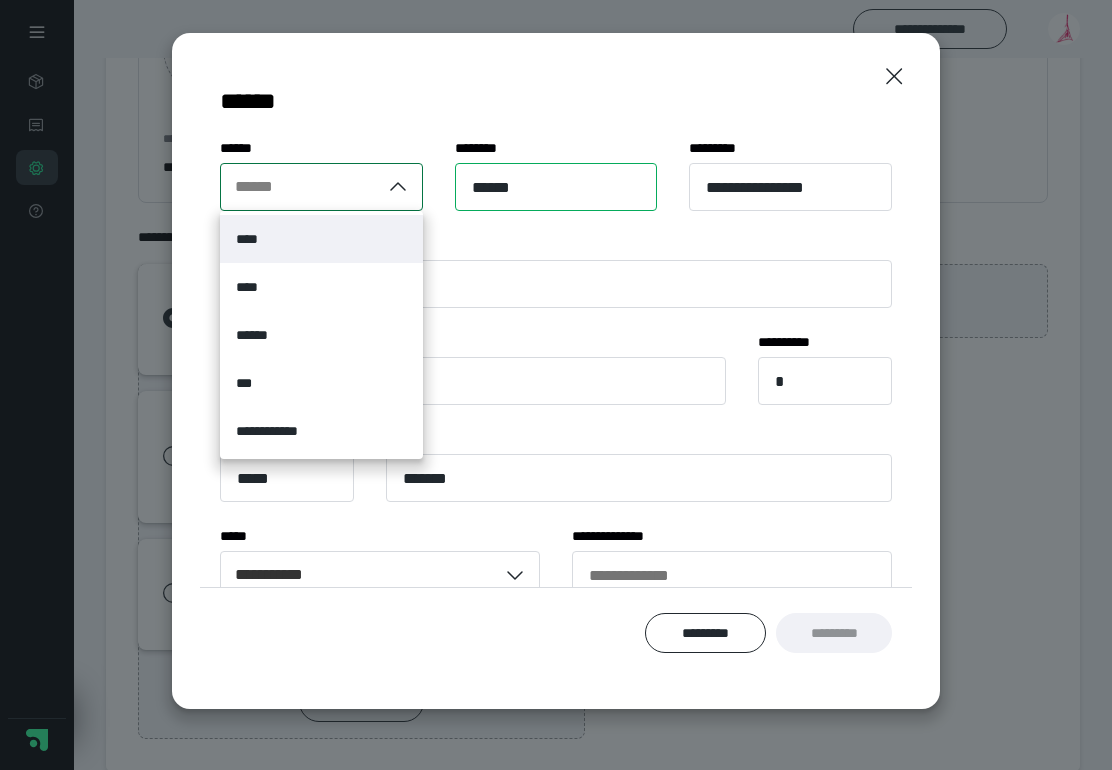 click on "******" at bounding box center (556, 187) 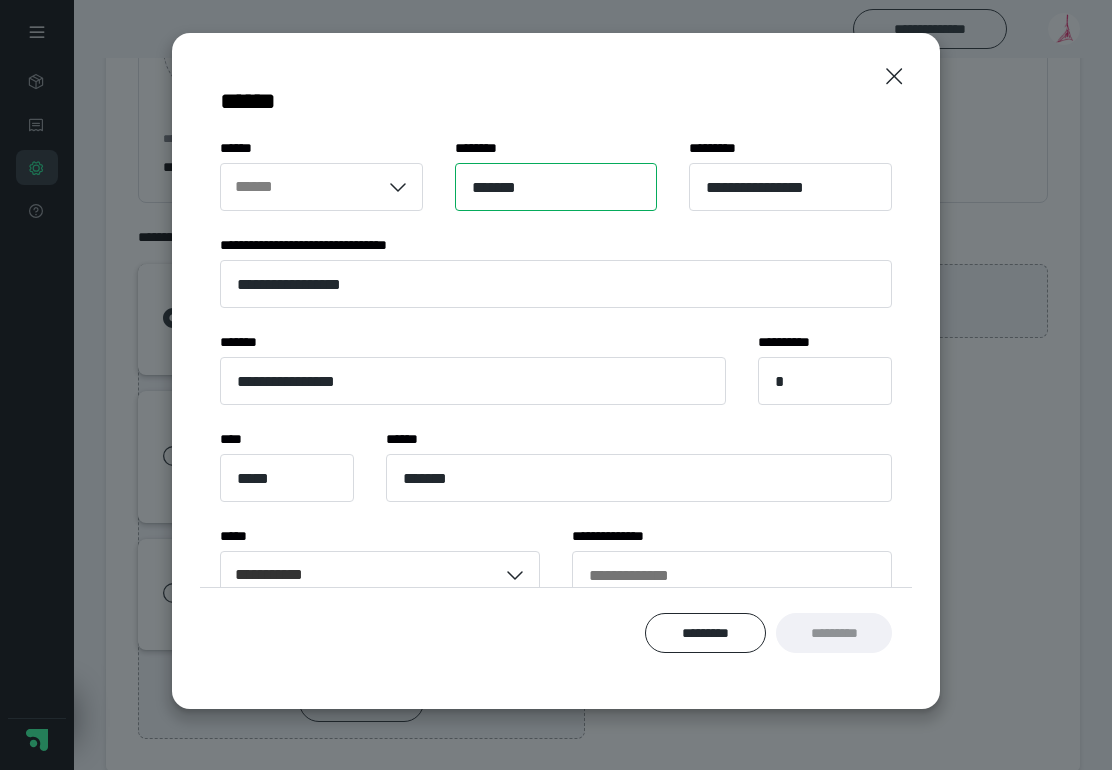 type on "******" 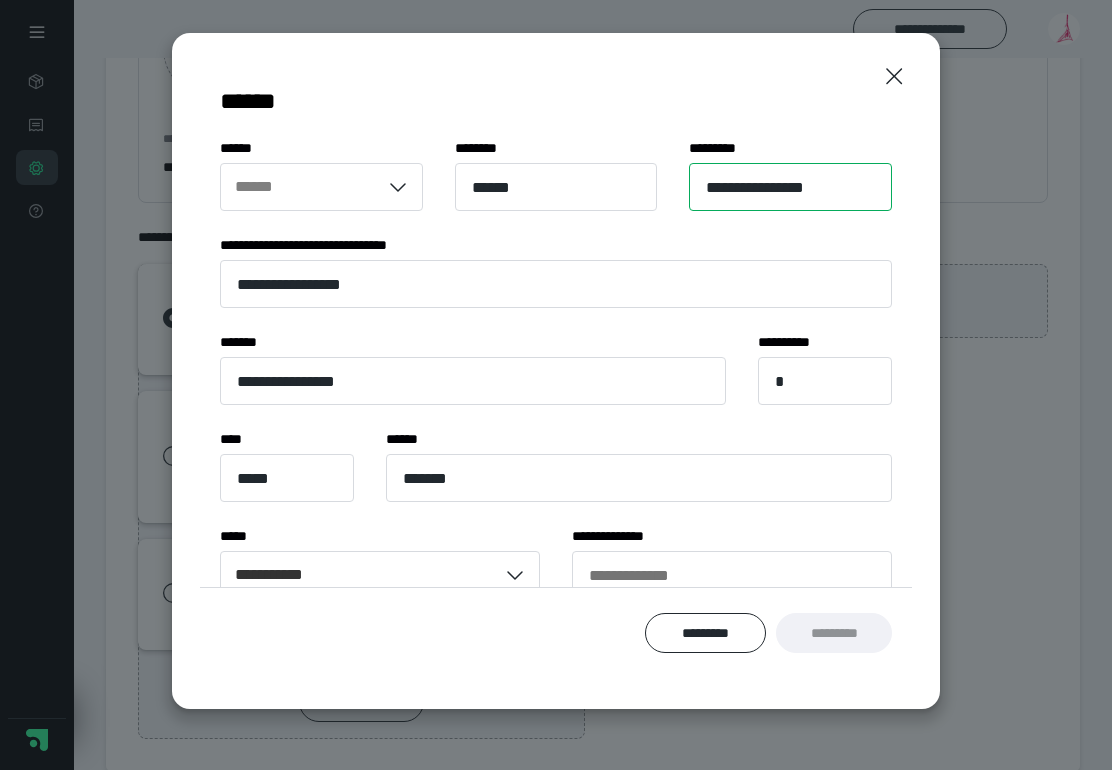 click on "**********" at bounding box center (790, 187) 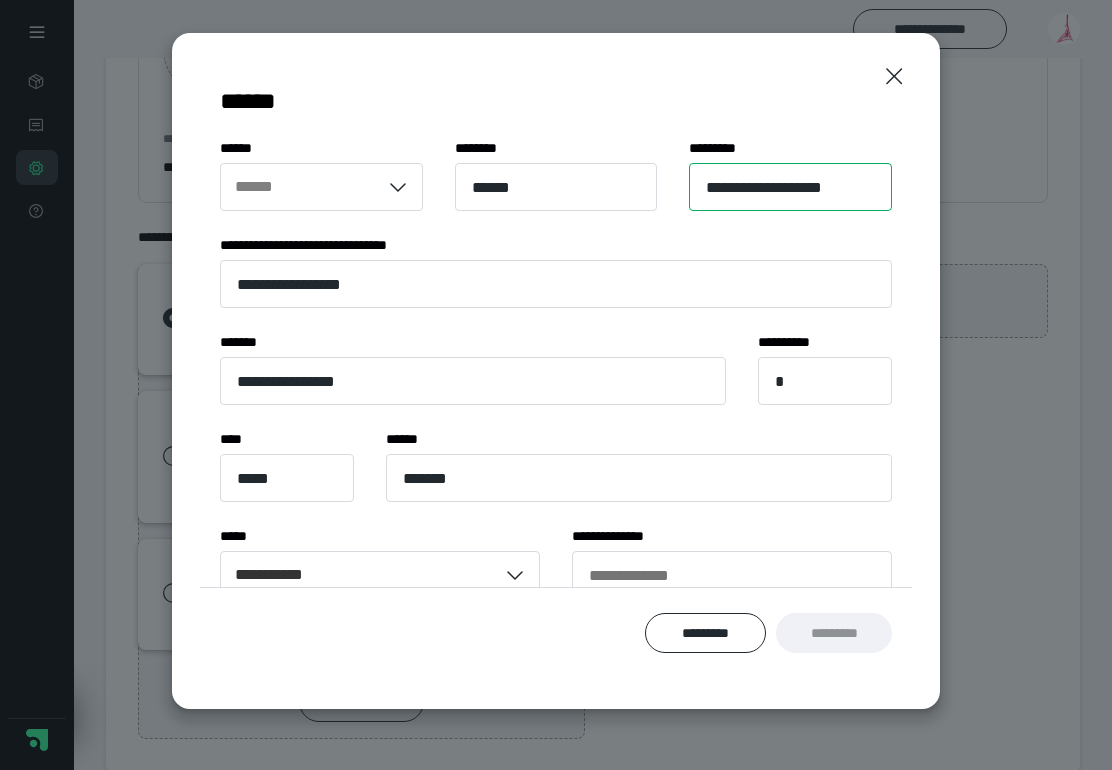 type on "**********" 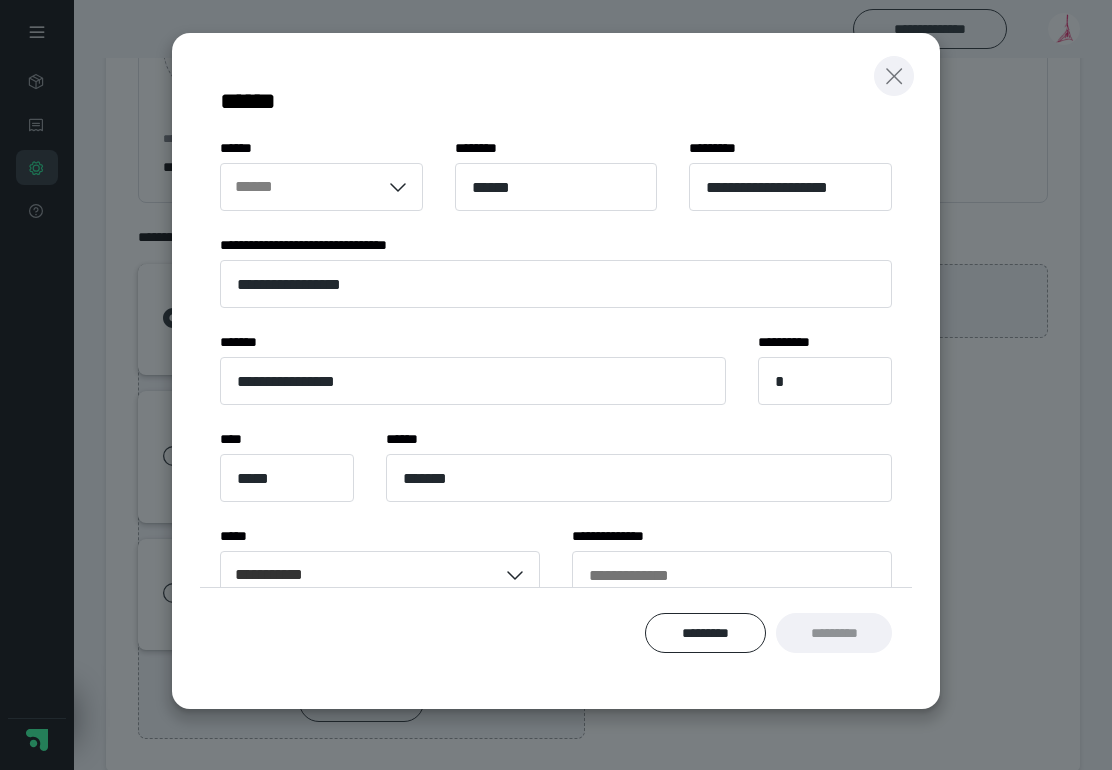 click 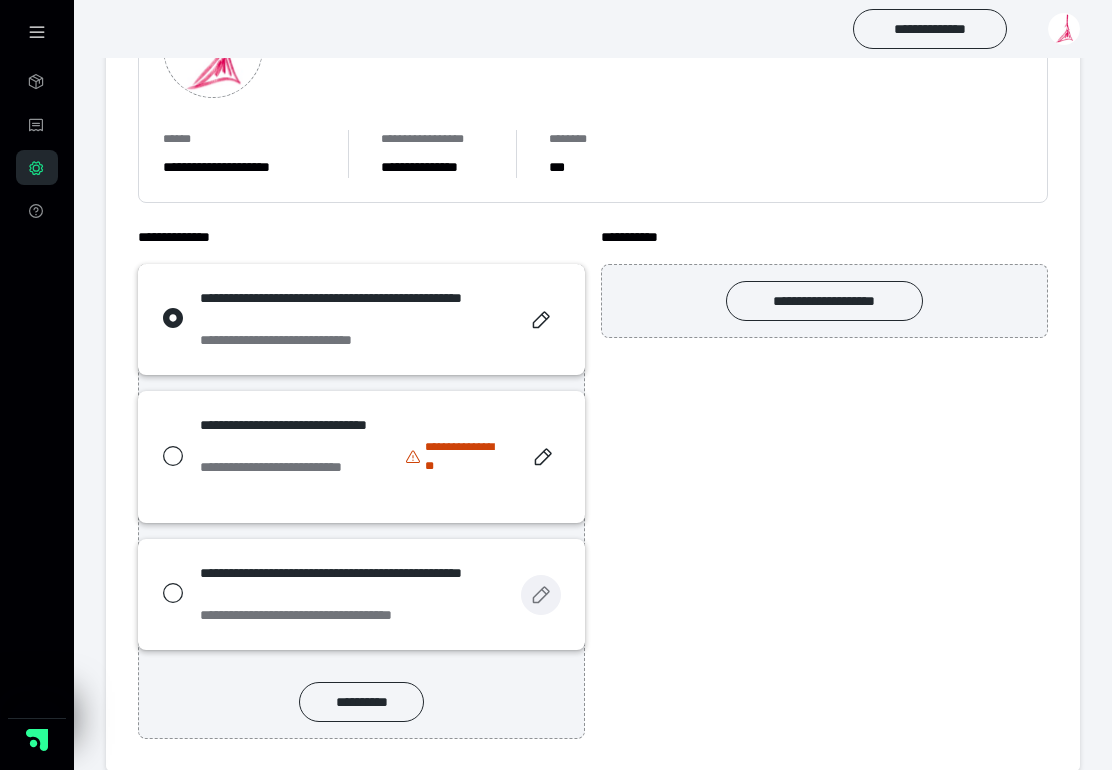 click 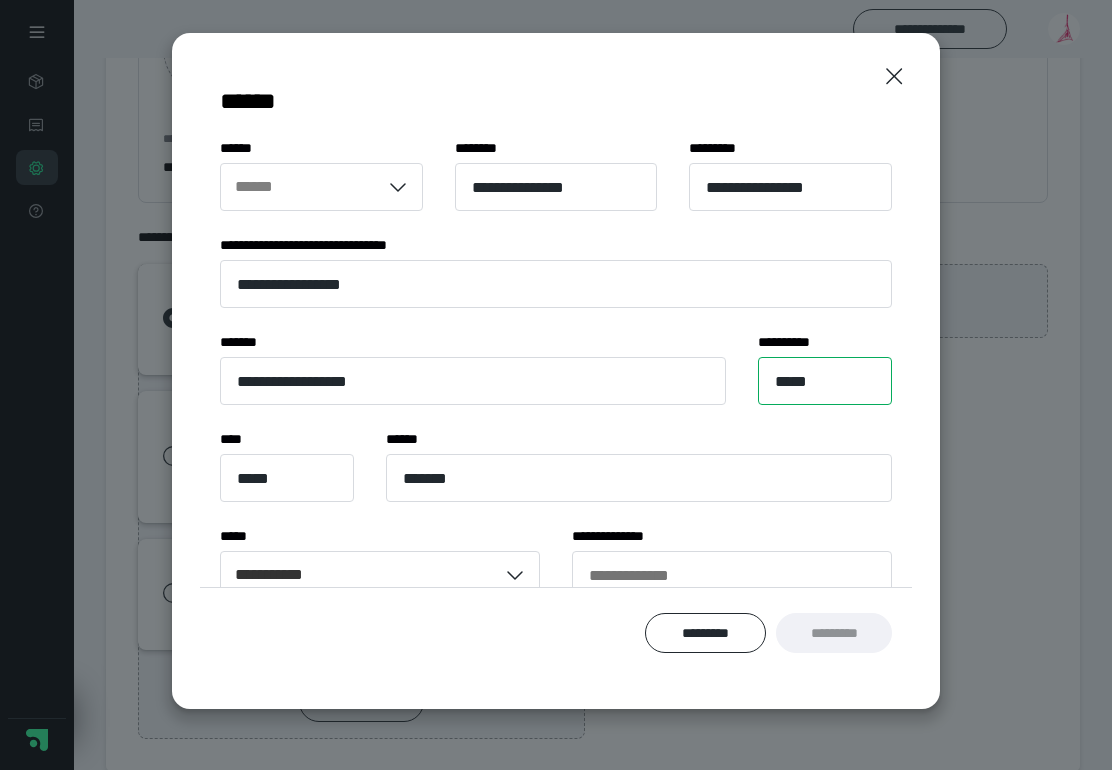 click on "*****" at bounding box center (825, 381) 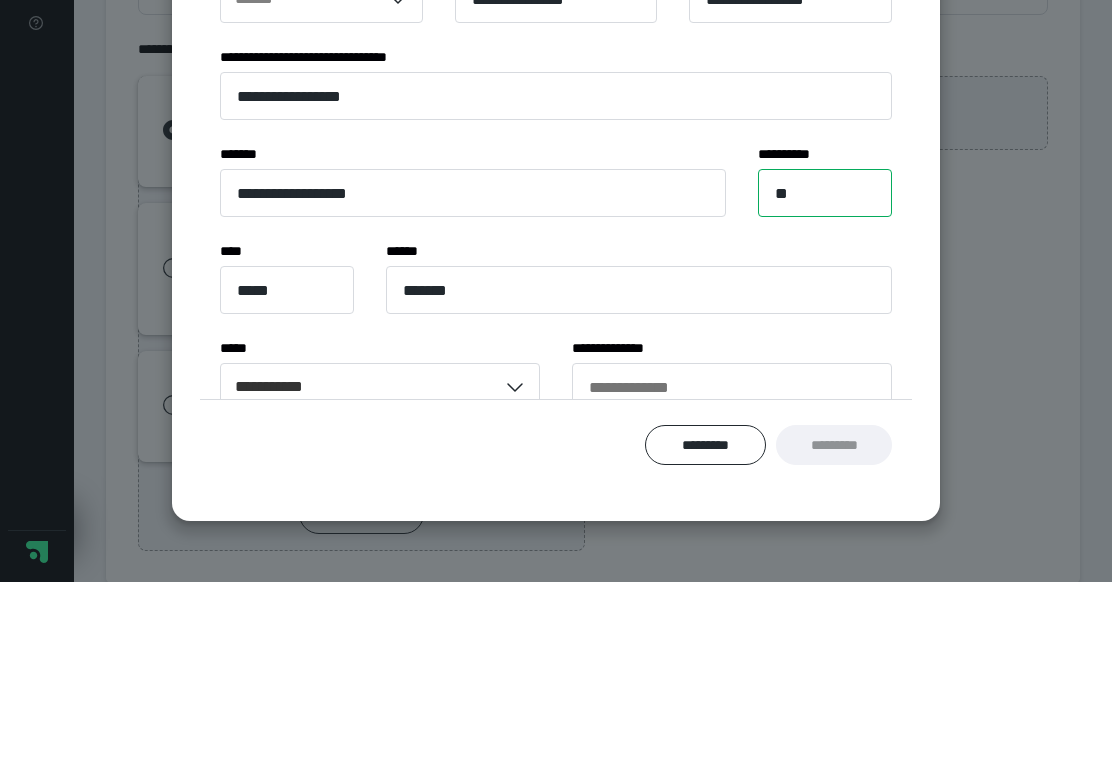 type on "*" 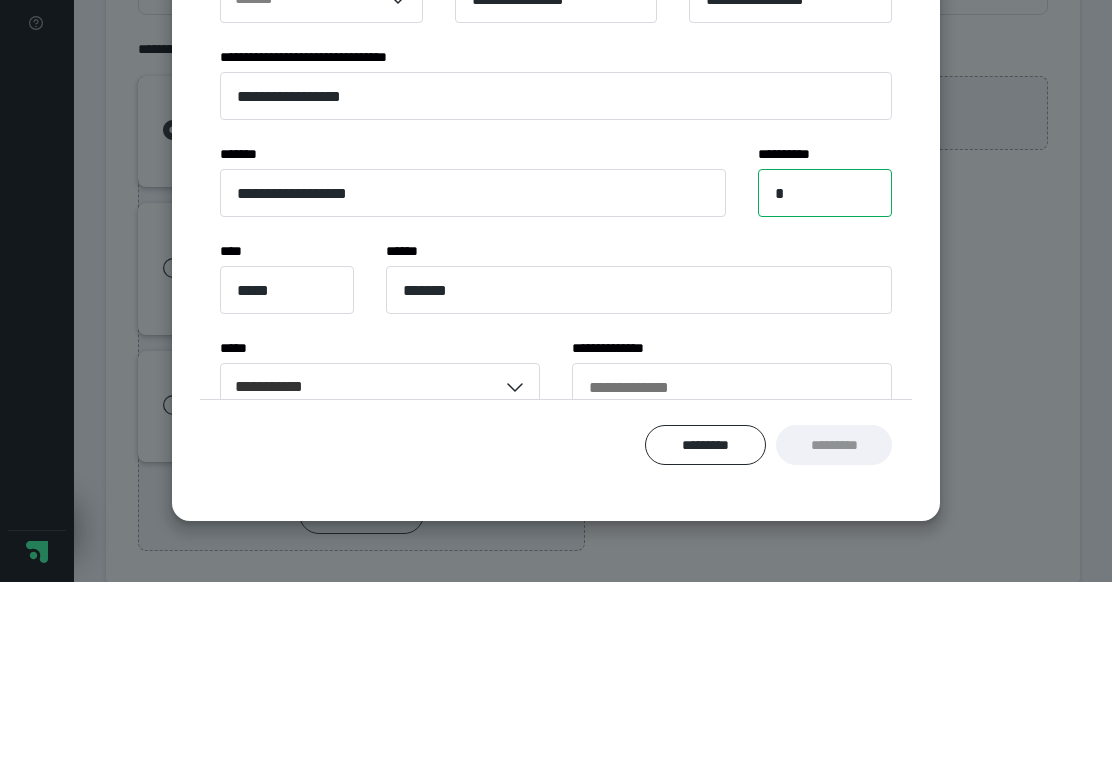 type 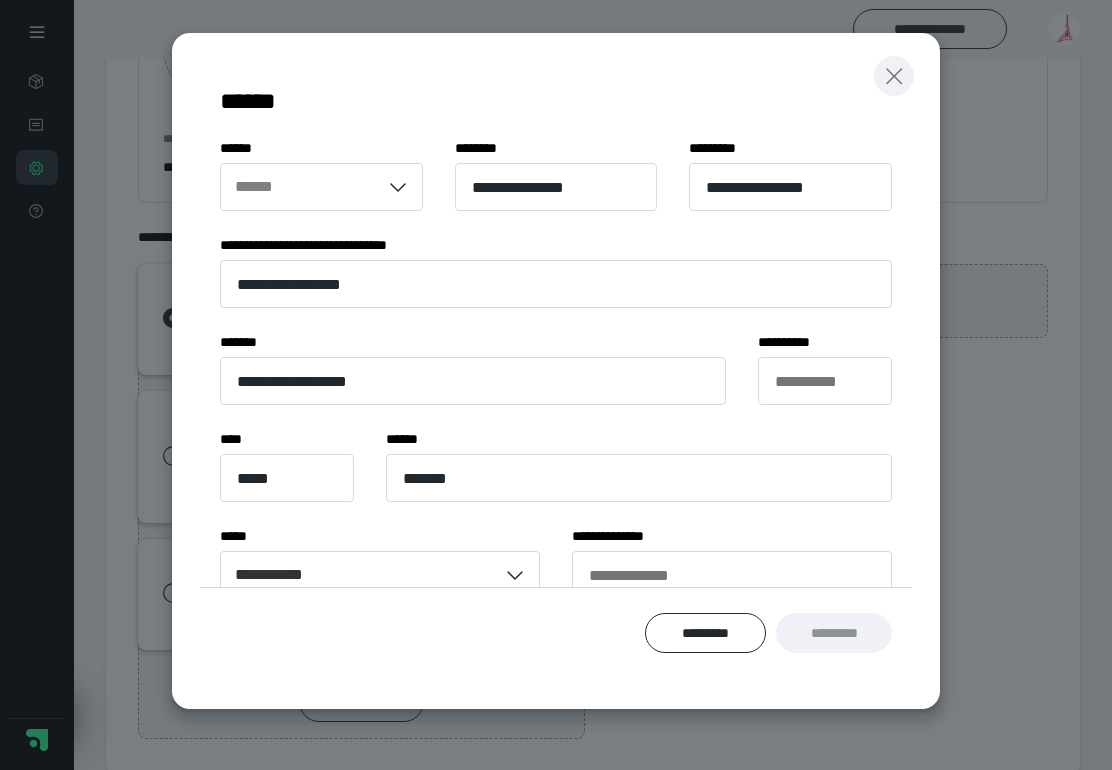 click at bounding box center [894, 76] 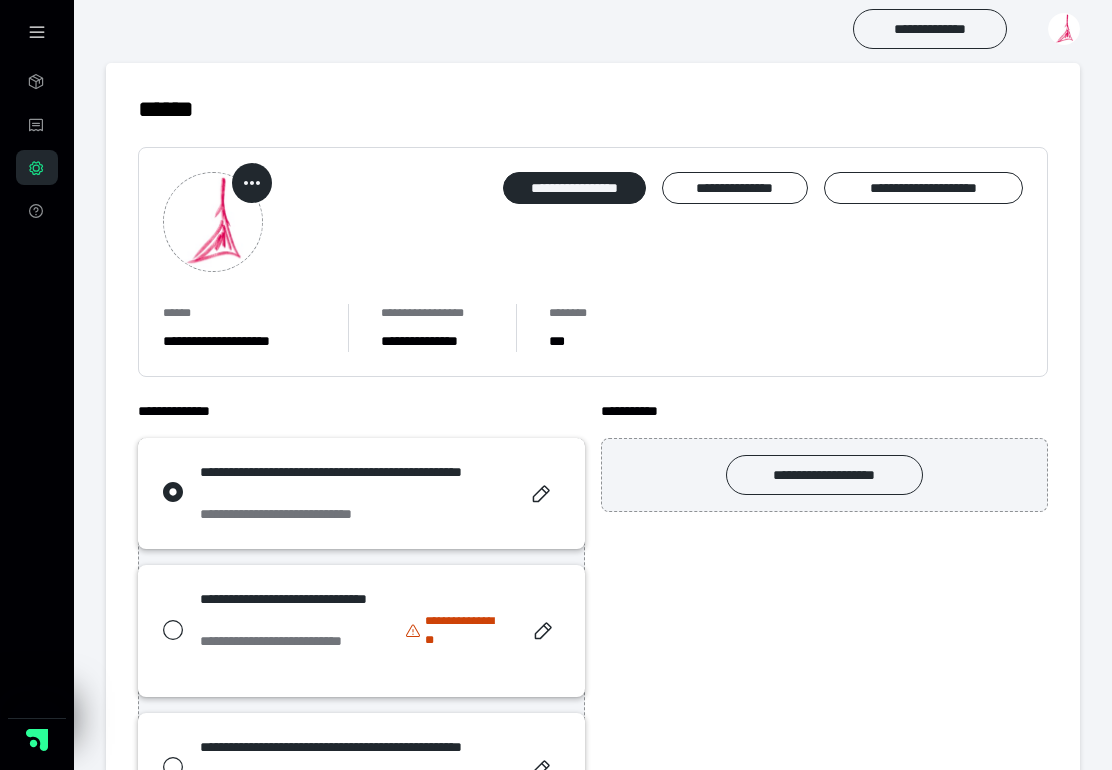 scroll, scrollTop: 0, scrollLeft: 0, axis: both 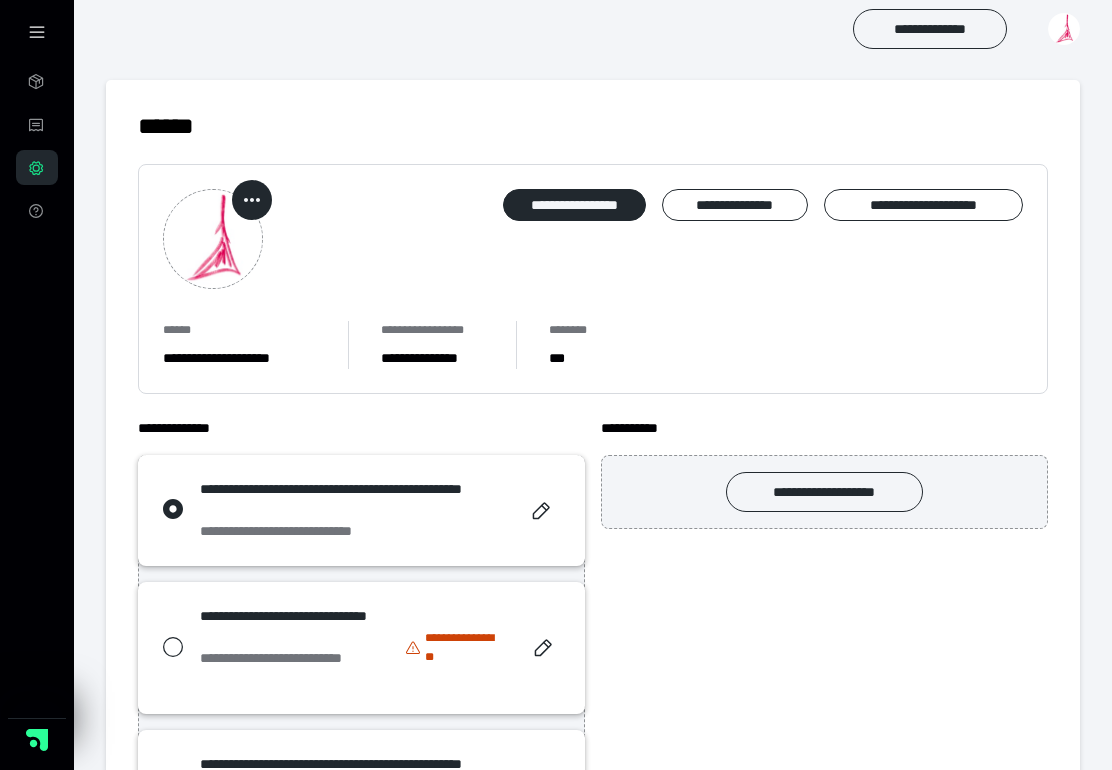 click 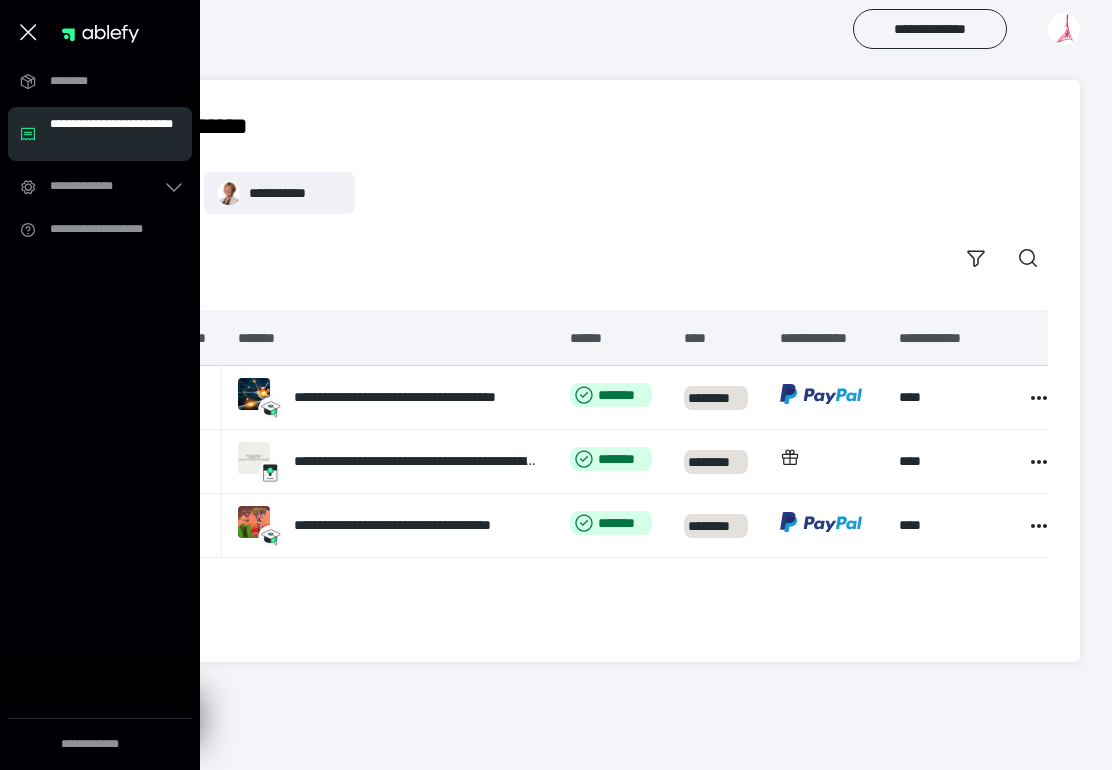 click on "********" at bounding box center (106, 81) 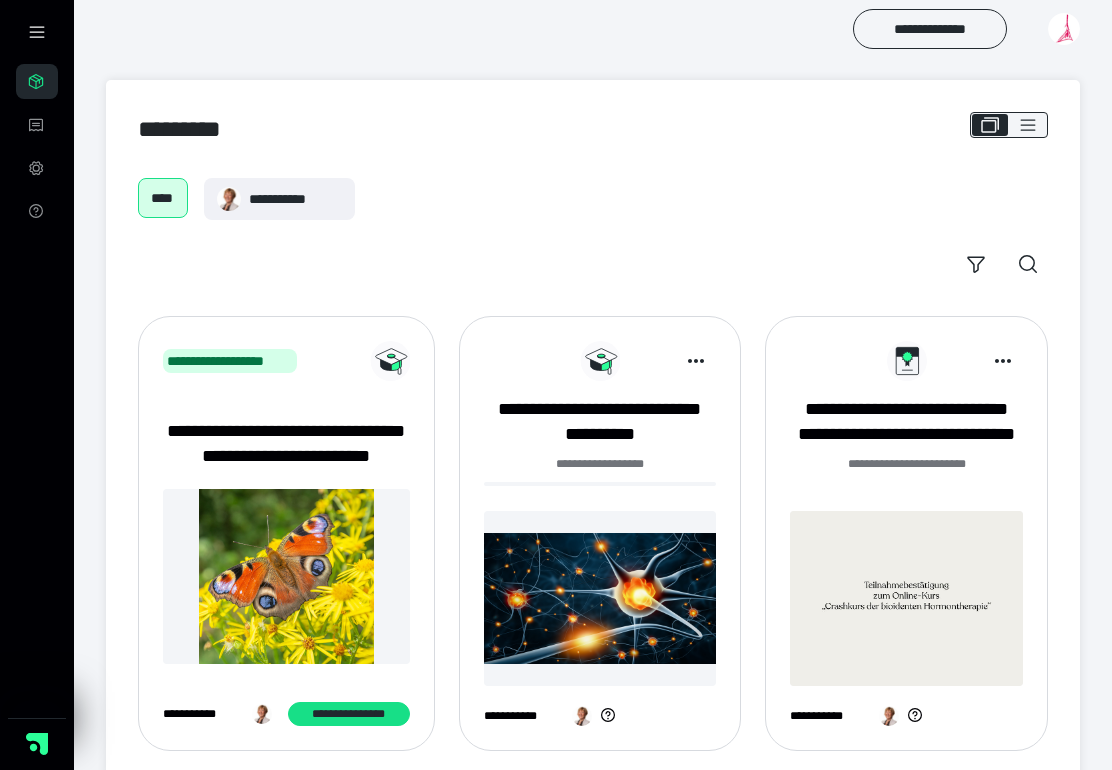click 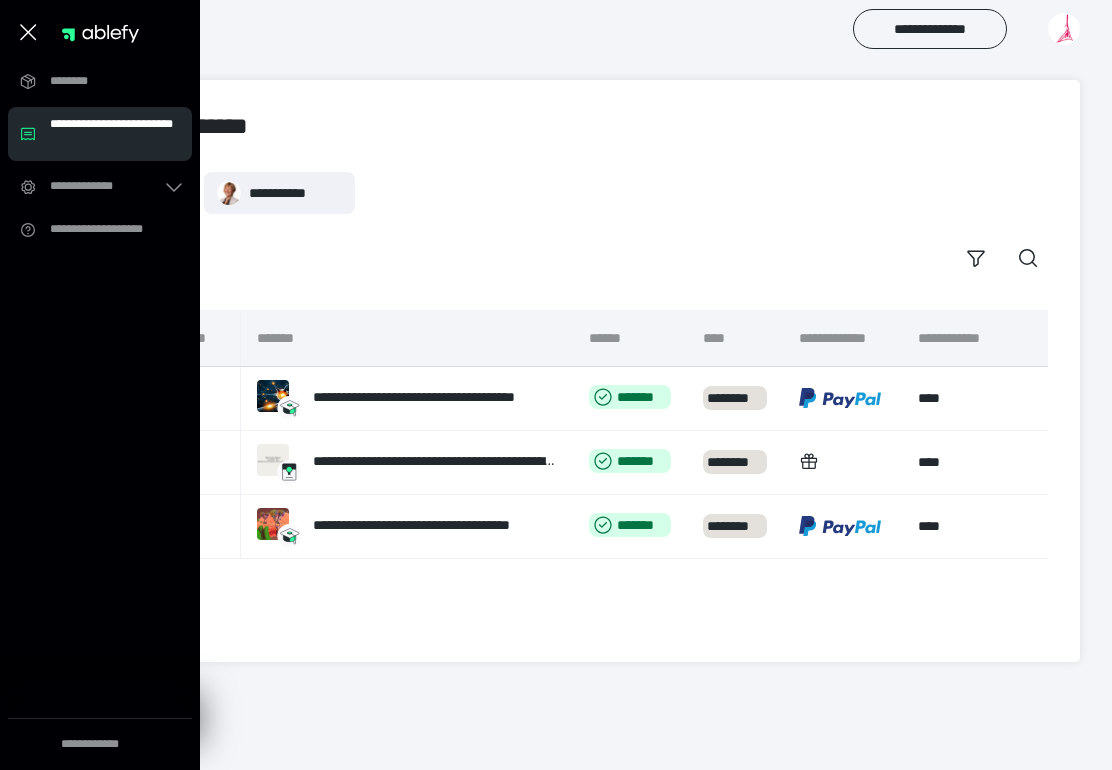 click on "**********" at bounding box center [407, 462] 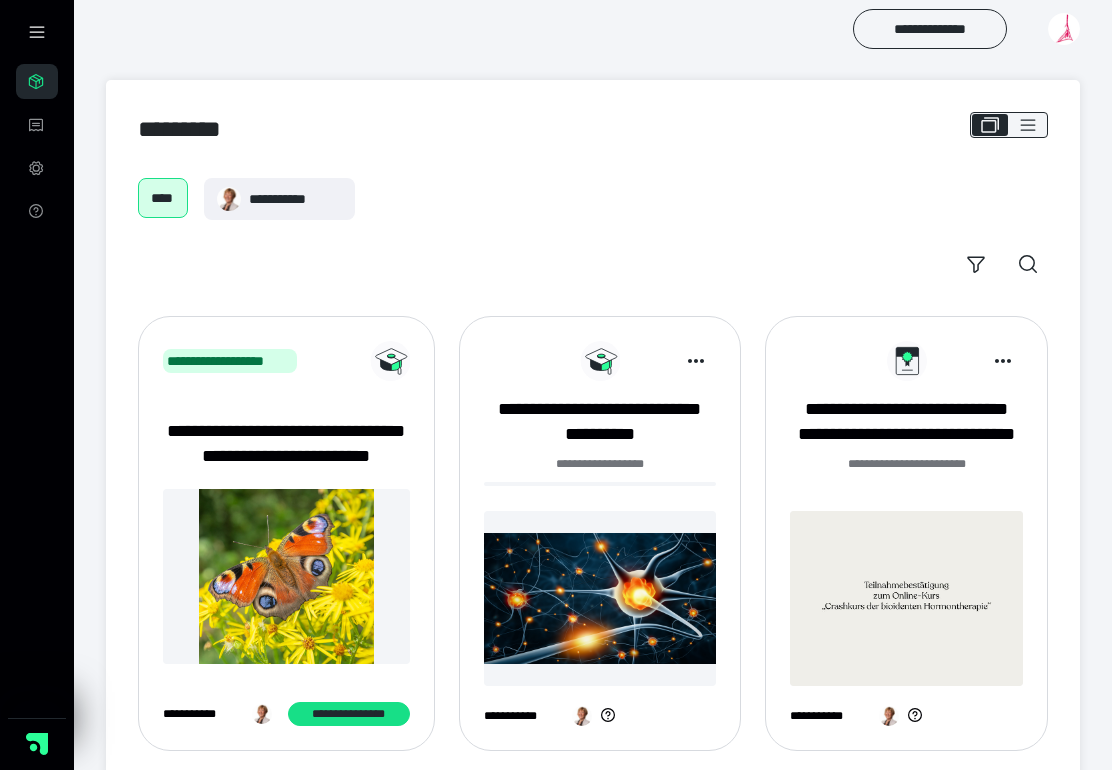 click at bounding box center [906, 598] 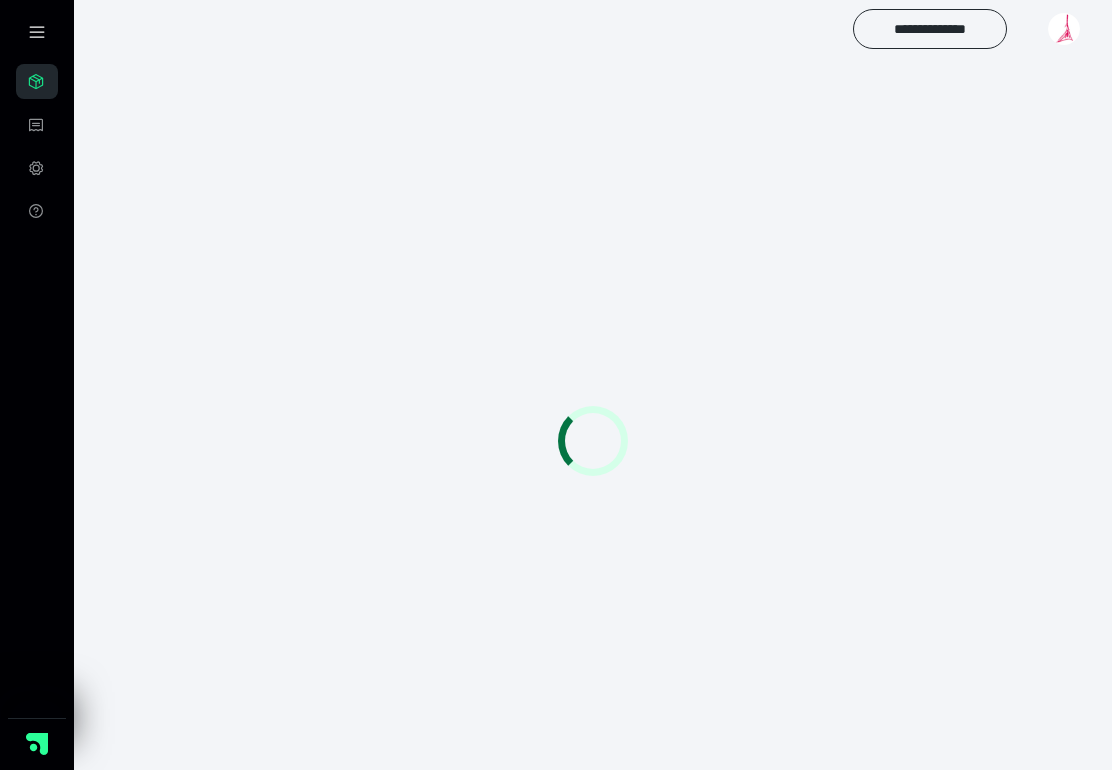 scroll, scrollTop: 0, scrollLeft: 0, axis: both 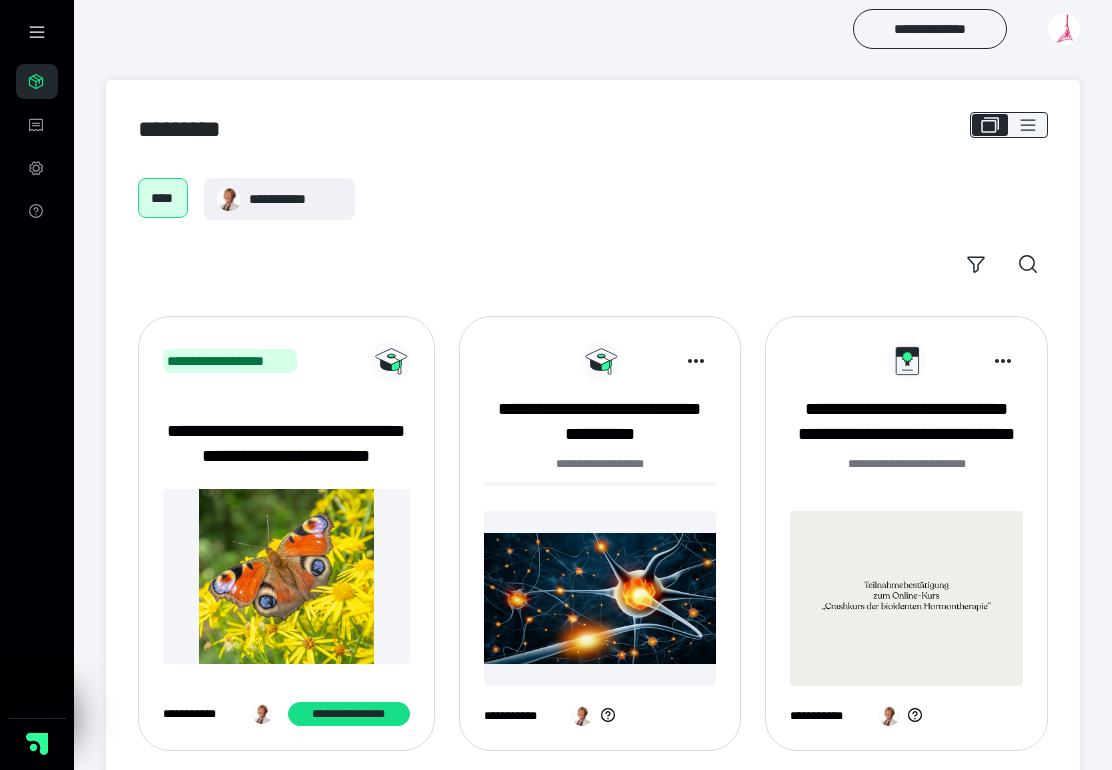 click on "**********" at bounding box center (600, 541) 